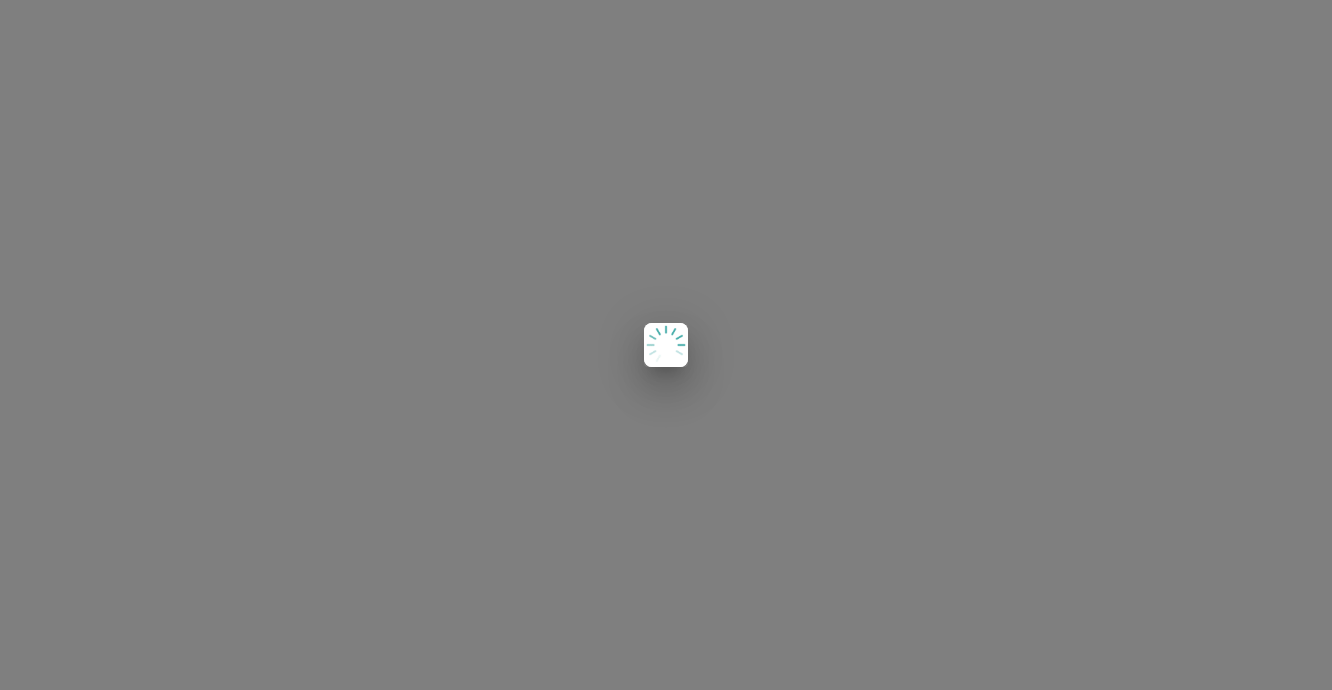 scroll, scrollTop: 0, scrollLeft: 0, axis: both 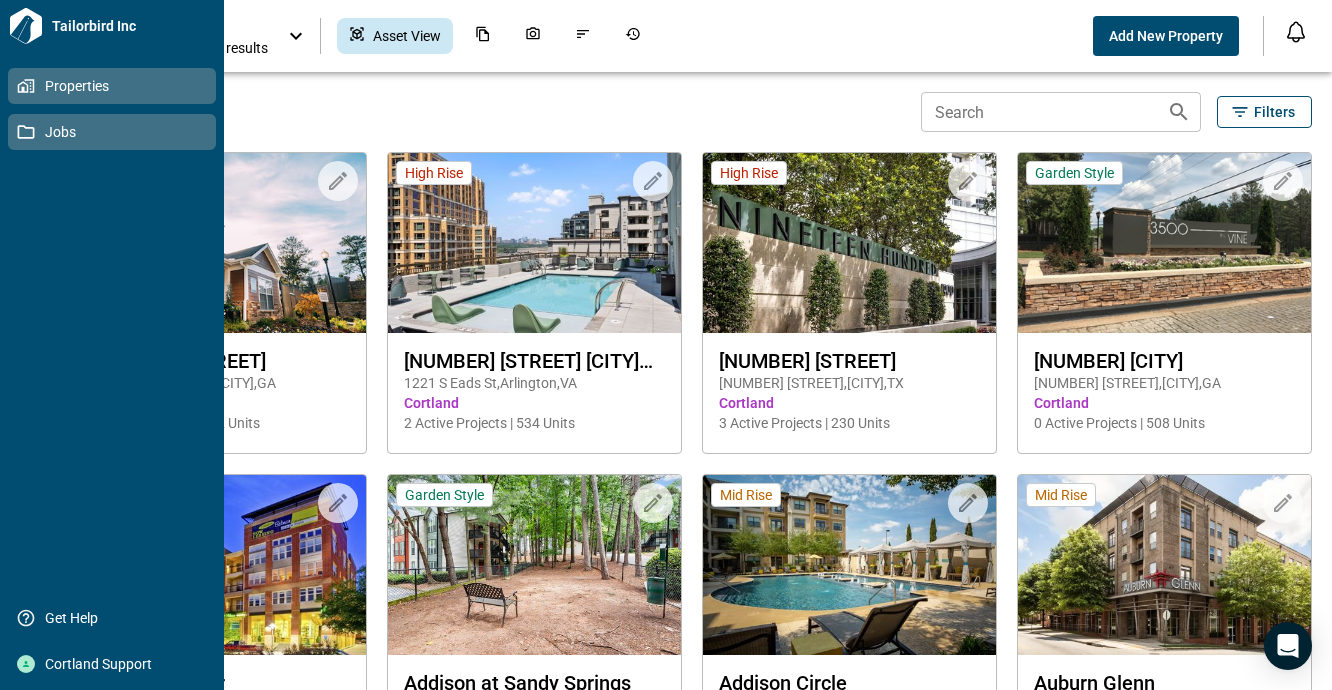 click on "Jobs" at bounding box center (116, 132) 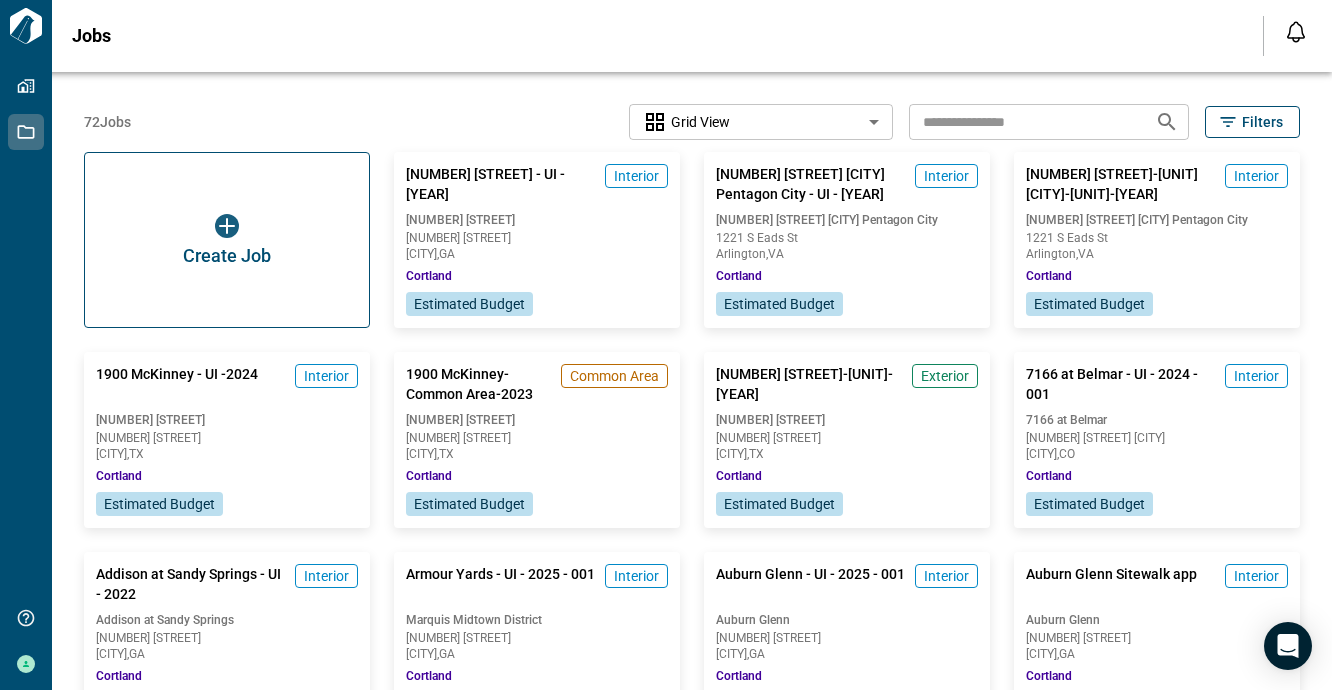 click on "Jobs" at bounding box center (655, 36) 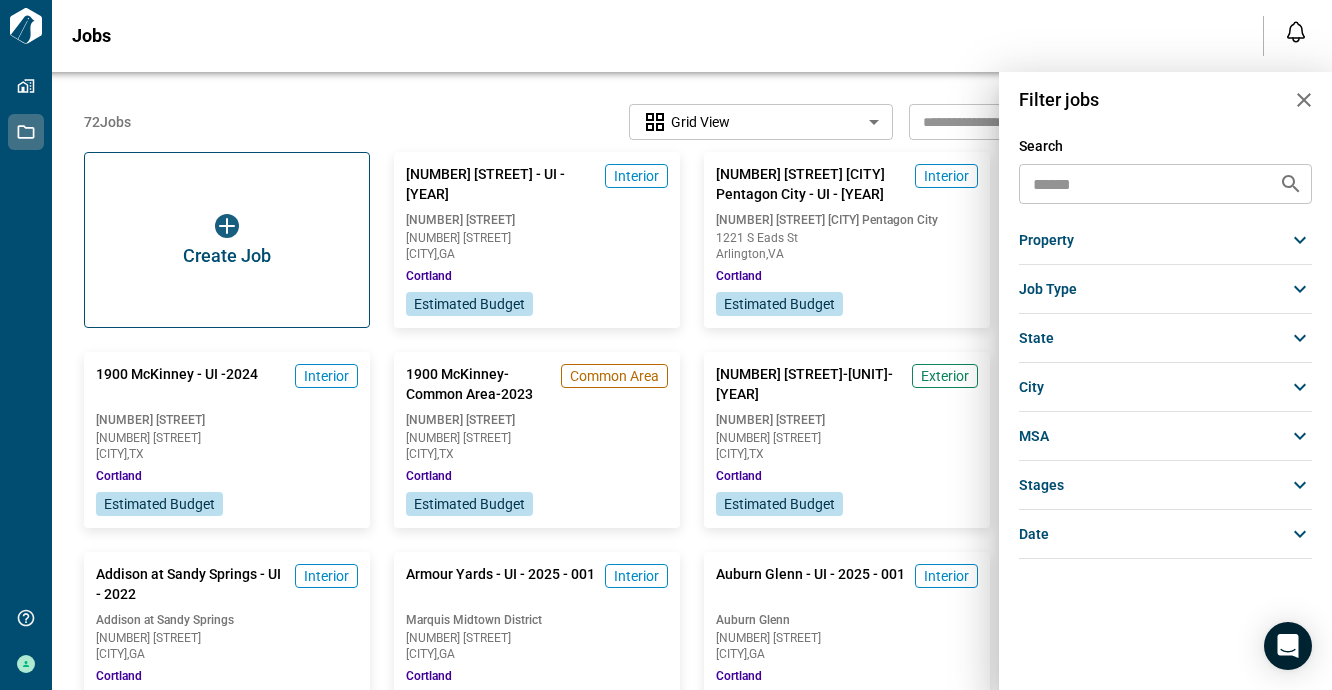 click on "state" at bounding box center [1165, 338] 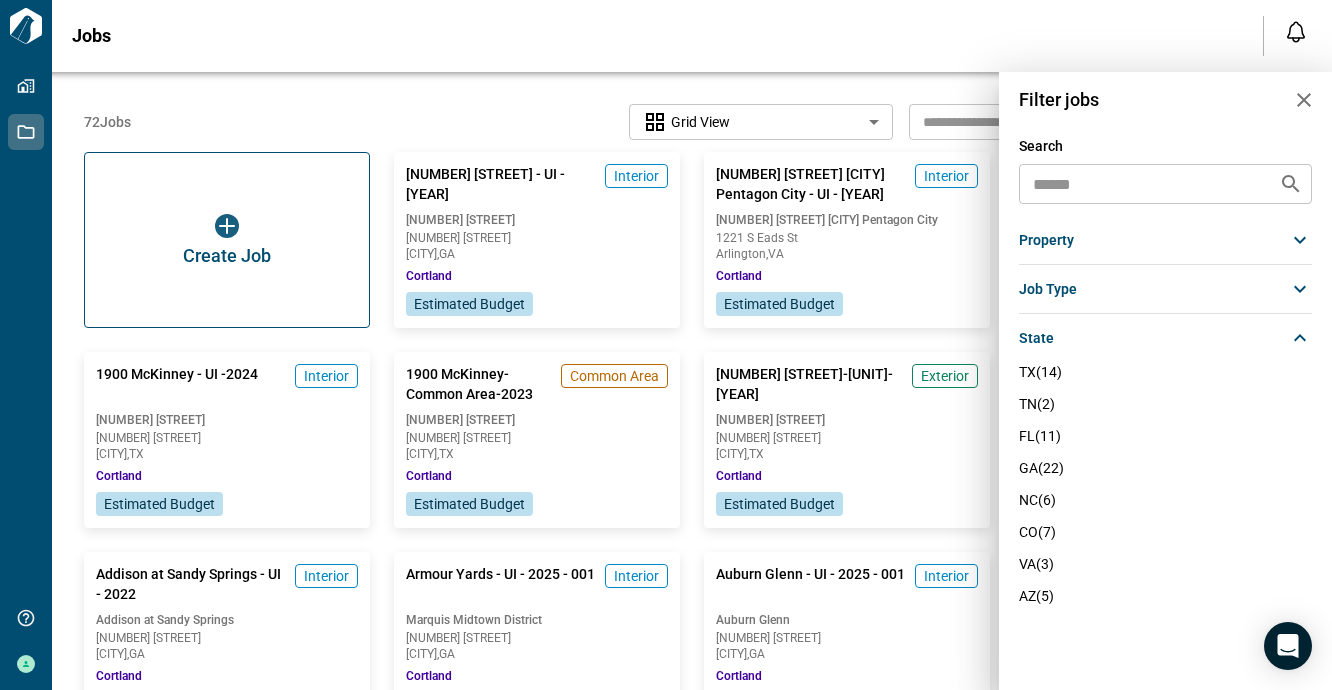click on "state" at bounding box center (1165, 338) 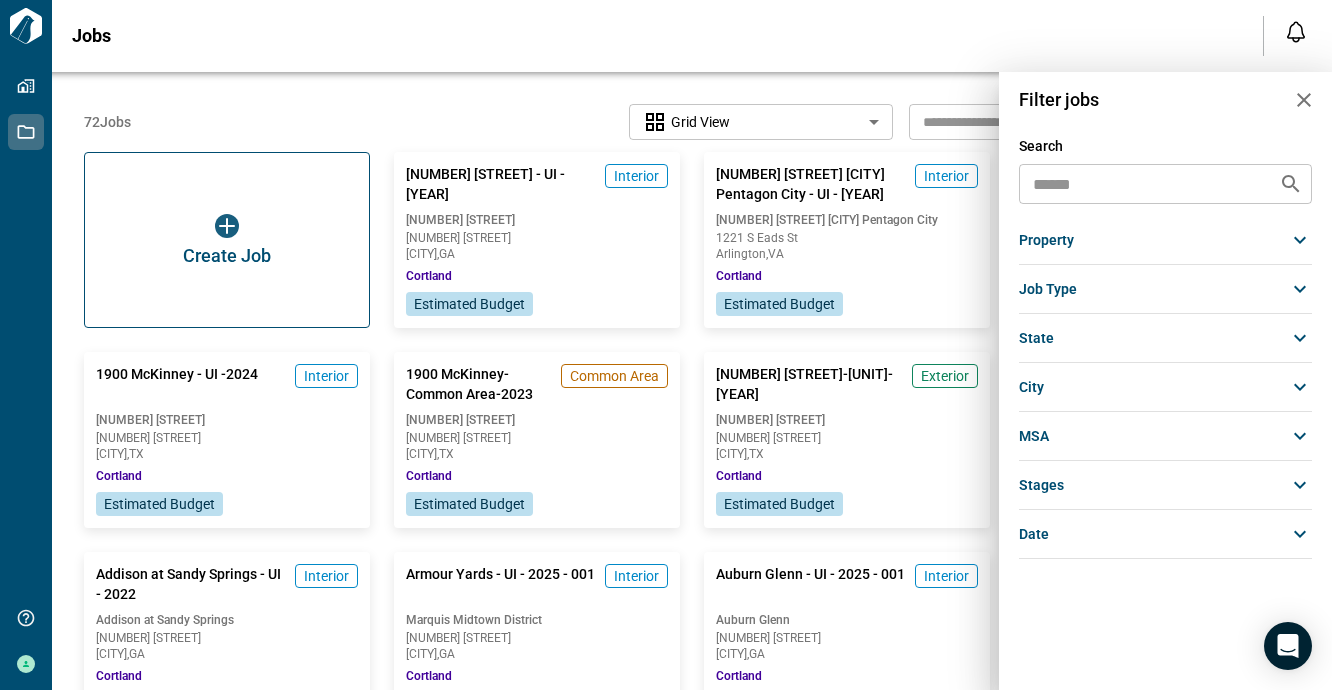 click on "stages" at bounding box center [1041, 485] 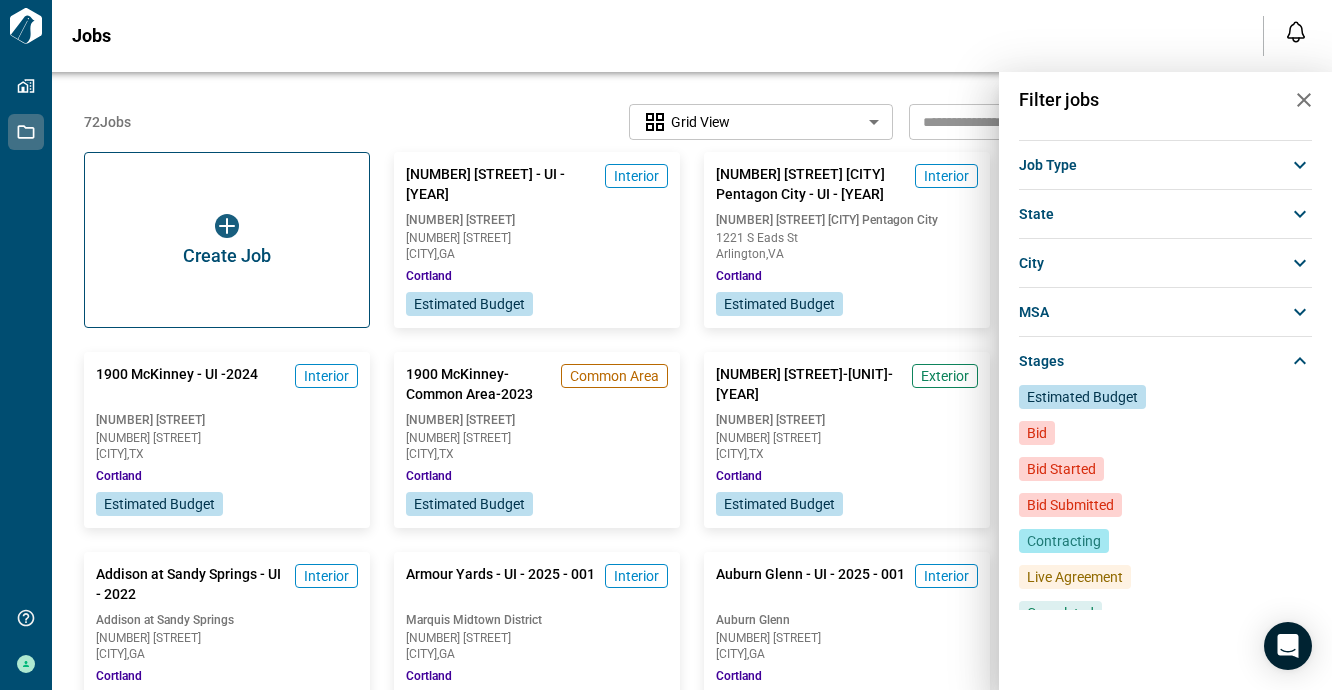 click on "Live Agreement" at bounding box center [1075, 577] 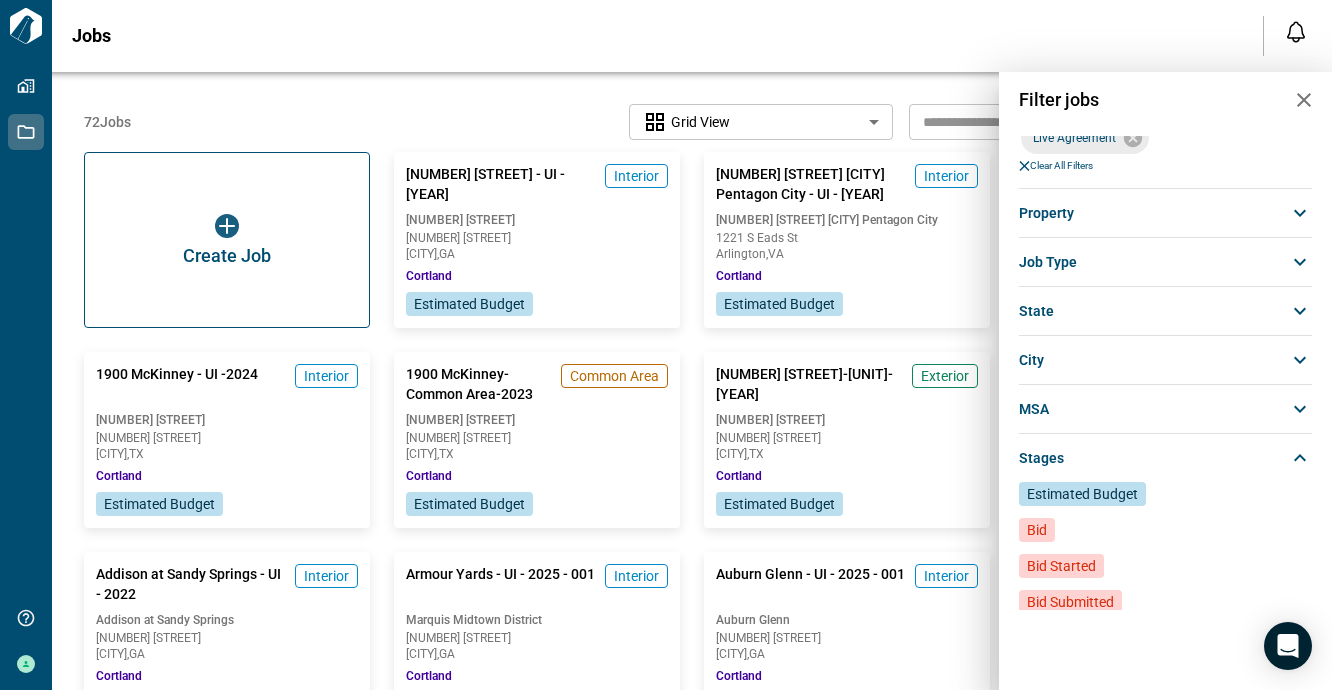 scroll, scrollTop: 221, scrollLeft: 0, axis: vertical 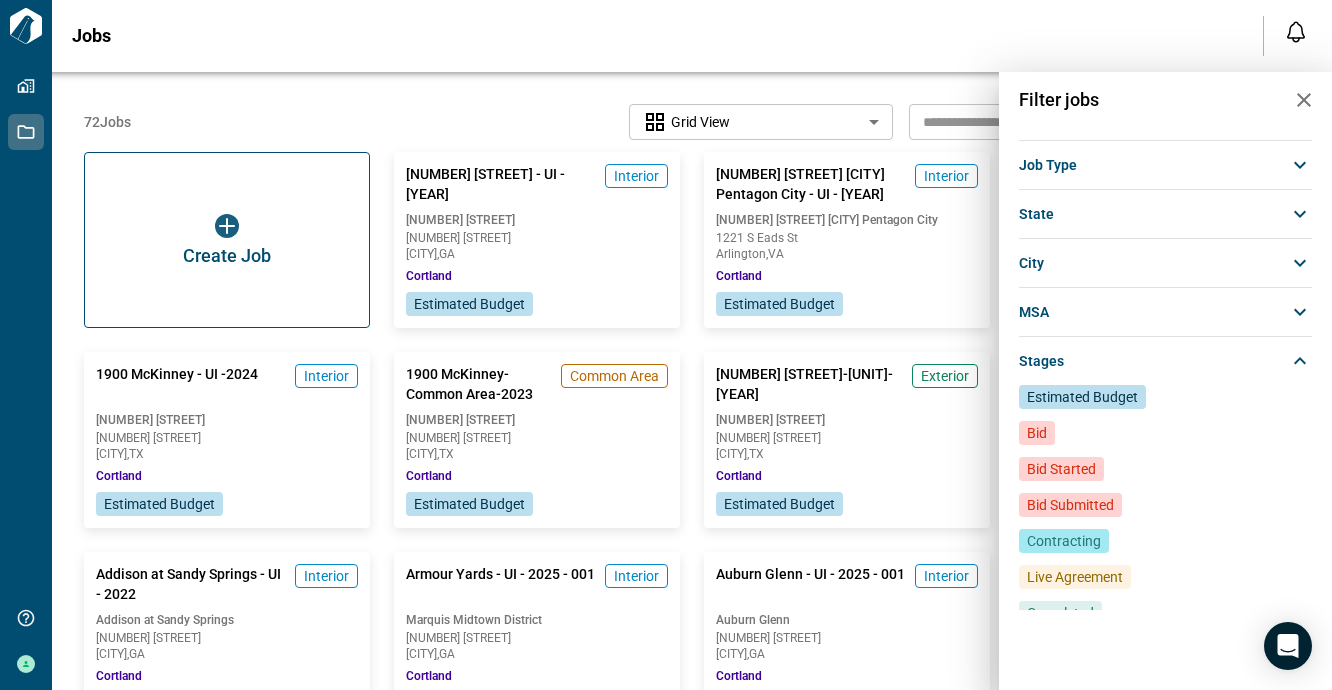 click on "Live Agreement" at bounding box center [1075, 577] 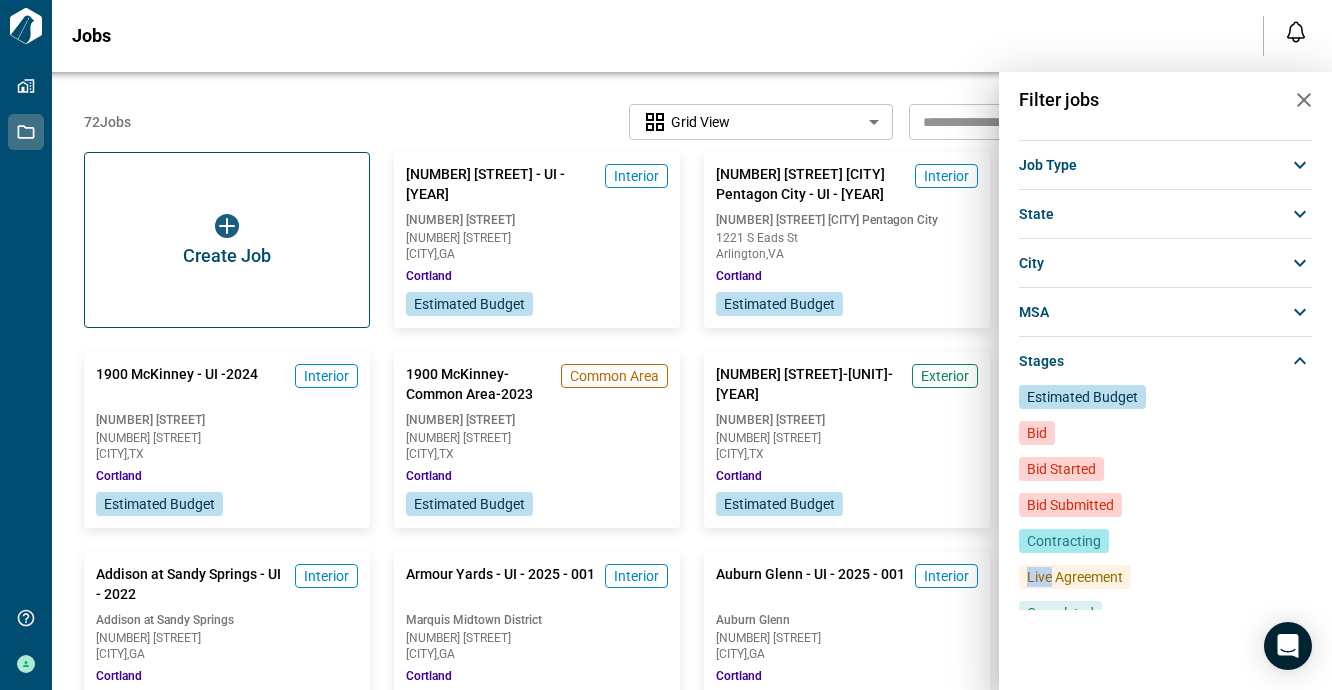 click on "Save my search Live Agreement Live Agreement Clear All Filters property ee6e4a49649546658843317e6e15132e (1) 0f2932b4b496403da4cc47315207d334 (1) 9e97d302ab3e4191b6322716482c10cc (1) d58bad6a64ea4c28a4952be8e4f2e6db (1) f5b663e546564a81843278079f2f4a04 (2) a04c5f3208fa4952b190917ccfe18388 (1) 2ff1a18ab2d347439b3cfa8a396189f7 (1) a683845c797040459b3f6dc769f43657 (1) df94c0e3d307430c871f6853a03d8785 (1) [NUMBER] Spalding (2) [NUMBER] [STREET] [CITY] Pentagon City (2) [NUMBER] [CITY] (3) [NUMBER] at [CITY] (2) [CITY] at [CITY] Springs (1) [CITY] Glenn (2) [CITY] at [CITY] Hollow (2) [CITY] (1) [CITY] at [CITY] - FKA: [NAME] [CITY] Uptown (1) [CITY] at [CITY] Howell (2) [CITY] [CITY] - FKA: [CITY] Place (1) [CITY] [CITY] Battle (1) [CITY] [CITY] (1) Estates at [CITY] Creek (3) [CITY] Cove (2) Heights of [CITY] (1) [CITY] Point (2) [CITY] Creek (1) [CITY] [CITY] Beach (1) [CITY] Casas (1) [CITY] at [CITY] (1) [CITY] at [CITY] (1) (7)" at bounding box center (1165, 343) 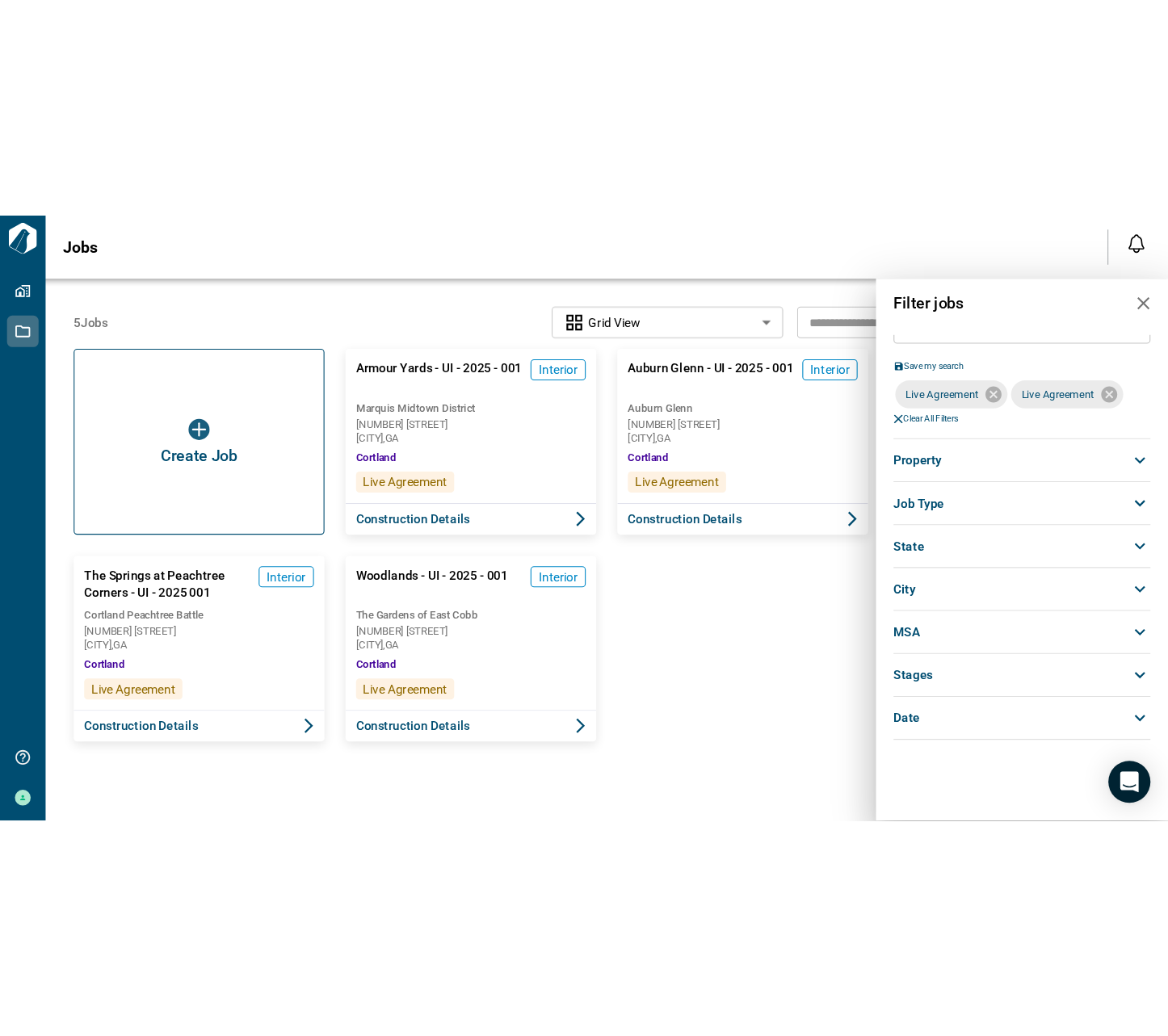 scroll, scrollTop: 47, scrollLeft: 0, axis: vertical 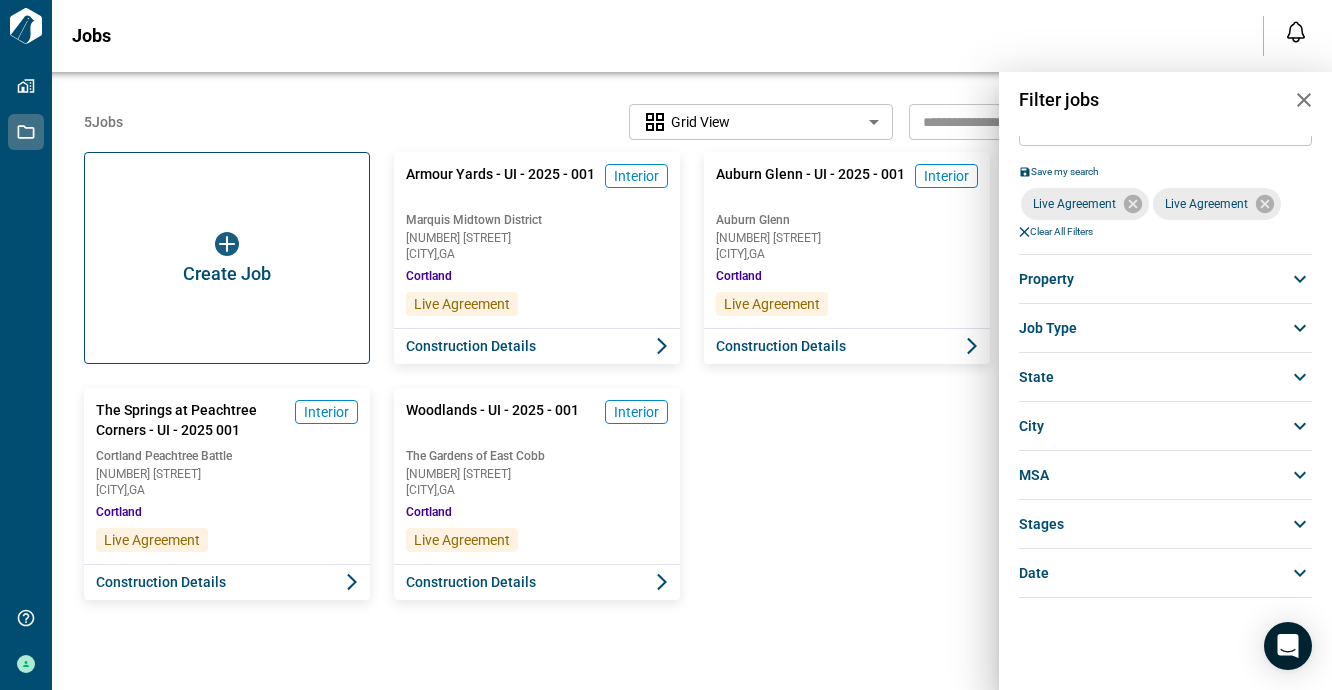 click at bounding box center [666, 345] 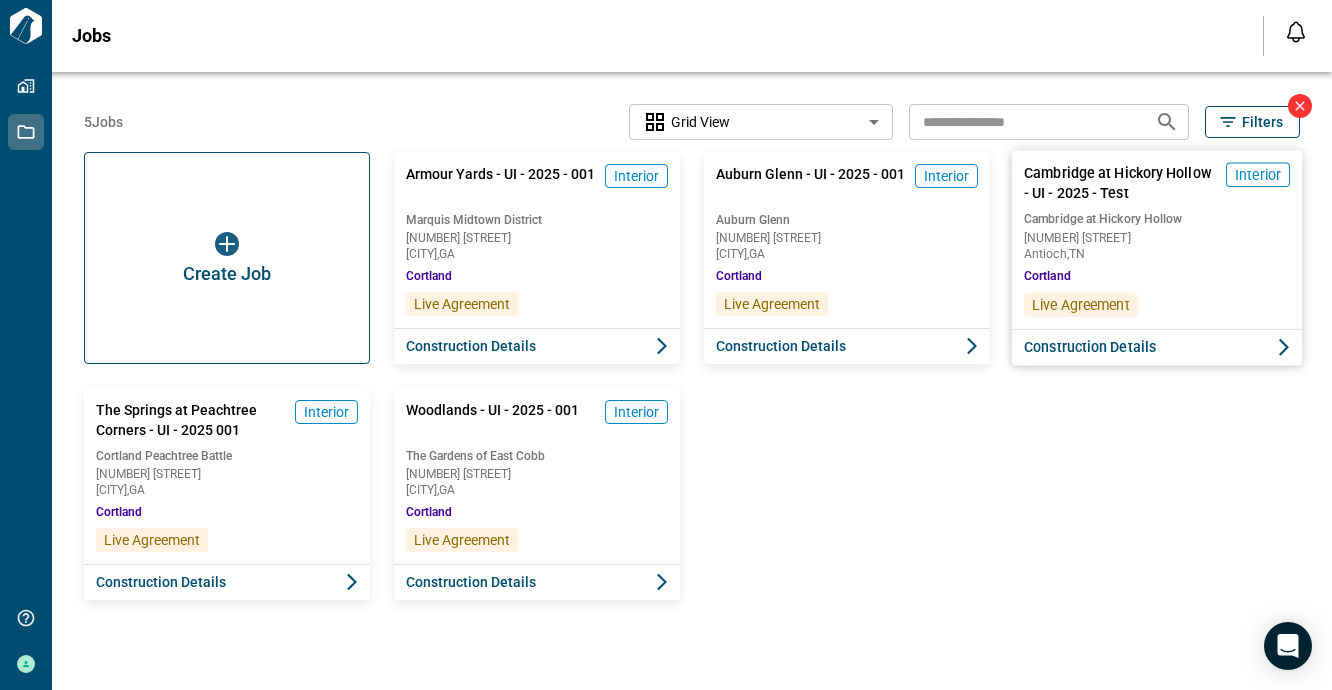 click on "Construction Details" at bounding box center [1090, 347] 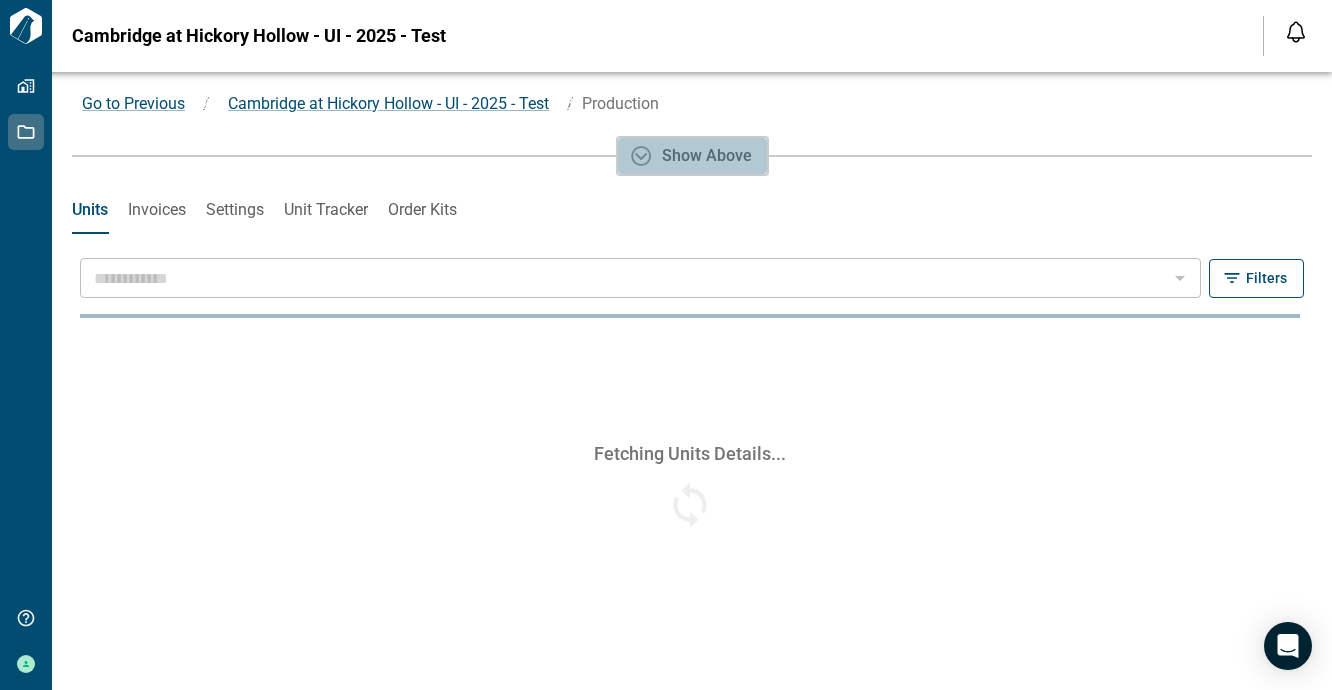 click on "Show above" at bounding box center (707, 156) 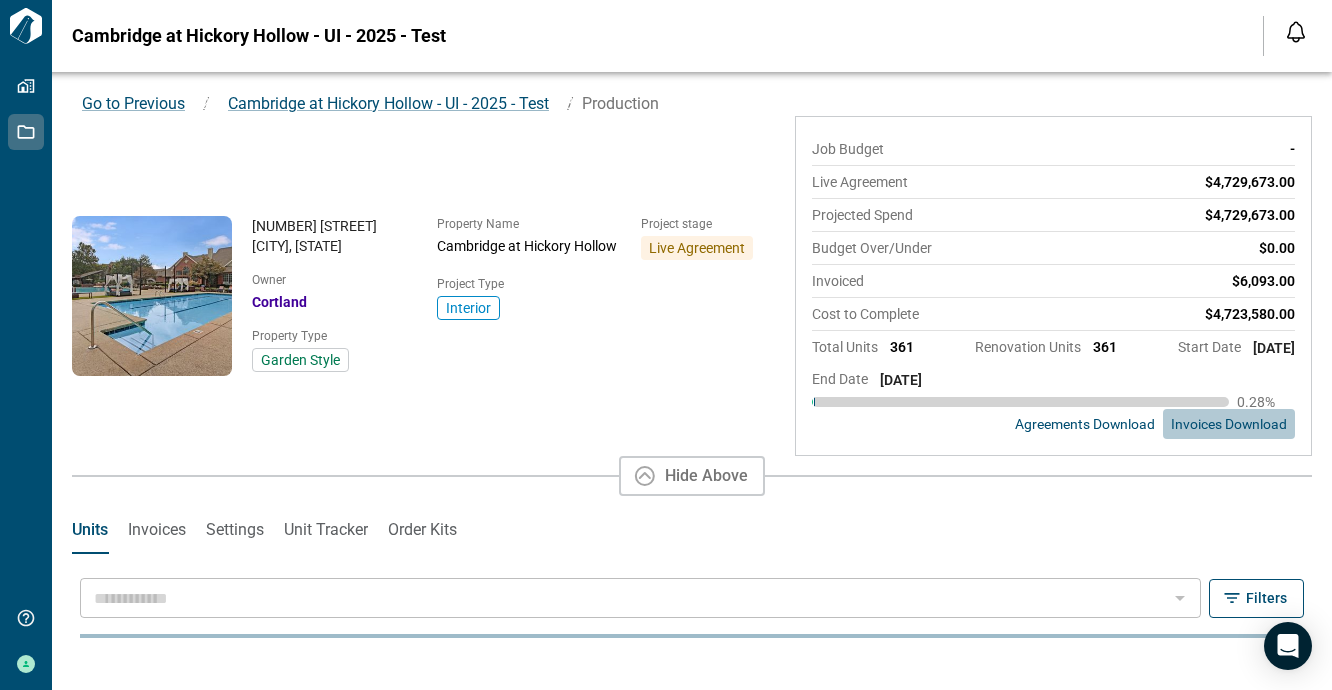 click on "Invoices Download" at bounding box center [1229, 424] 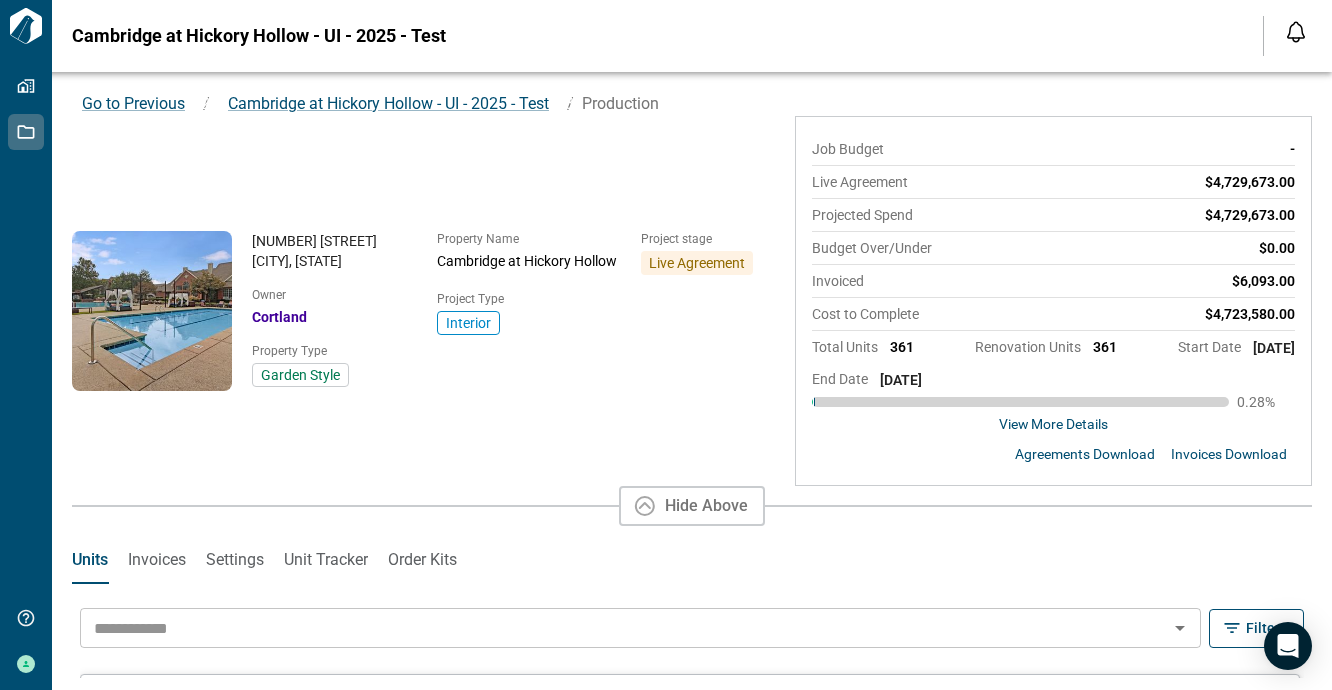 click on "Property Name [CITY] at [CITY] Project stage Live Agreement Project Type Interior" at bounding box center [595, 309] 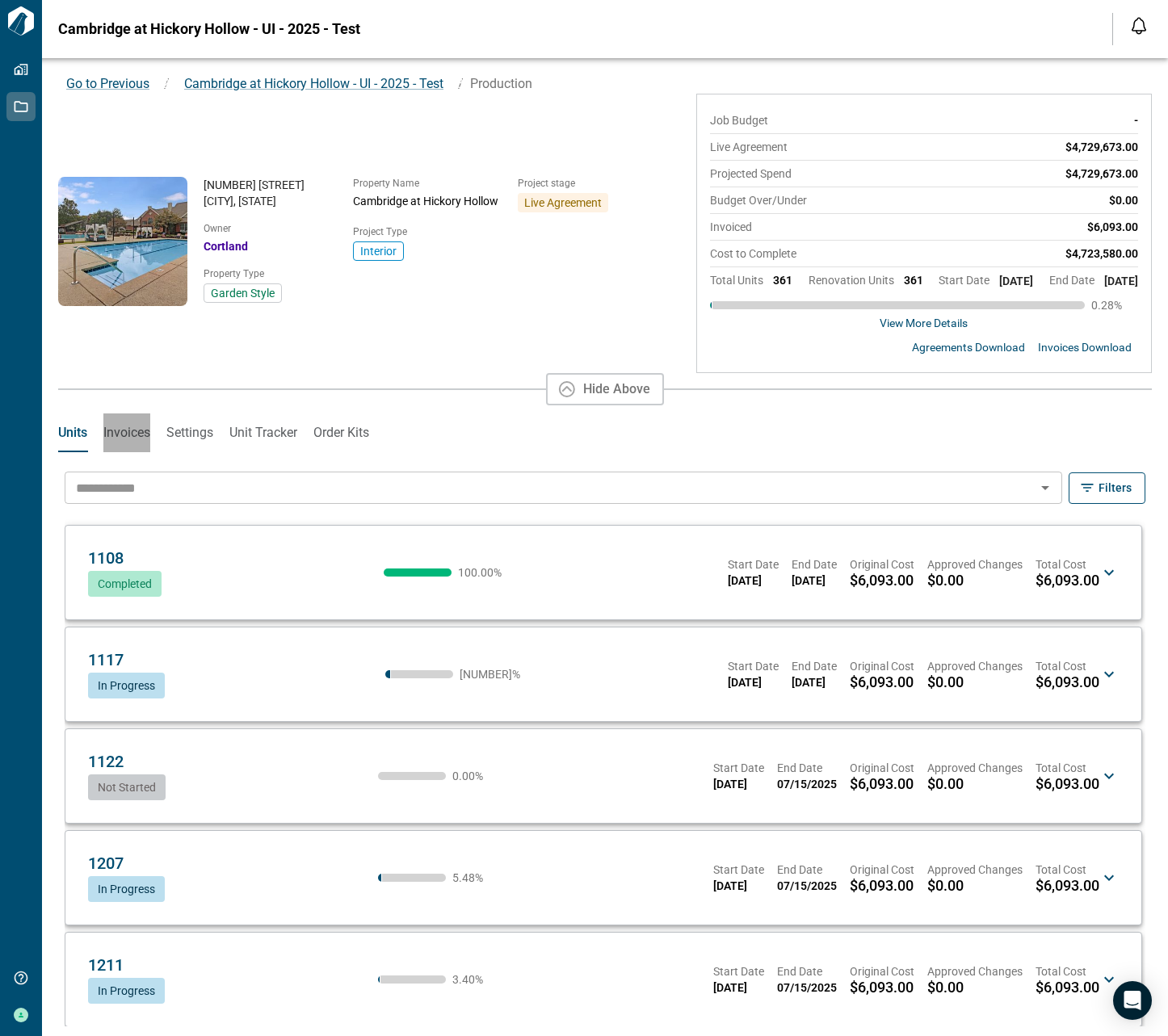 click on "Invoices" at bounding box center [127, 433] 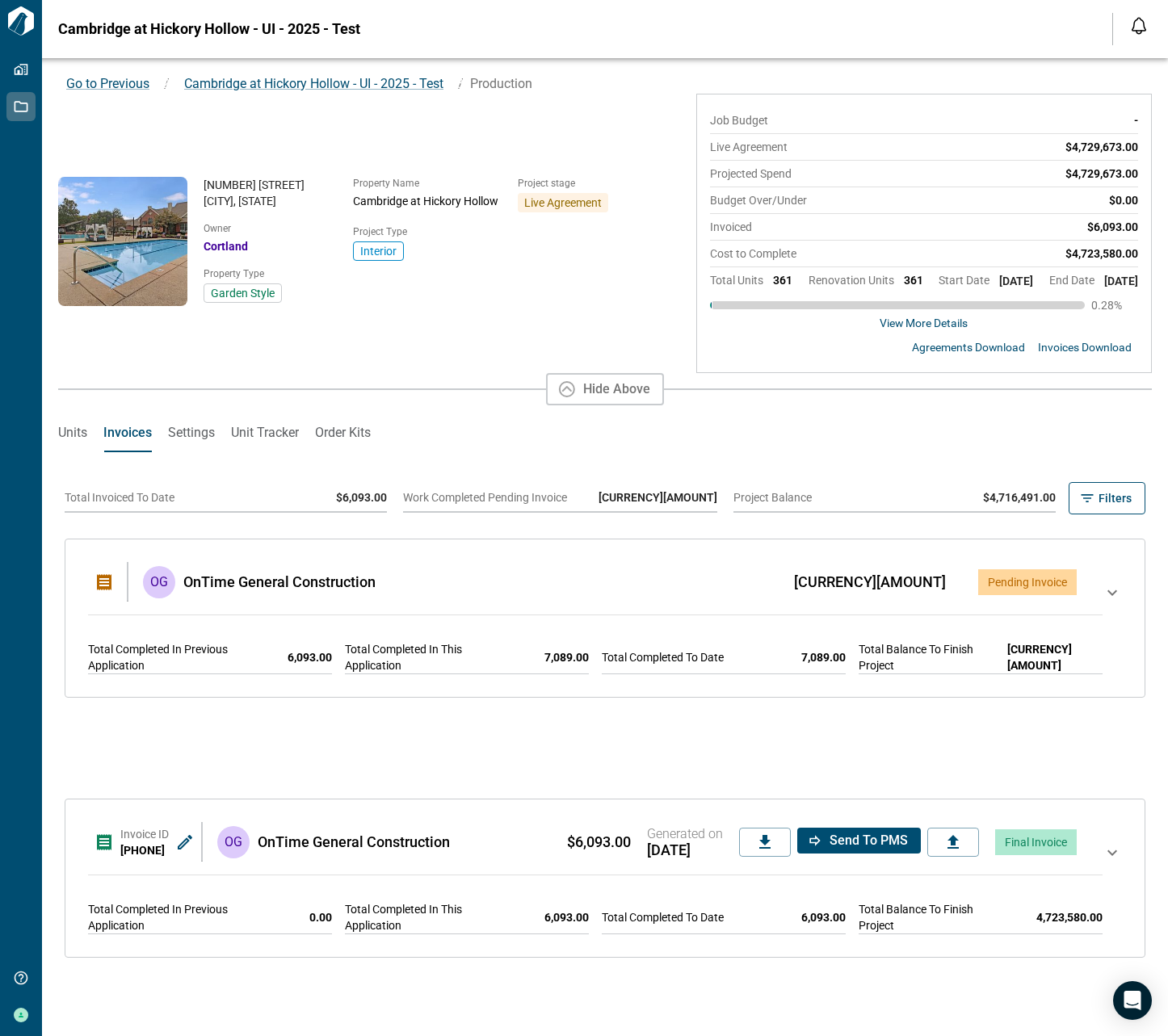 scroll, scrollTop: 13, scrollLeft: 0, axis: vertical 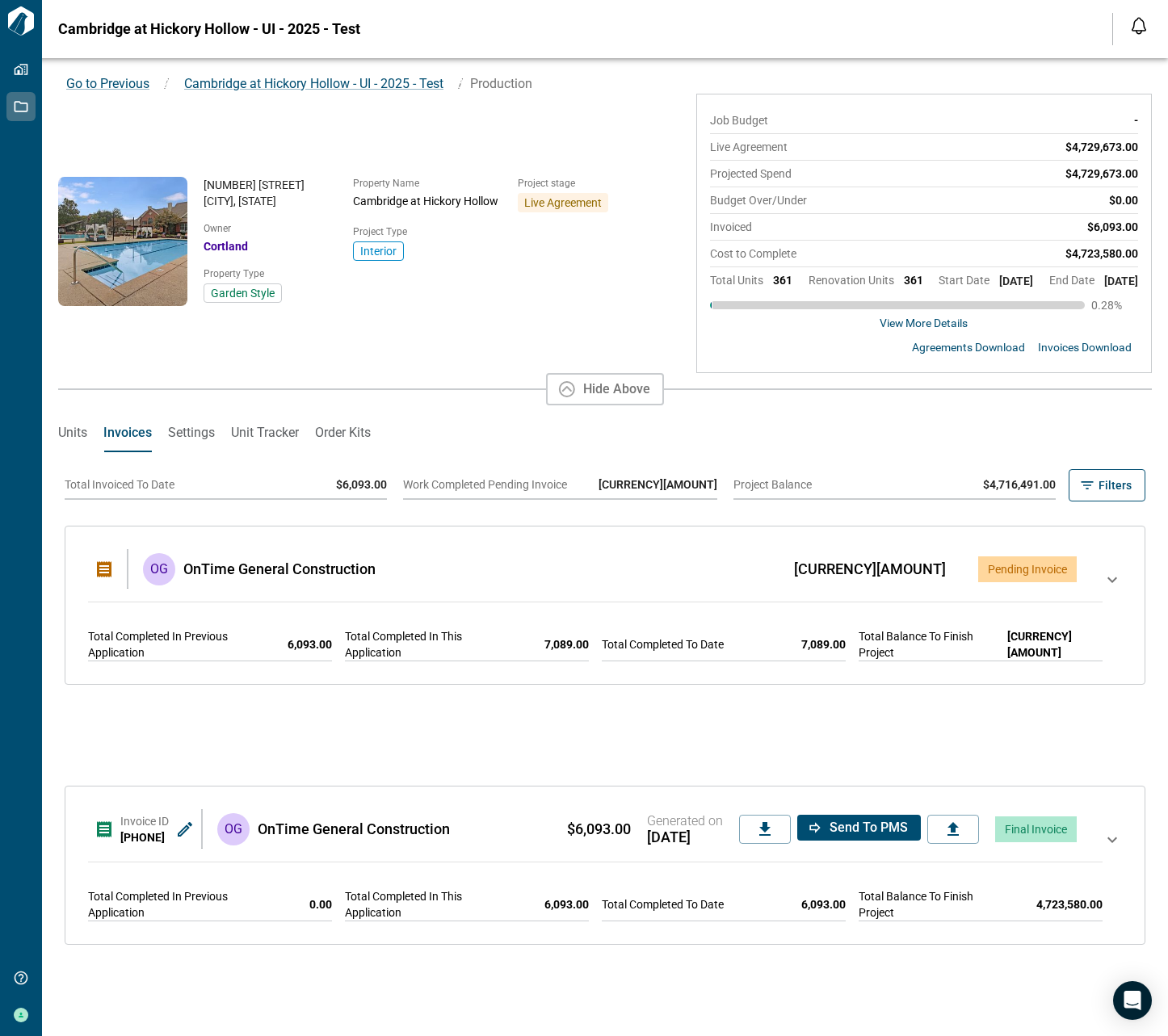 click 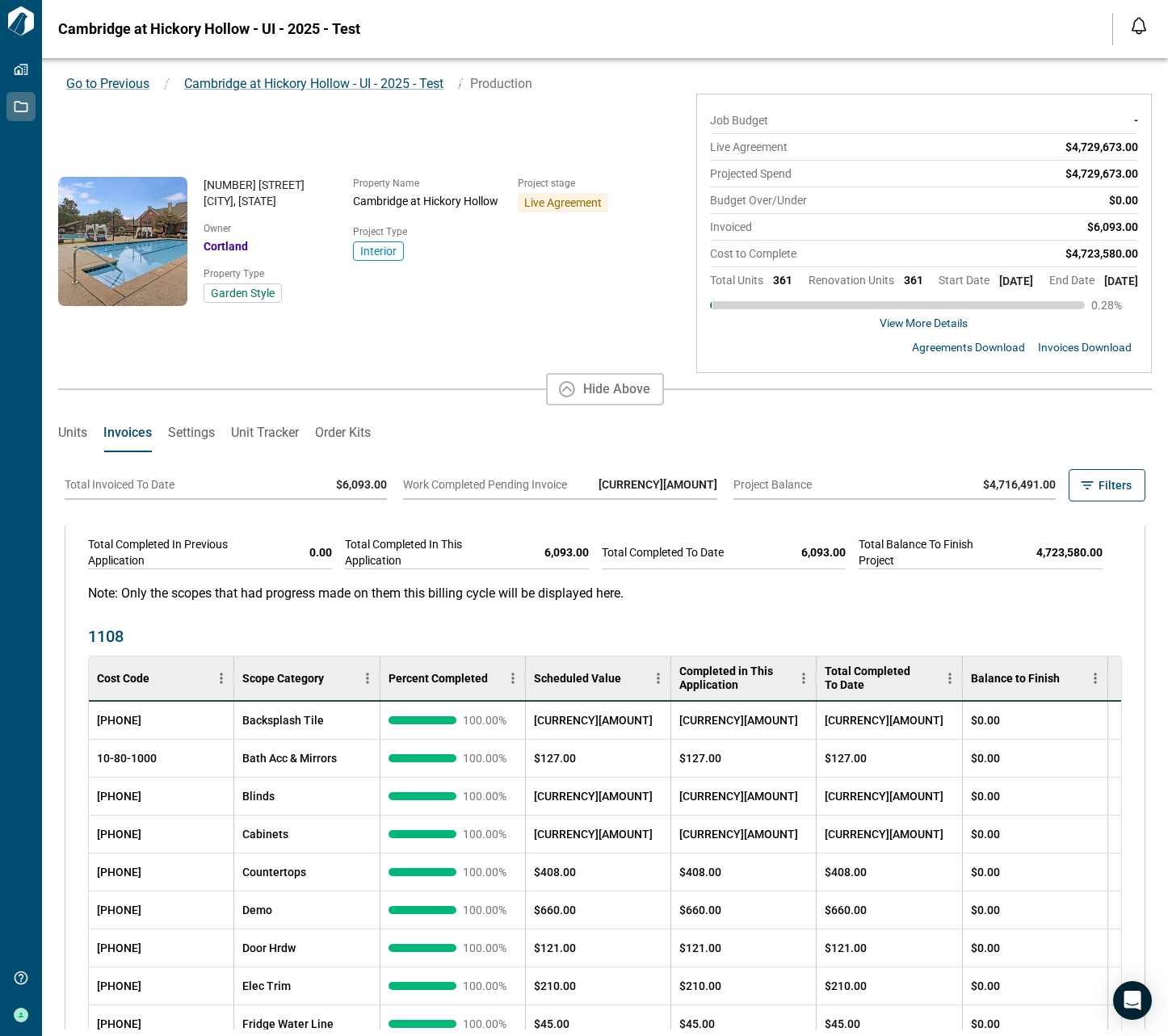 scroll, scrollTop: 361, scrollLeft: 0, axis: vertical 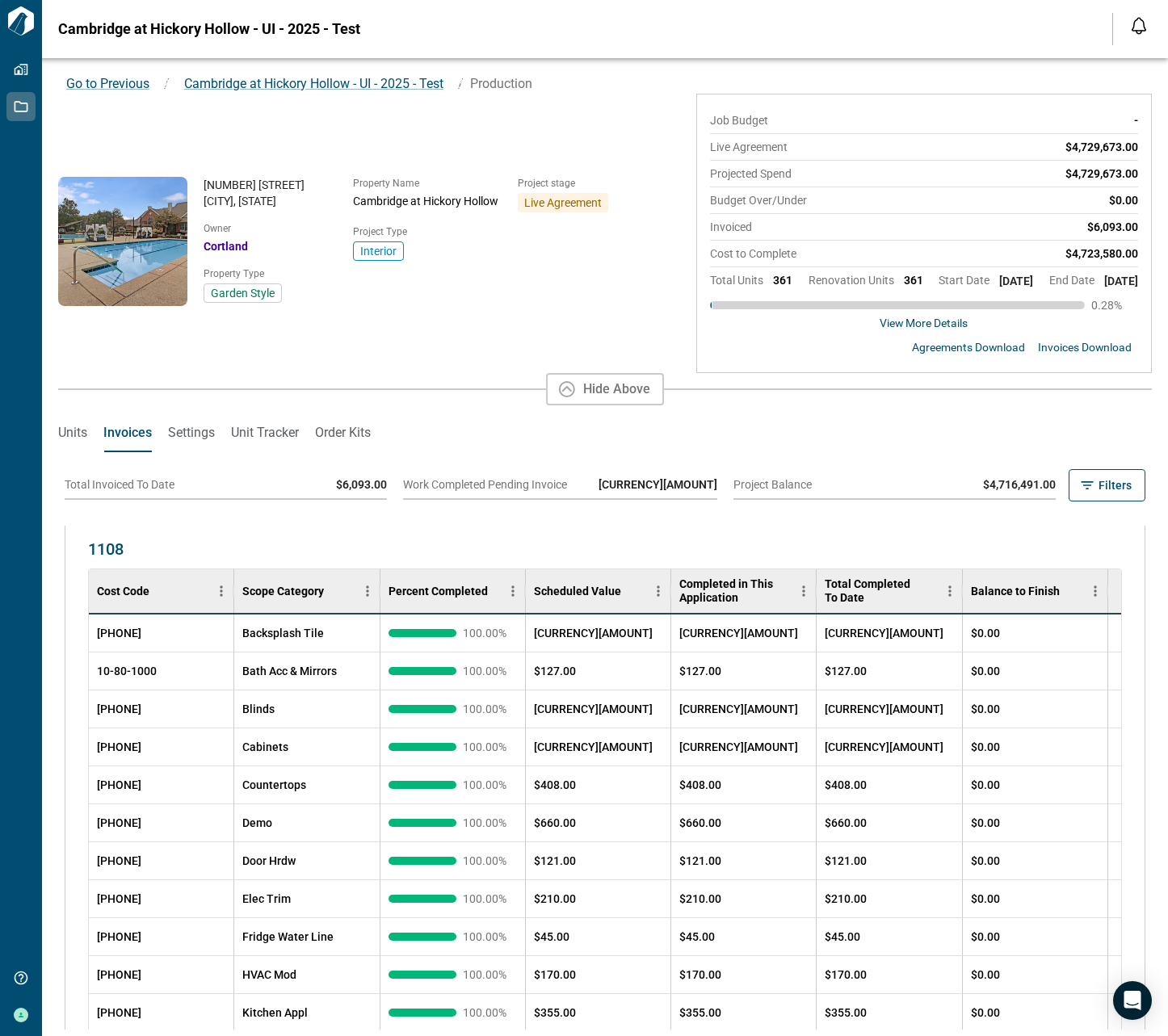 click on "Settings" at bounding box center [191, 433] 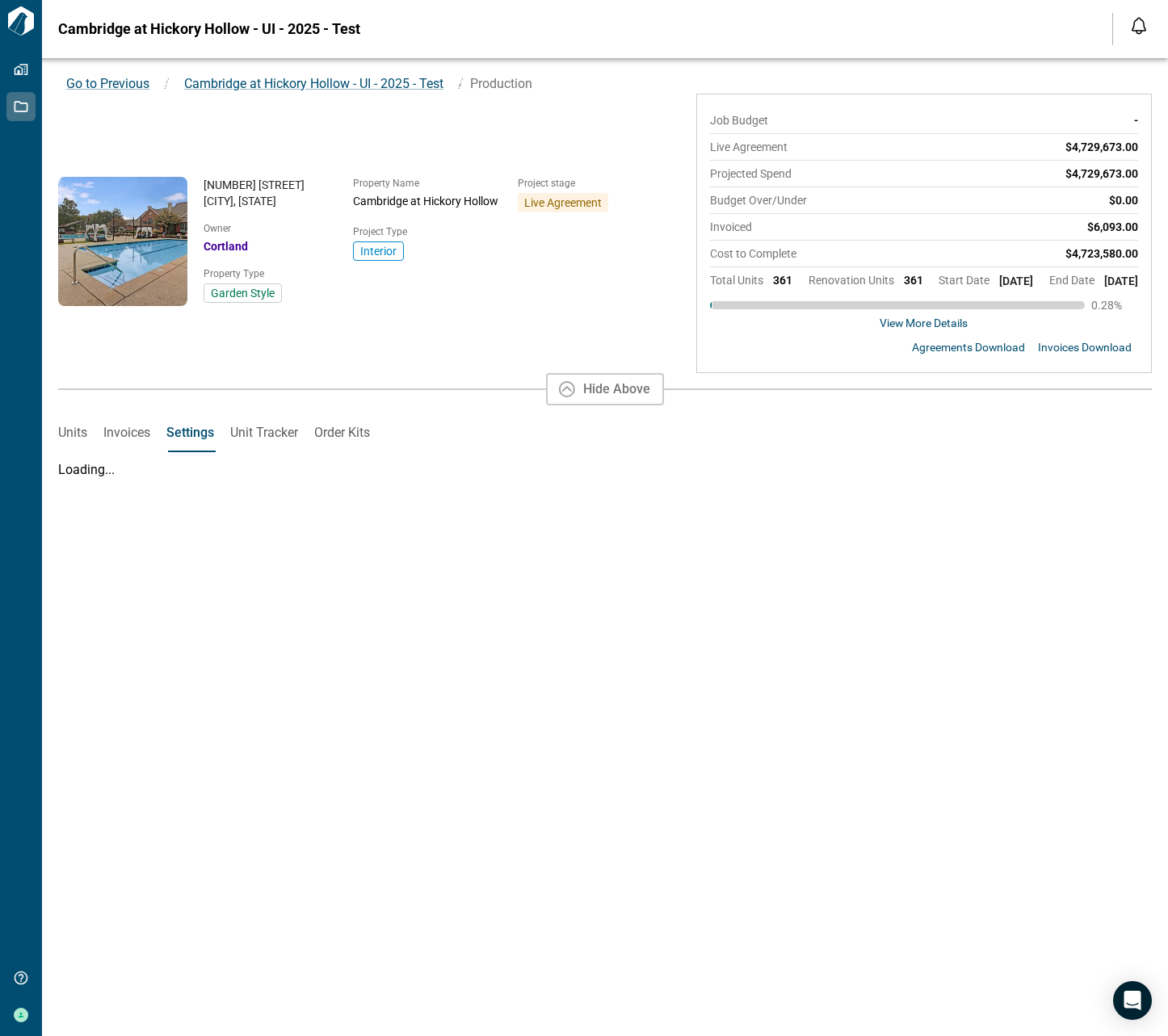 scroll, scrollTop: 0, scrollLeft: 0, axis: both 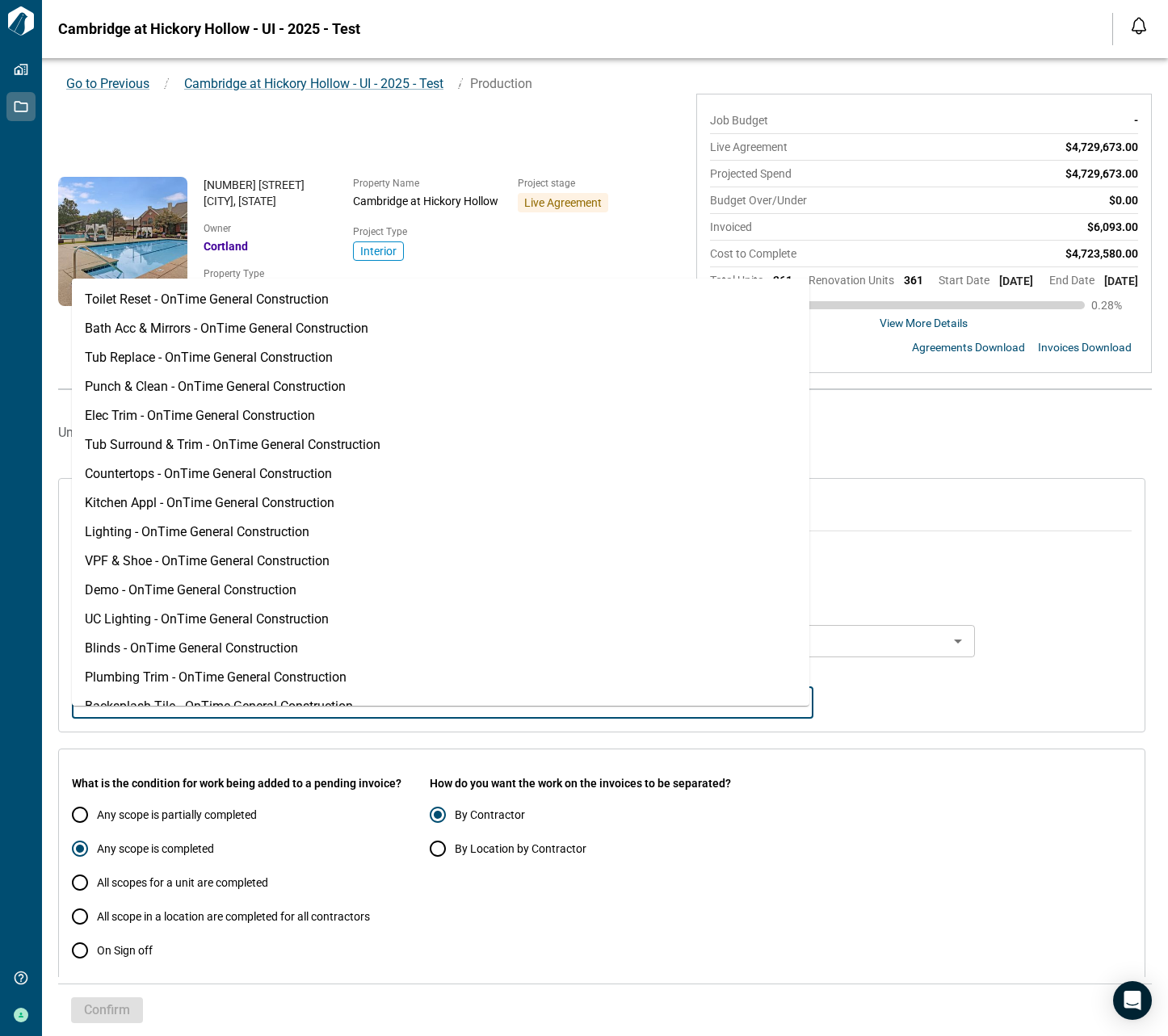 click at bounding box center (429, 703) 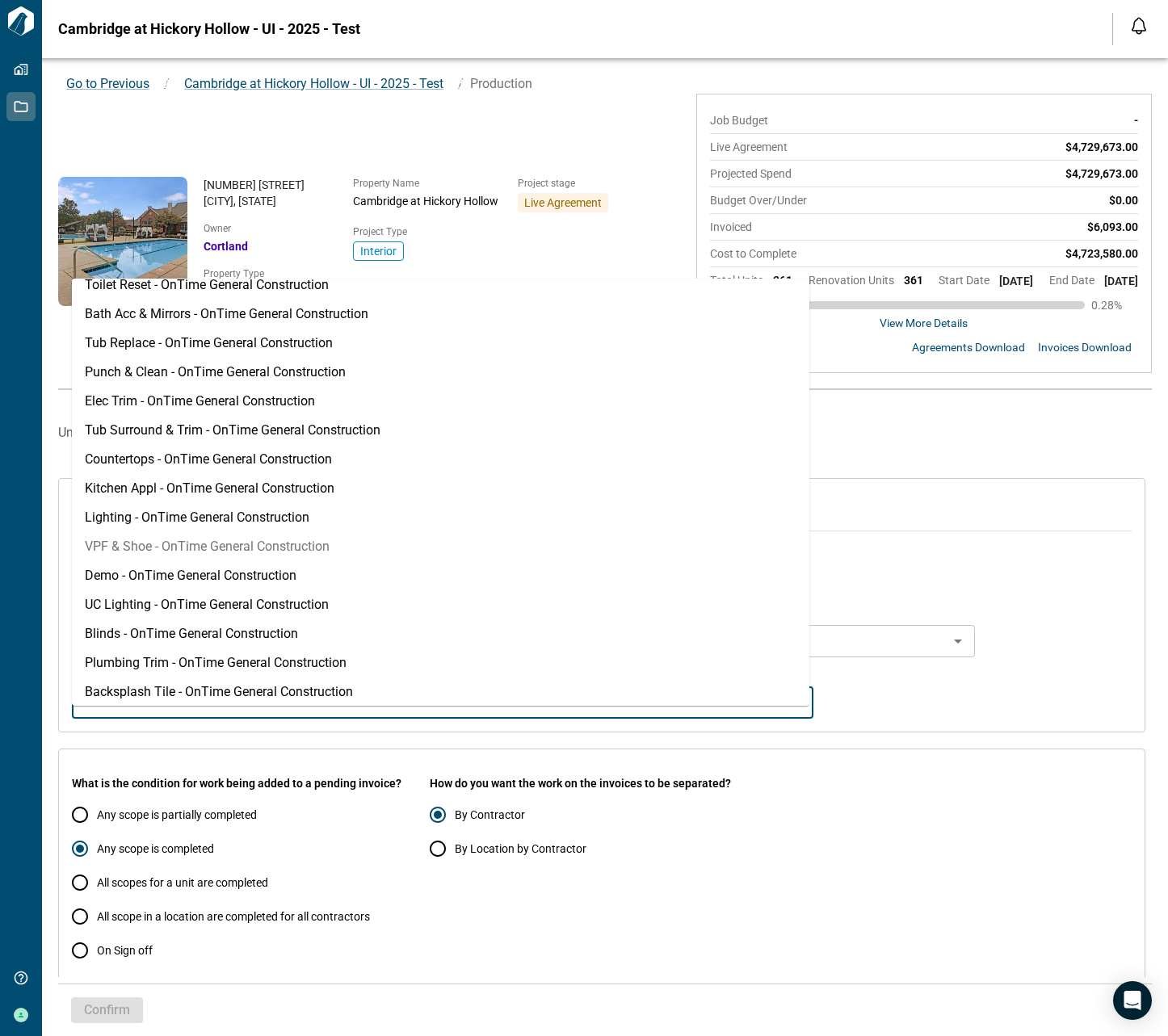scroll, scrollTop: 15, scrollLeft: 0, axis: vertical 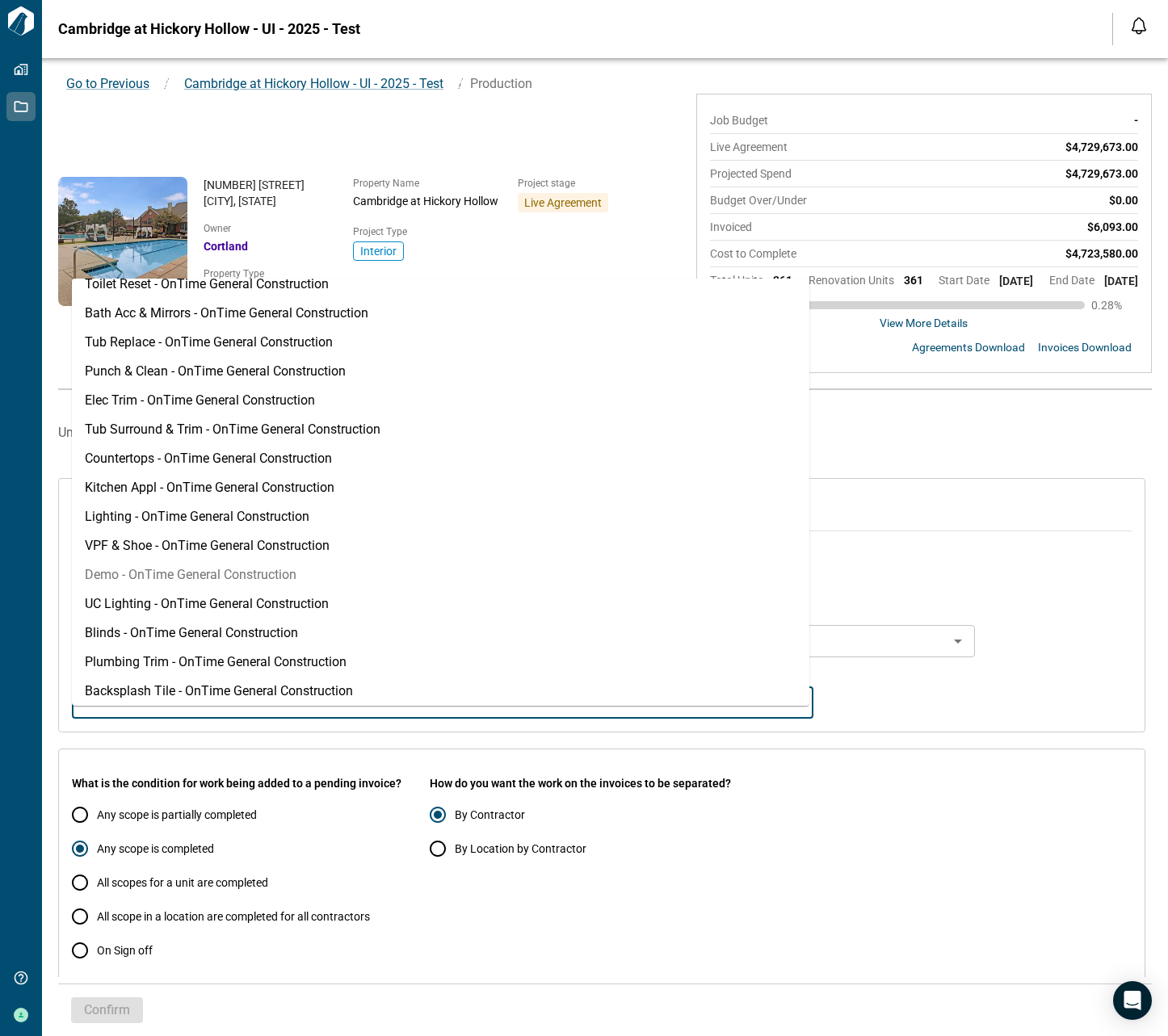 click on "Demo - OnTime General Construction" at bounding box center (440, 575) 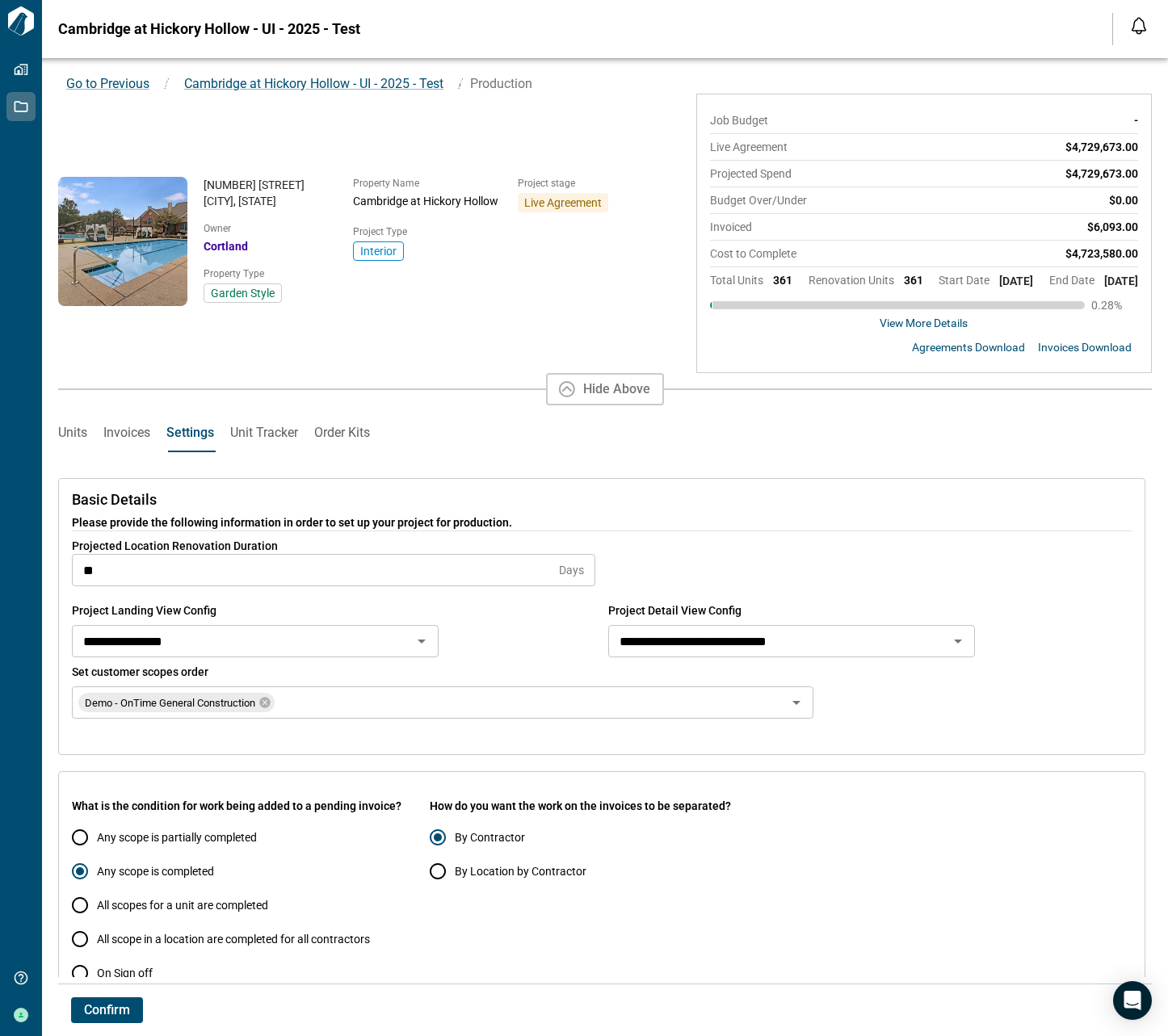 click on "Set customer scopes order Demo - OnTime General Construction" at bounding box center (602, 703) 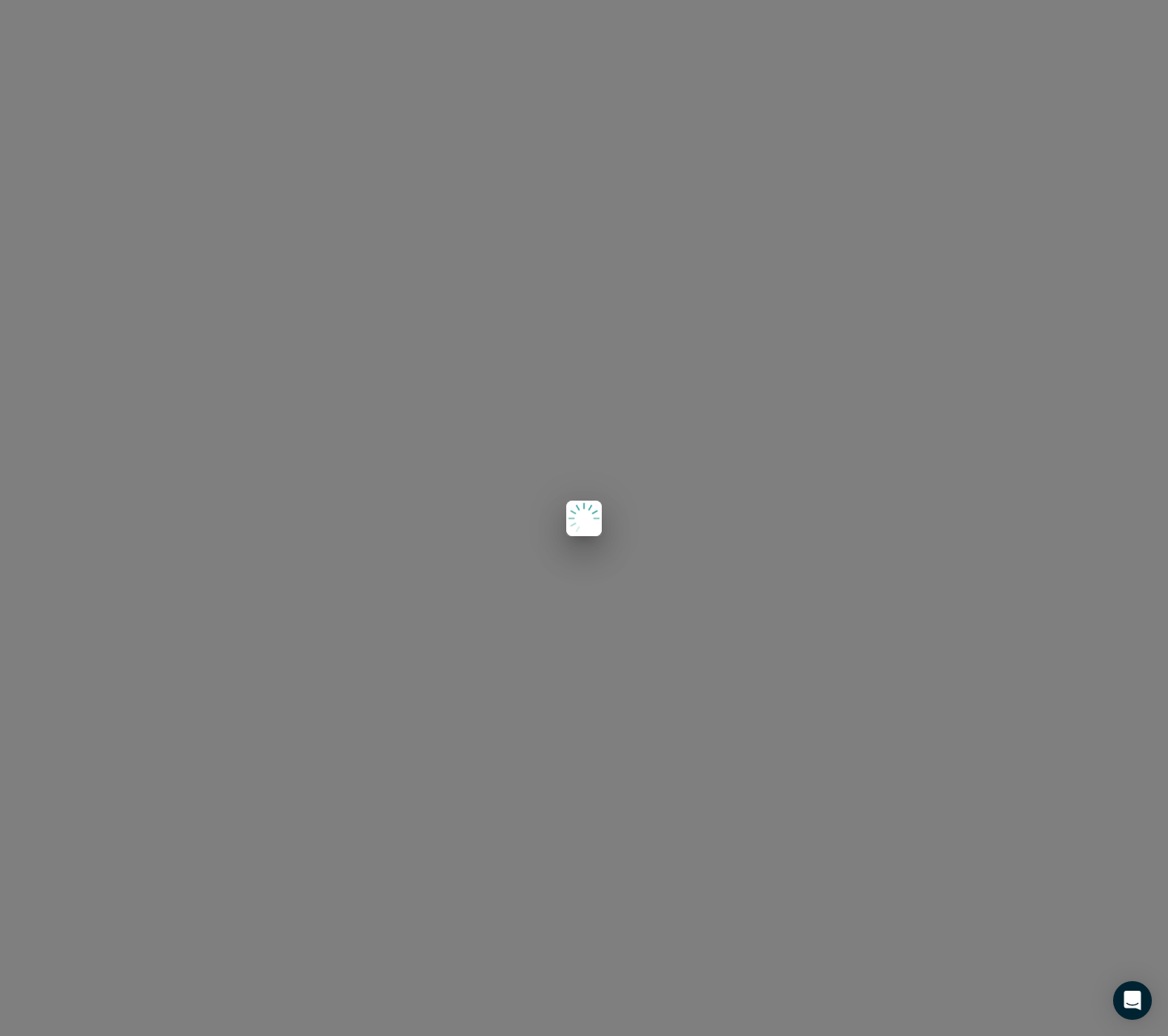 scroll, scrollTop: 0, scrollLeft: 0, axis: both 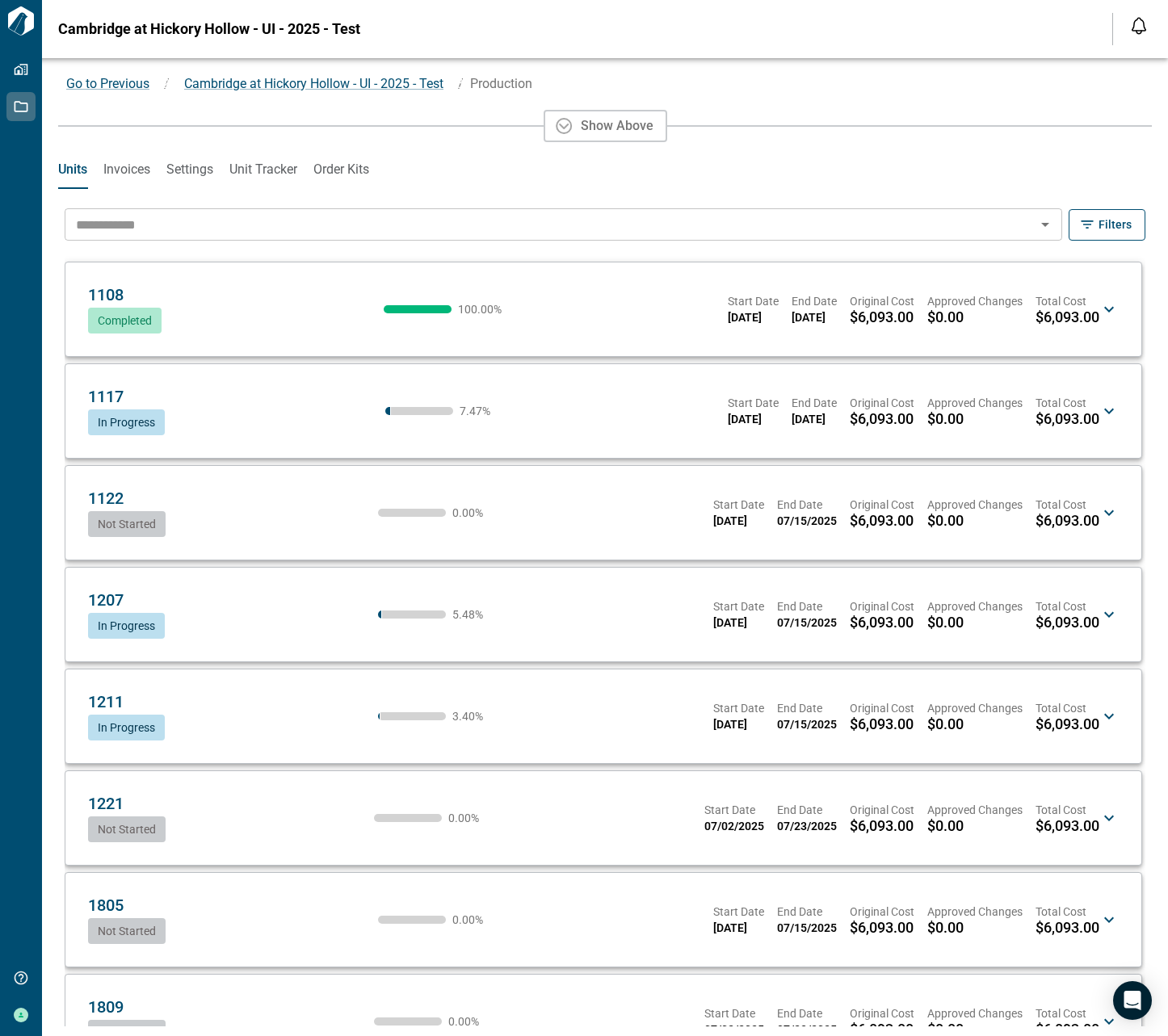click on "1122 OG Not Started 0.00 % Start Date 06/24/2025 End Date 07/15/2025 Original Cost $6,093.00 Approved Changes $0.00 Total Cost $6,093.00 OG" at bounding box center [594, 513] 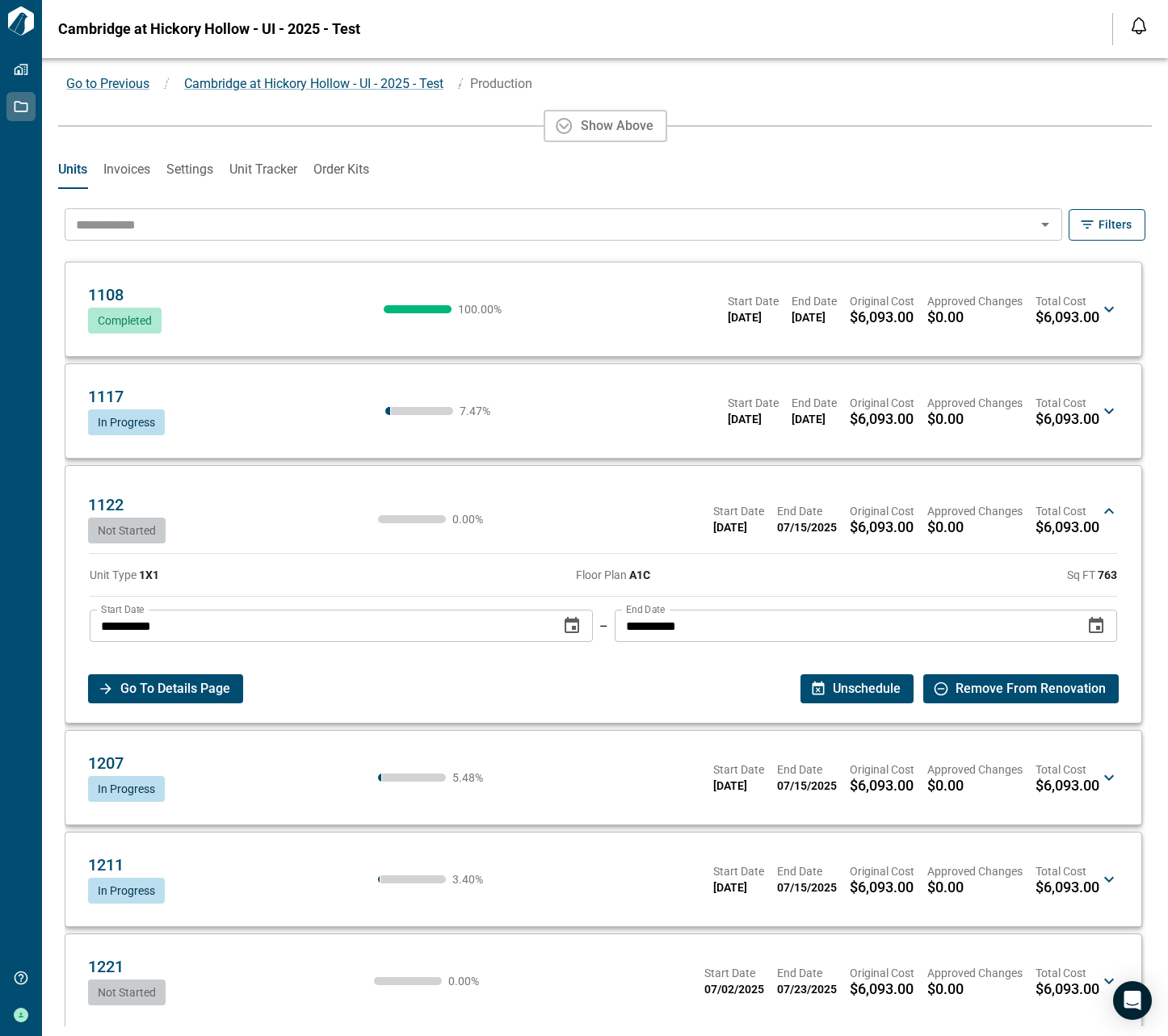 click on "Go To Details Page" at bounding box center [175, 689] 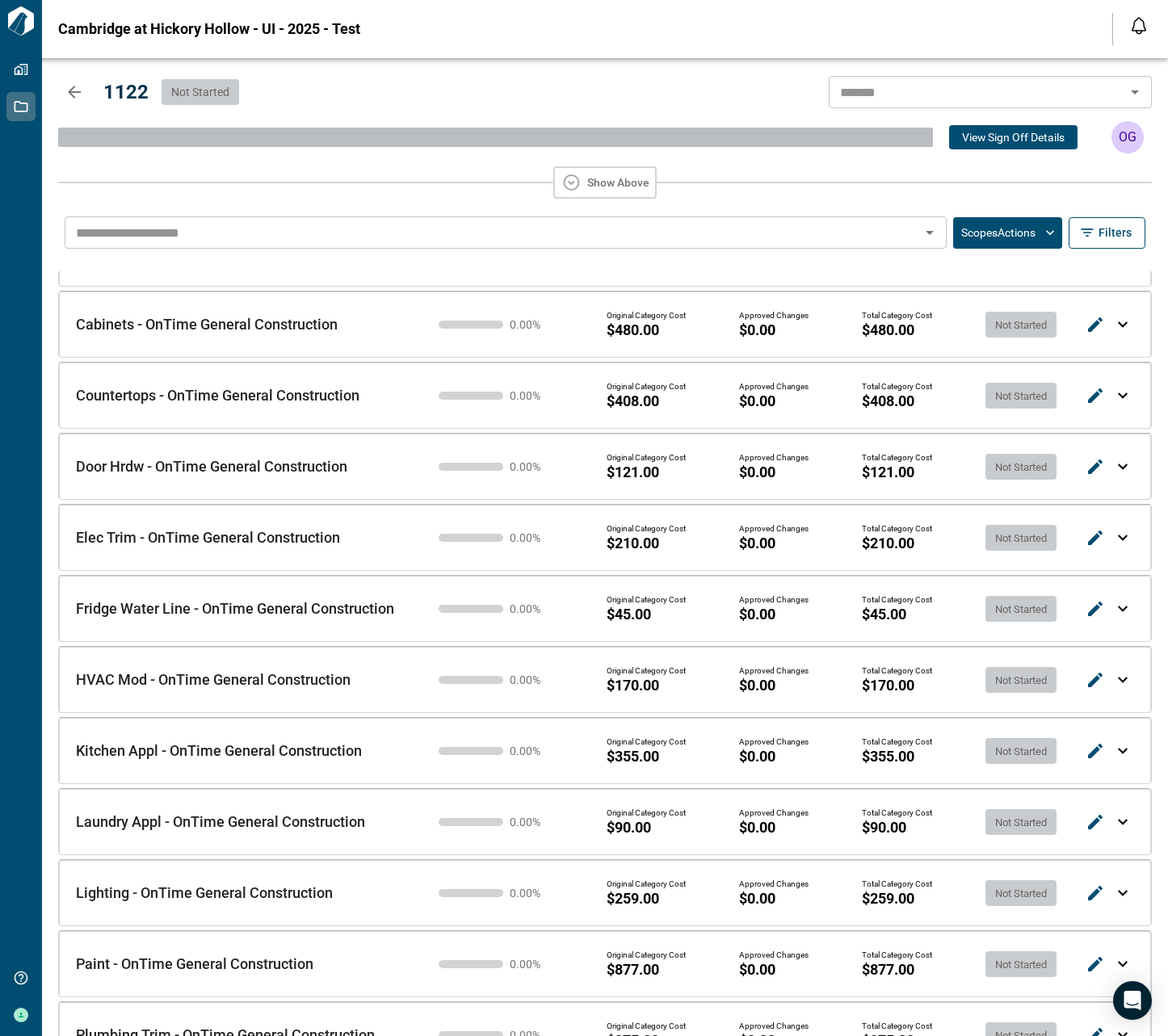 scroll, scrollTop: 0, scrollLeft: 0, axis: both 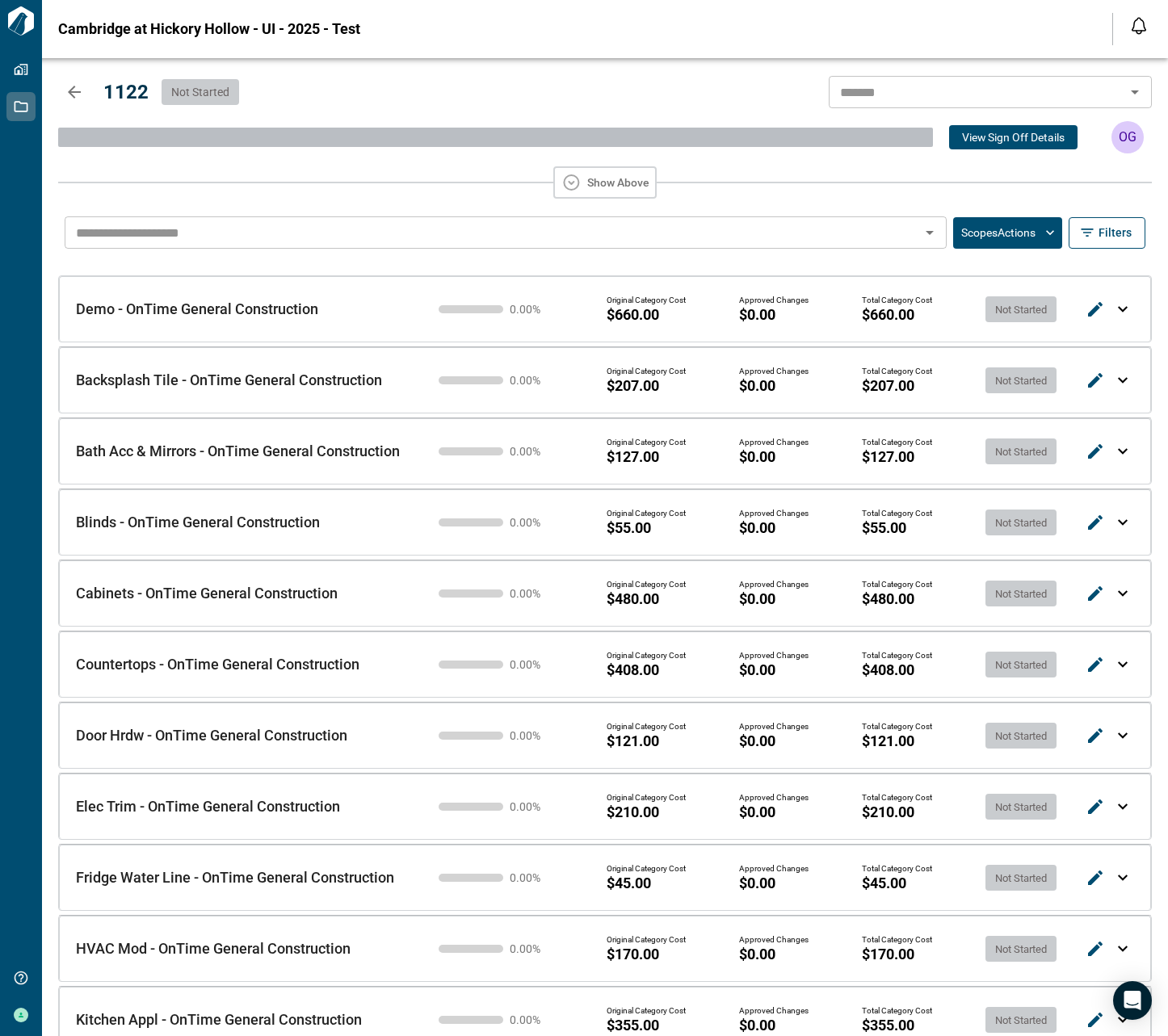 click 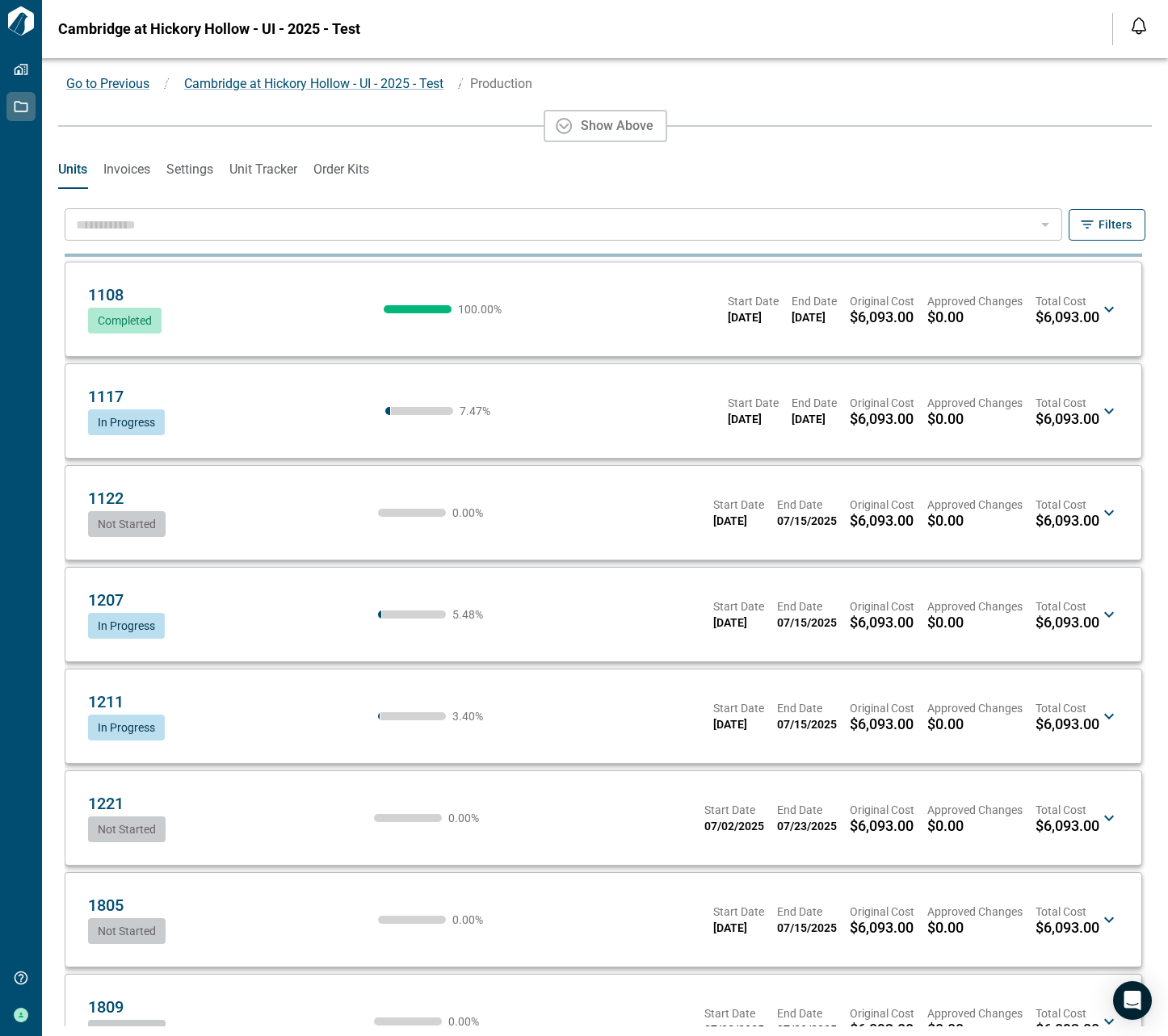 click on "Invoices" at bounding box center (127, 170) 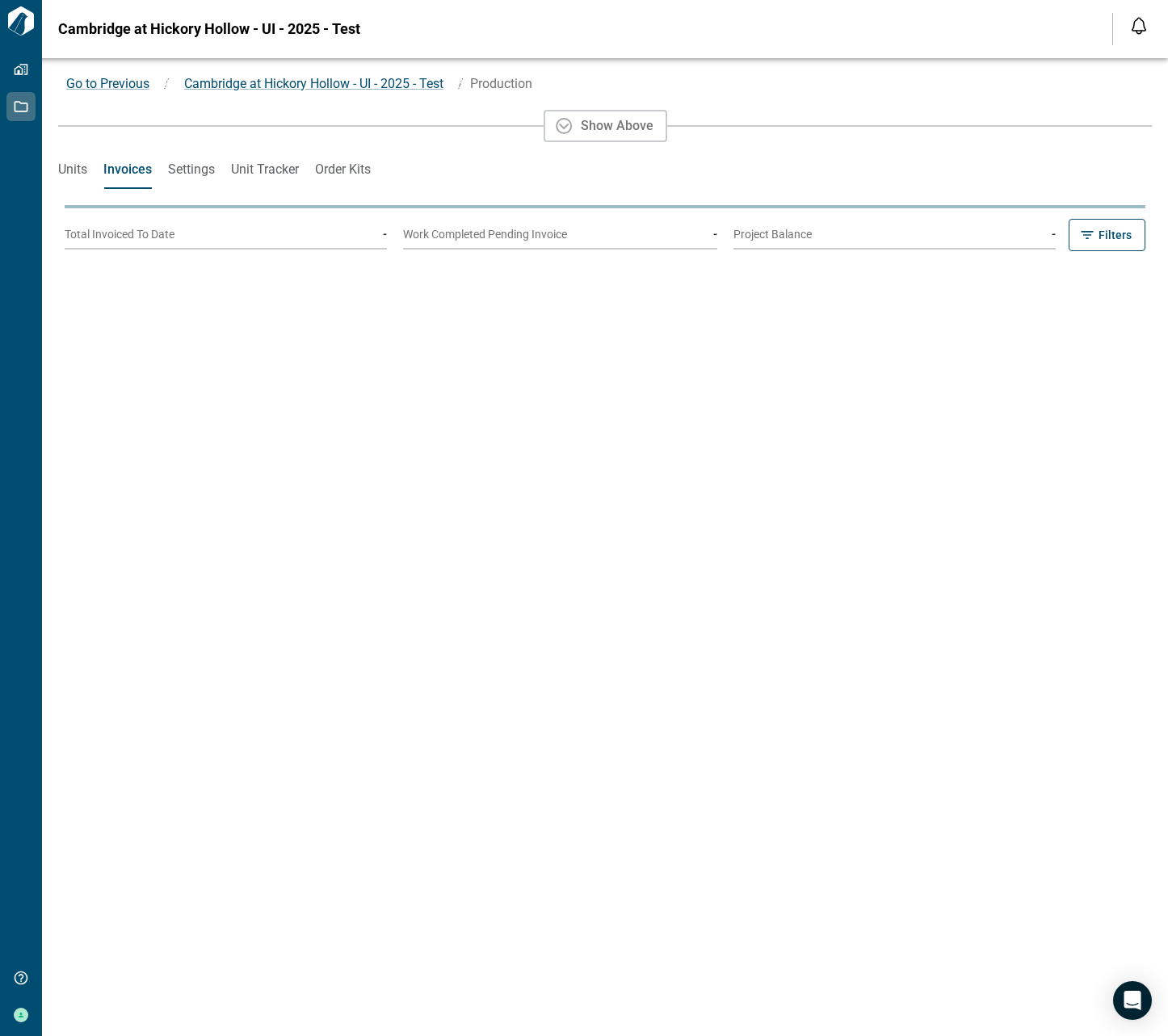 click on "Settings" at bounding box center [191, 170] 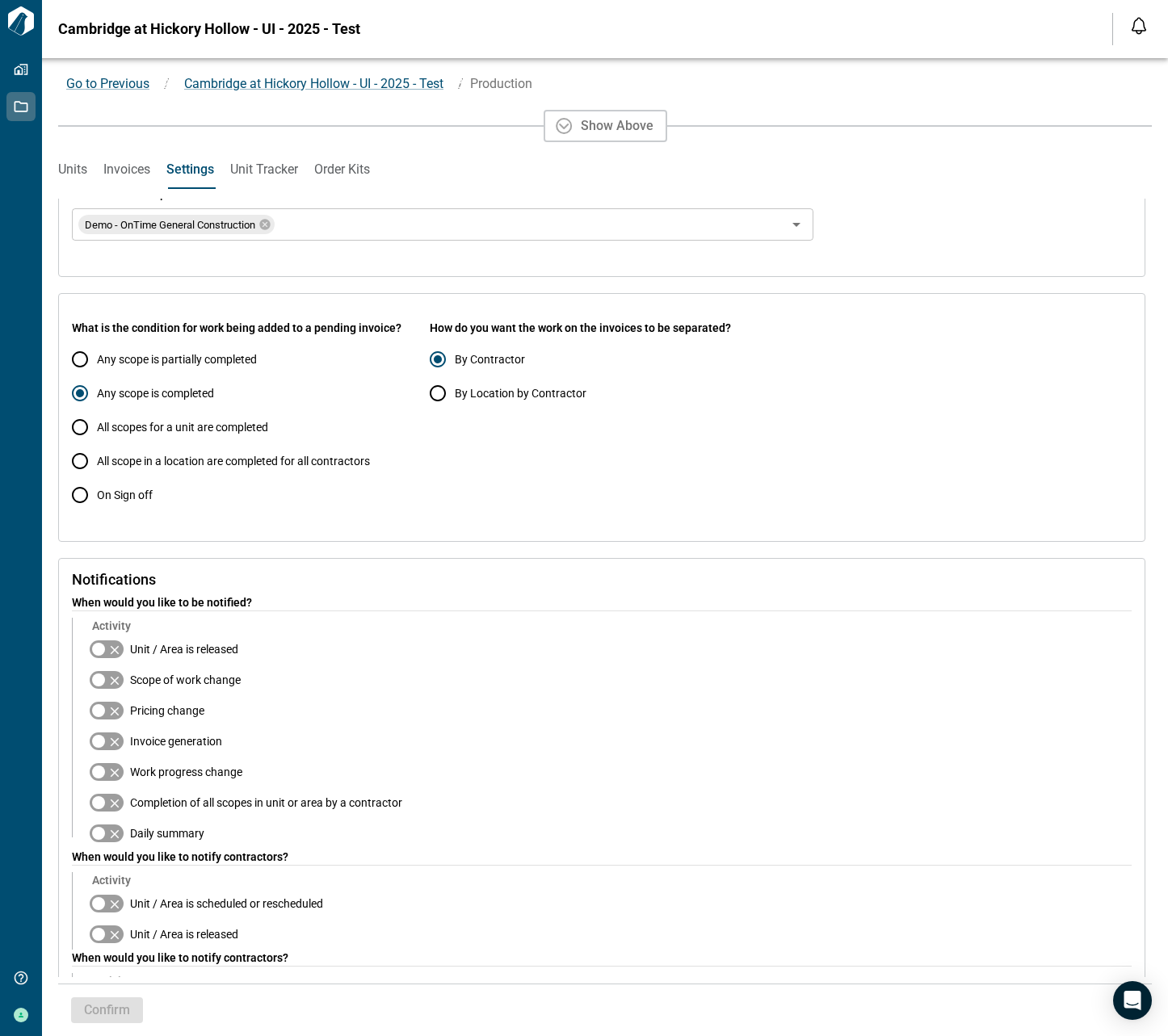 scroll, scrollTop: 0, scrollLeft: 0, axis: both 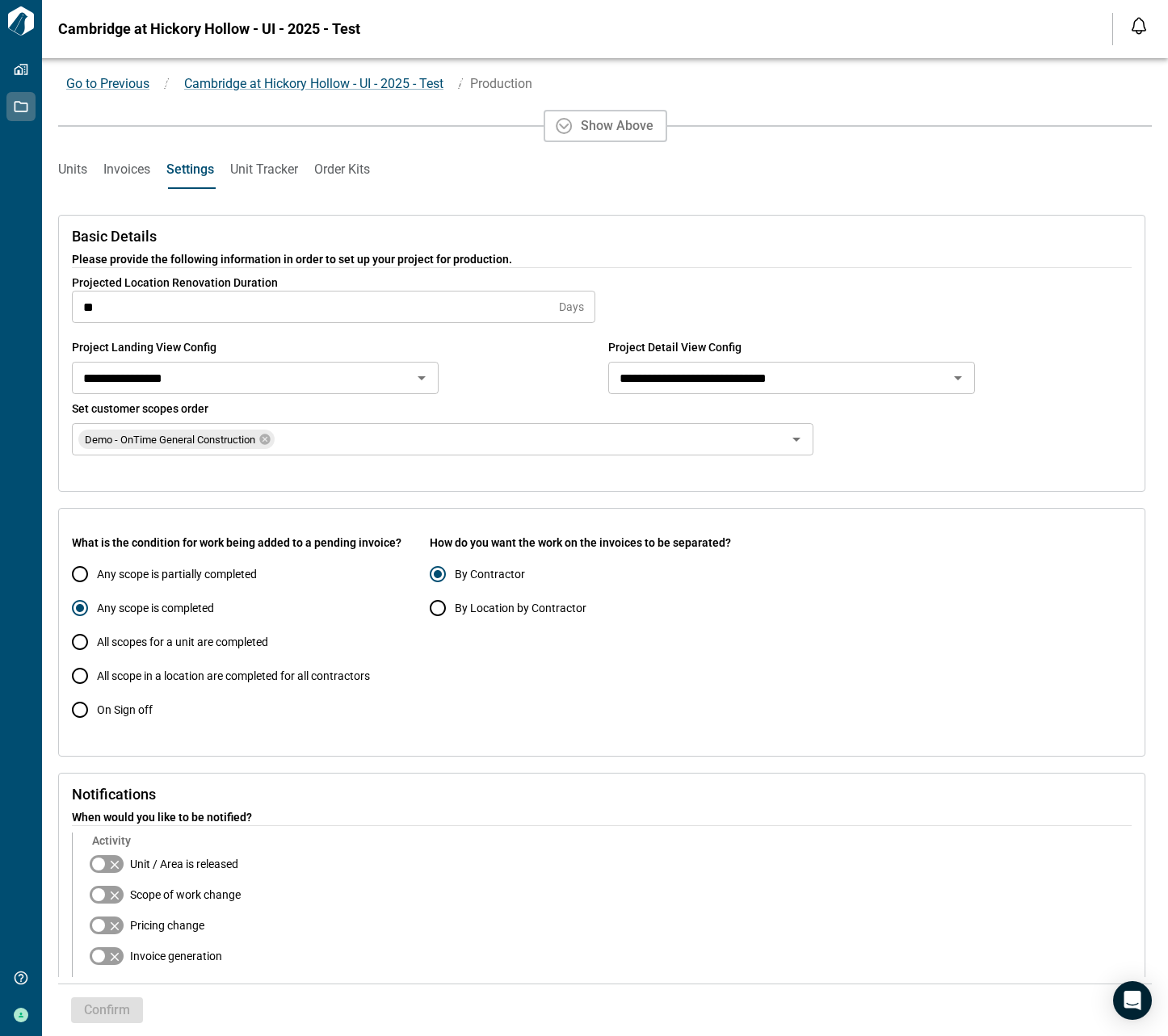click on "Units" at bounding box center [73, 170] 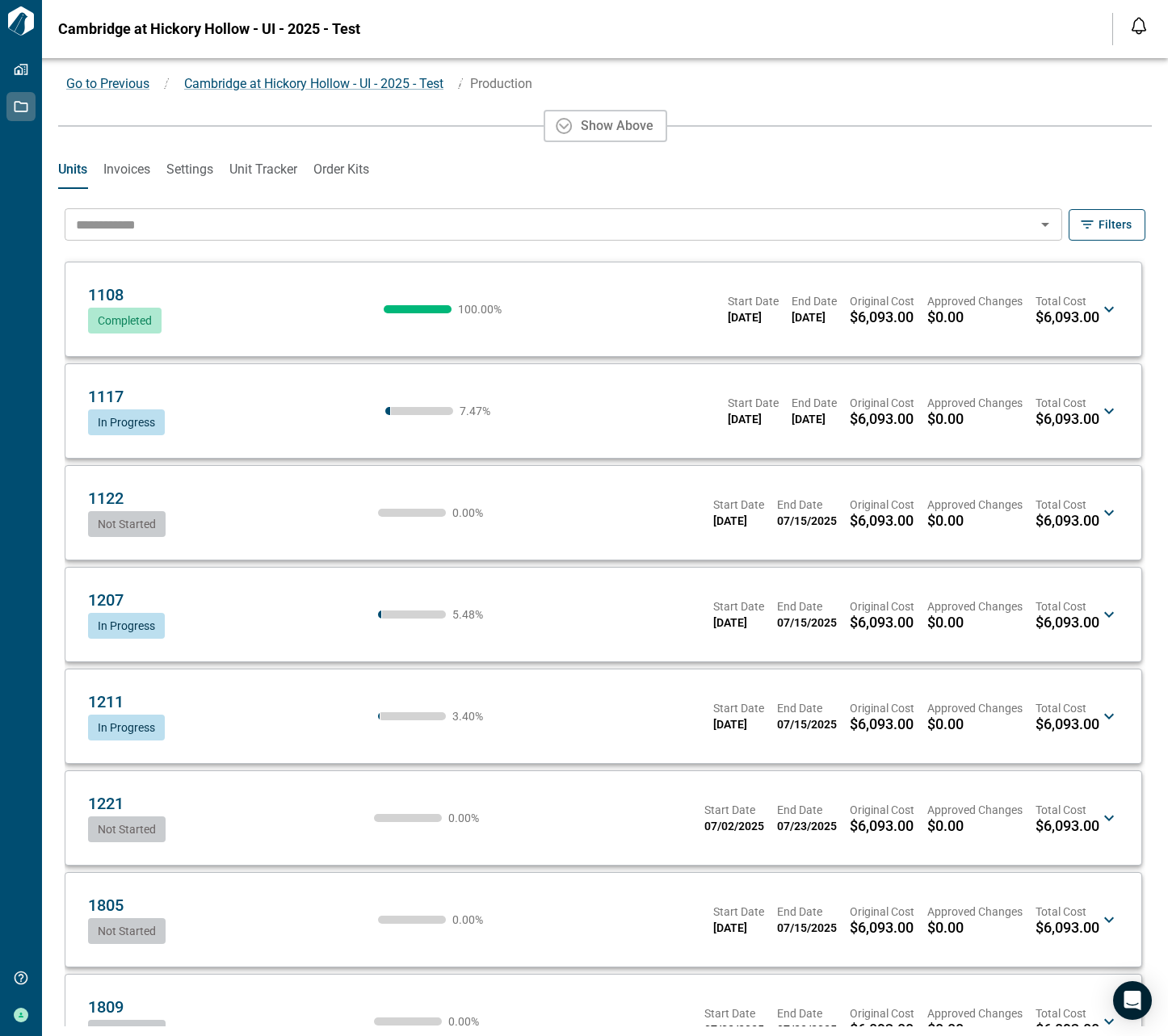 type 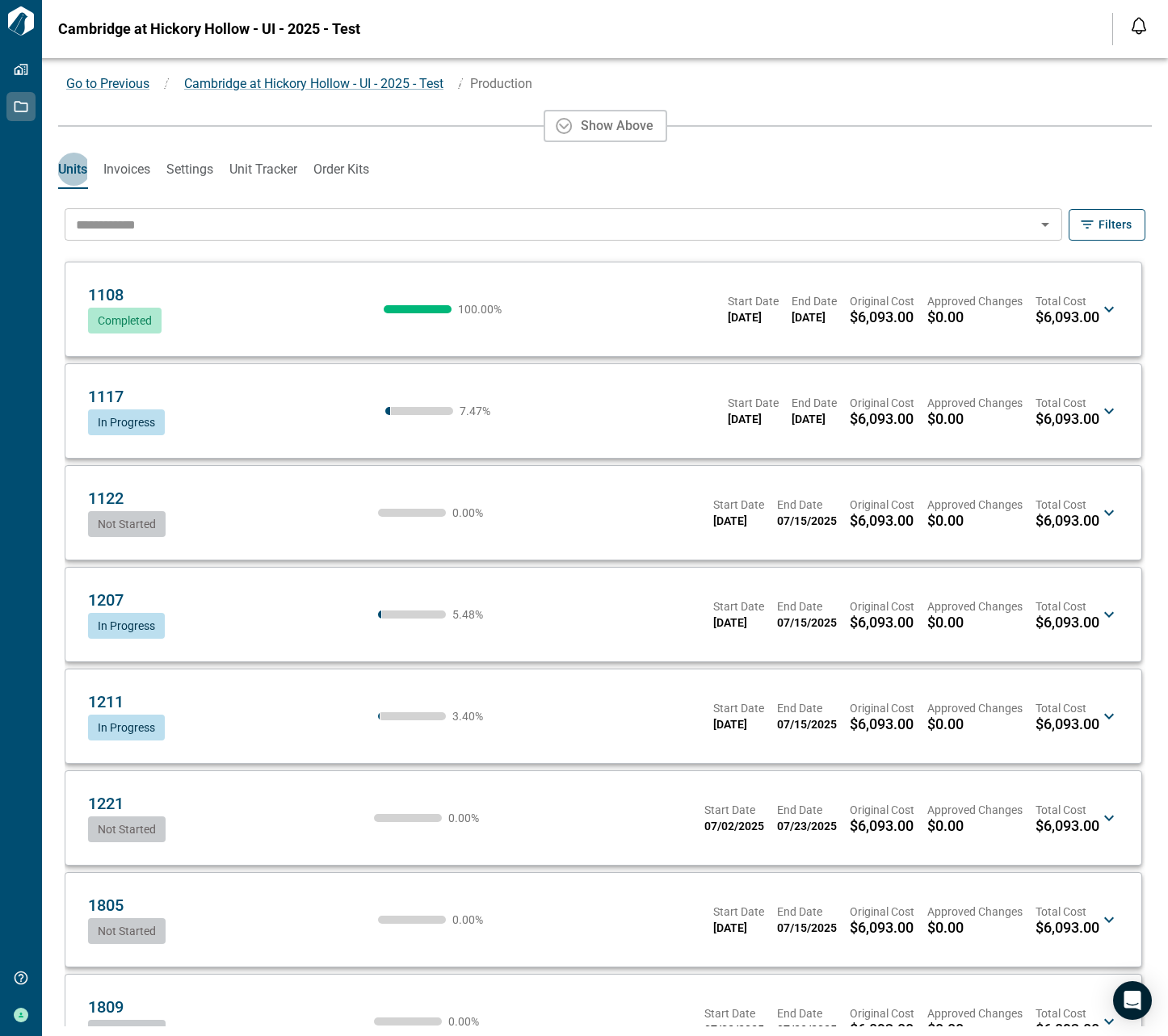 click on "Settings" at bounding box center [190, 170] 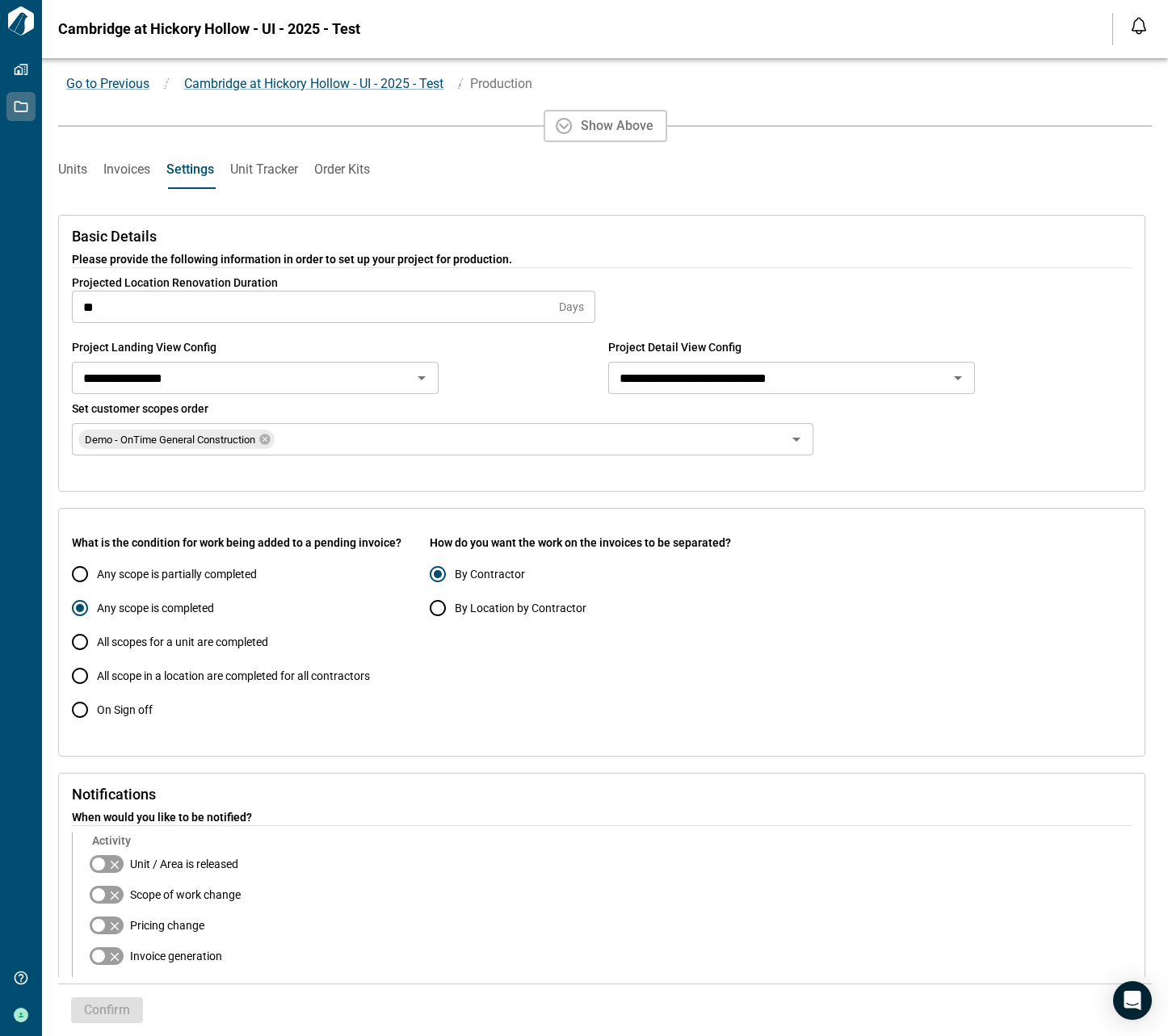 click on "Units" at bounding box center (73, 170) 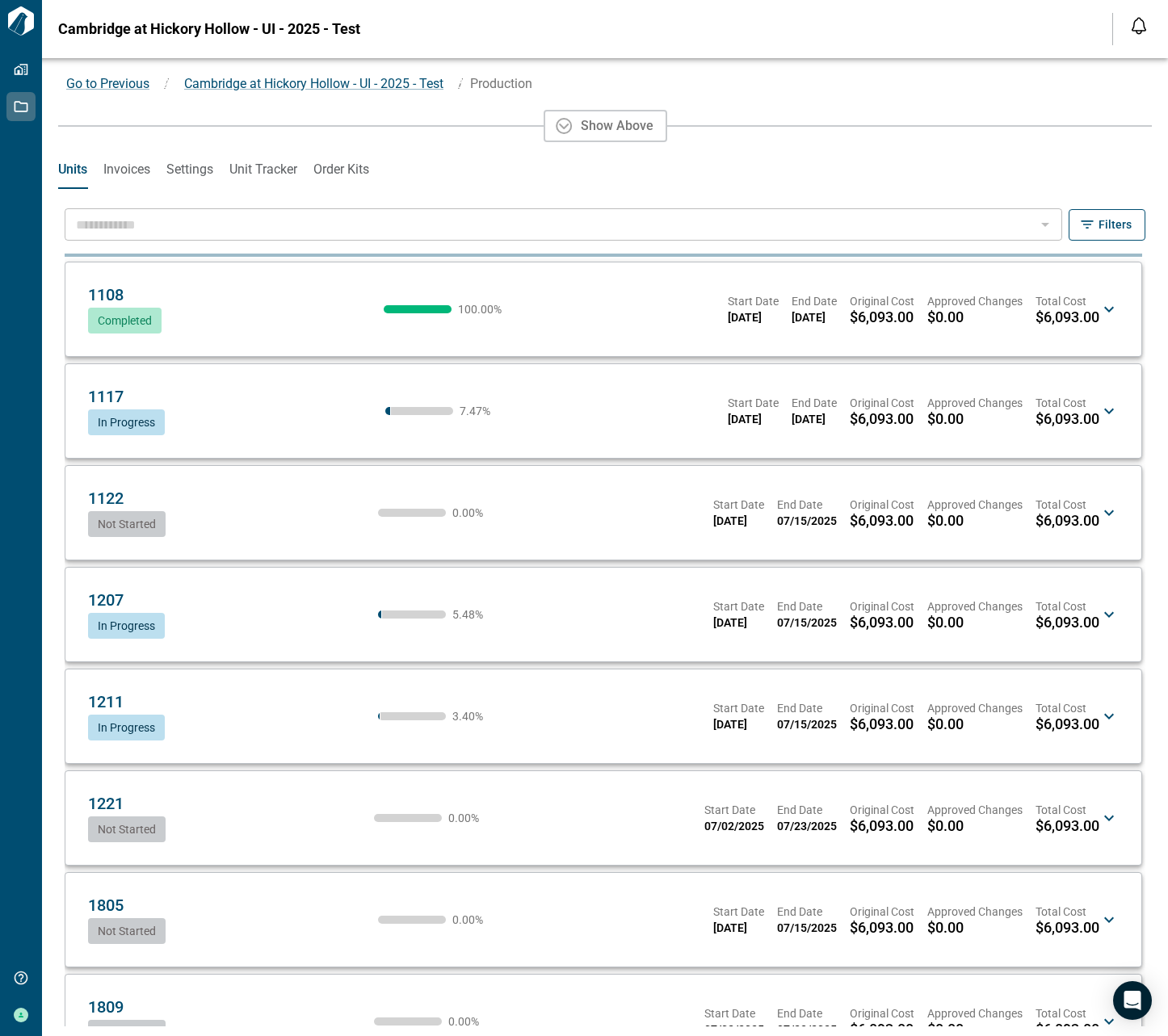 click on "Settings" at bounding box center [190, 170] 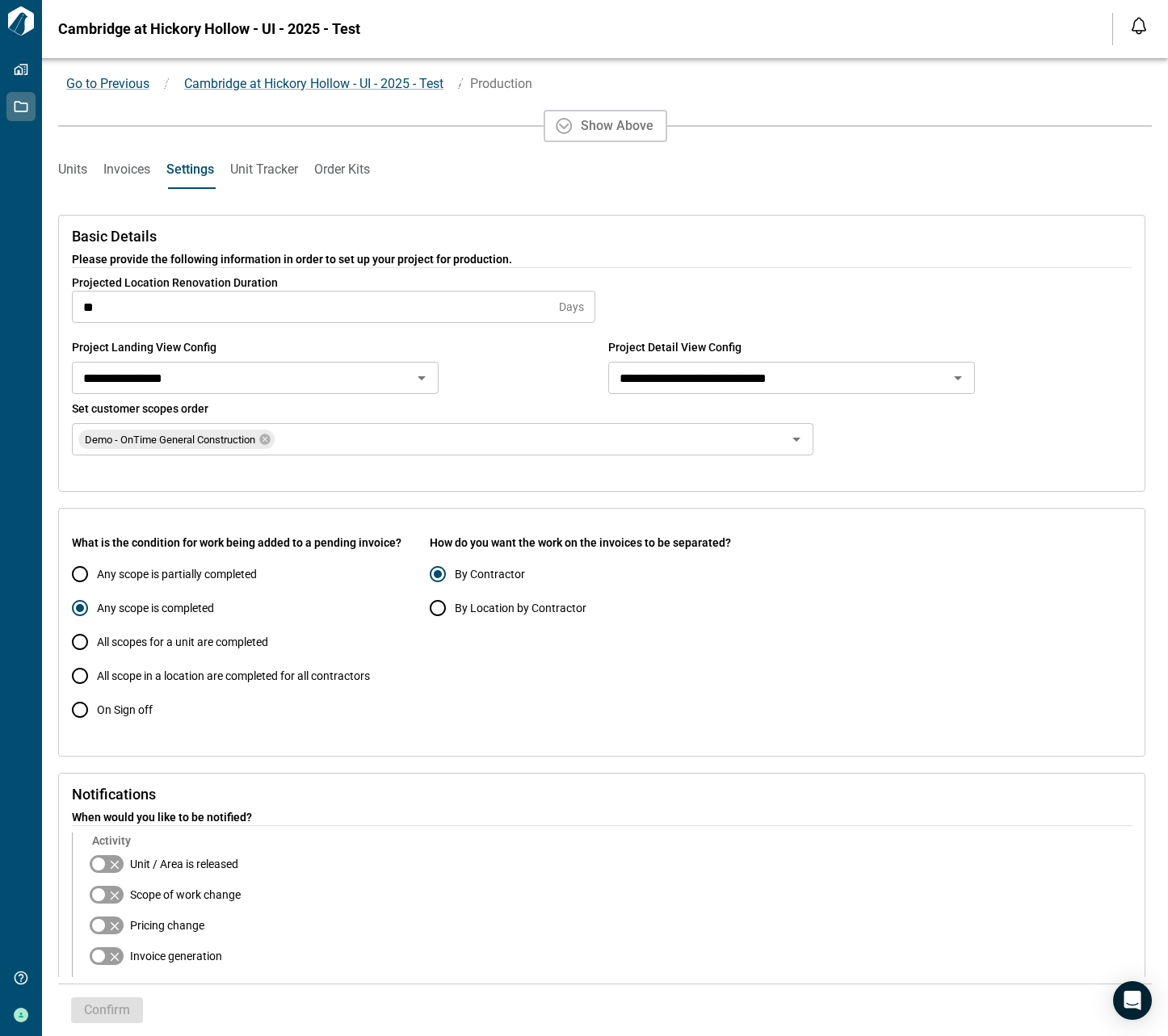 click on "Units" at bounding box center (73, 170) 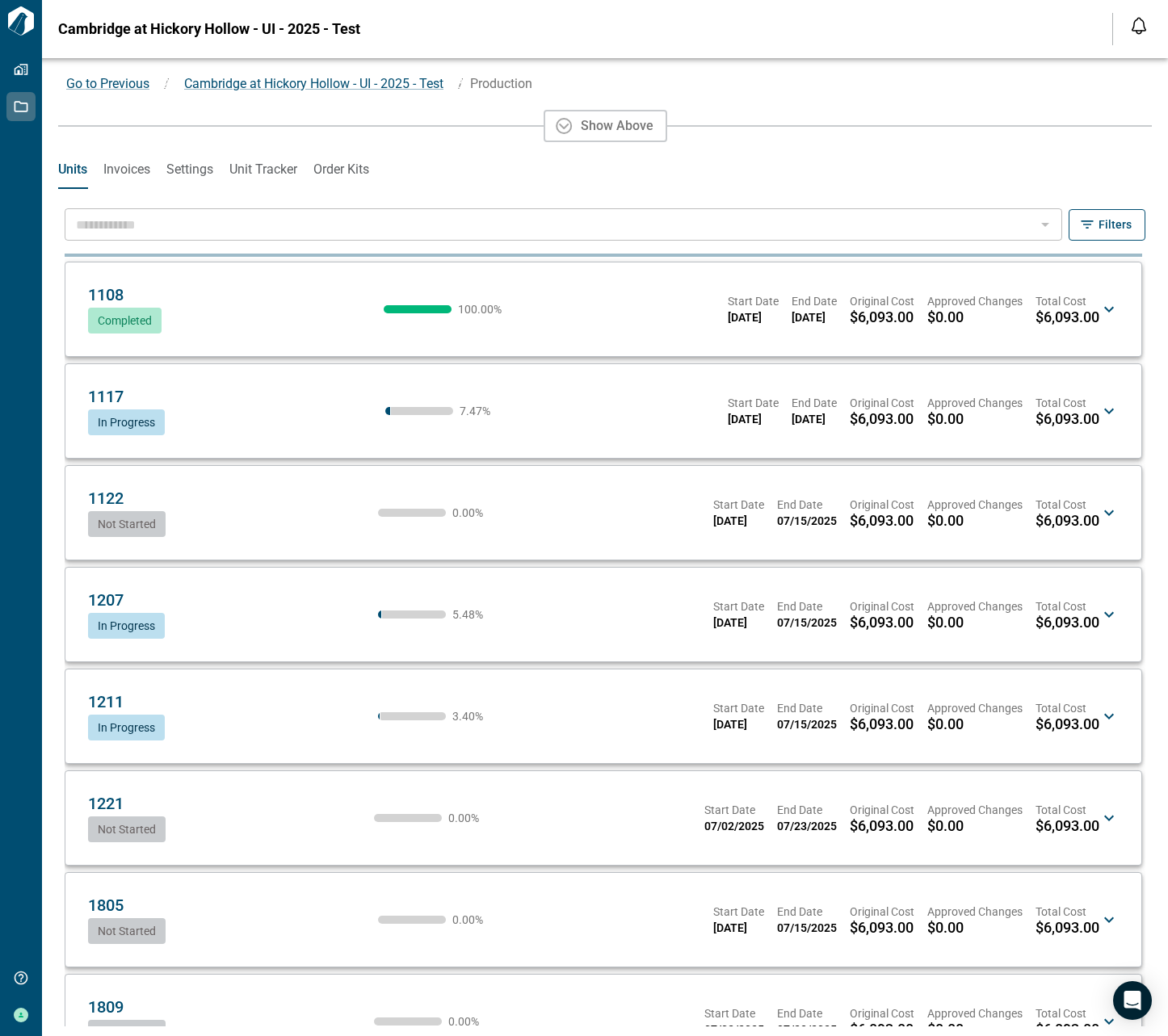 click on "1122 OG Not Started 0.00 % Start Date 06/24/2025 End Date 07/15/2025 Original Cost $6,093.00 Approved Changes $0.00 Total Cost $6,093.00 OG" at bounding box center (603, 513) 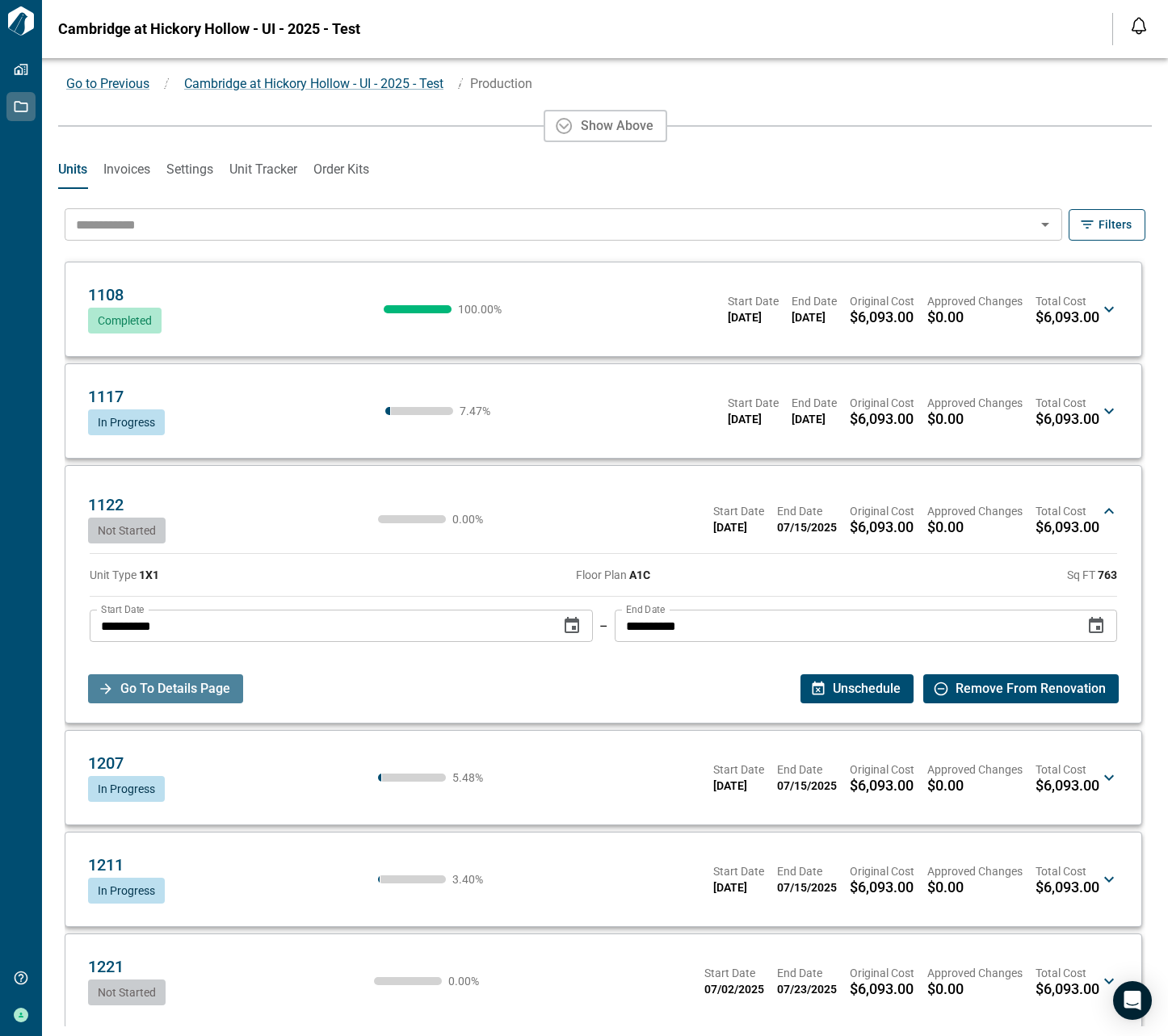click on "Go To Details Page" at bounding box center [175, 689] 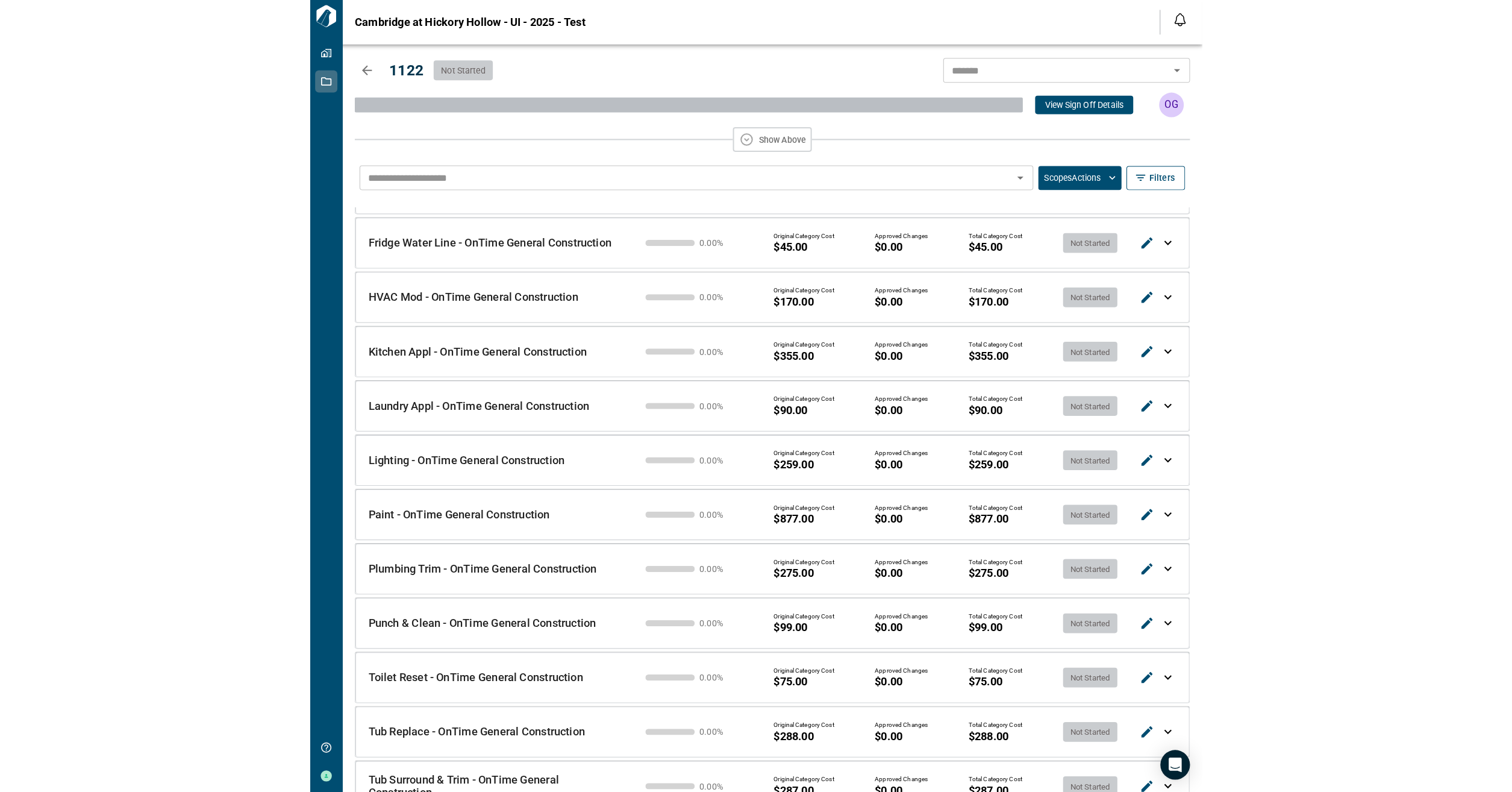 scroll, scrollTop: 546, scrollLeft: 0, axis: vertical 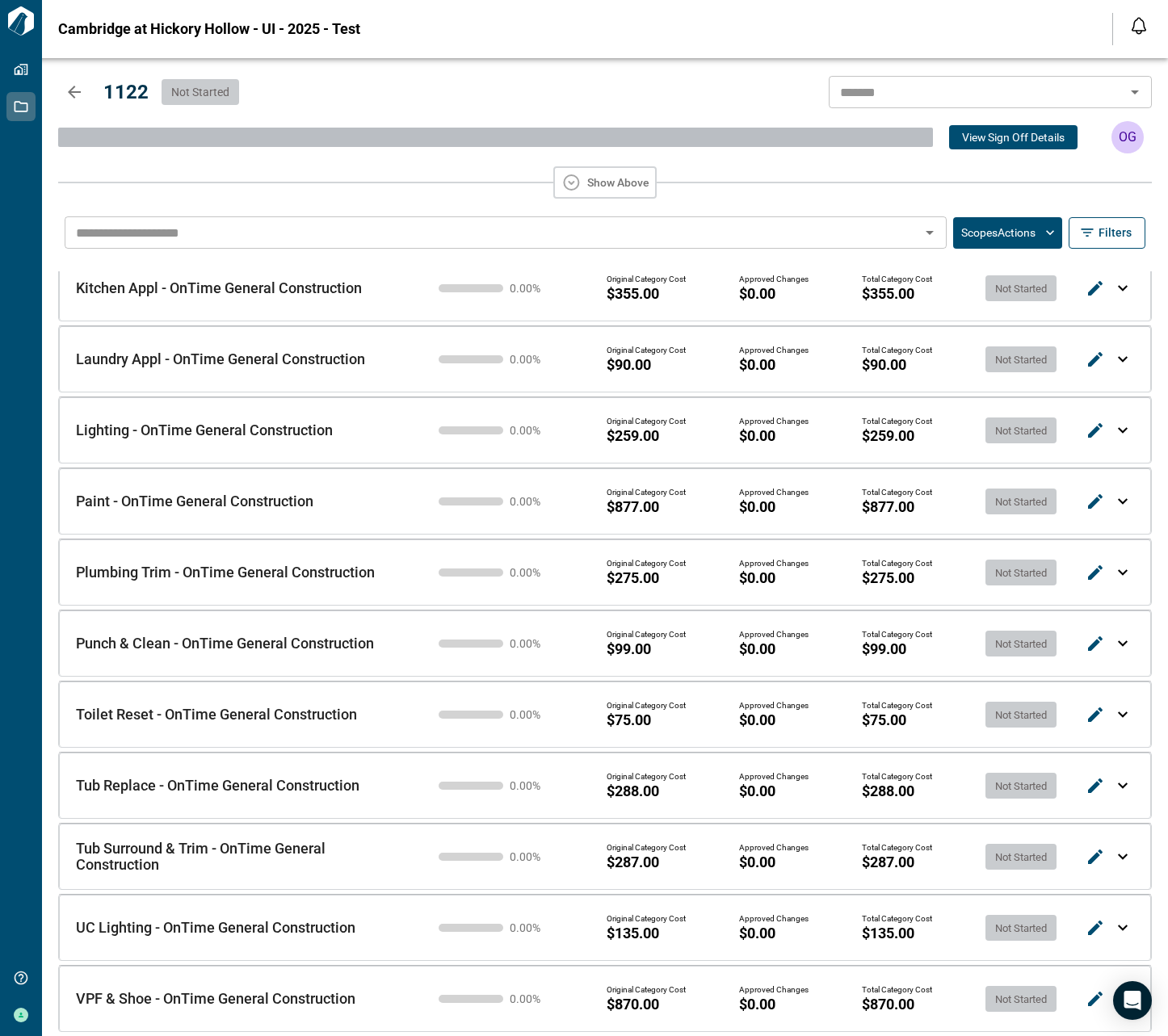 click 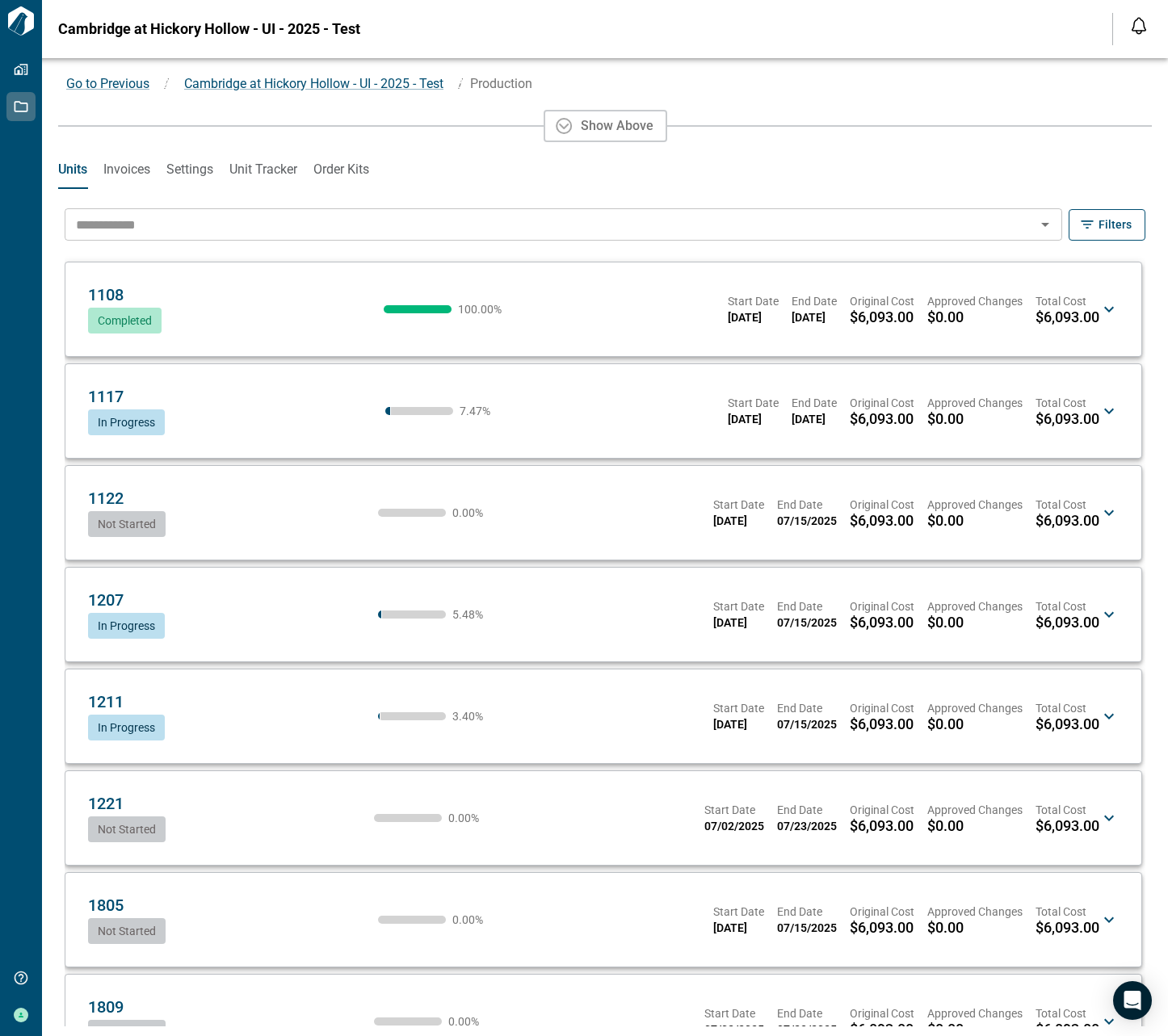 click on "Units" at bounding box center [73, 170] 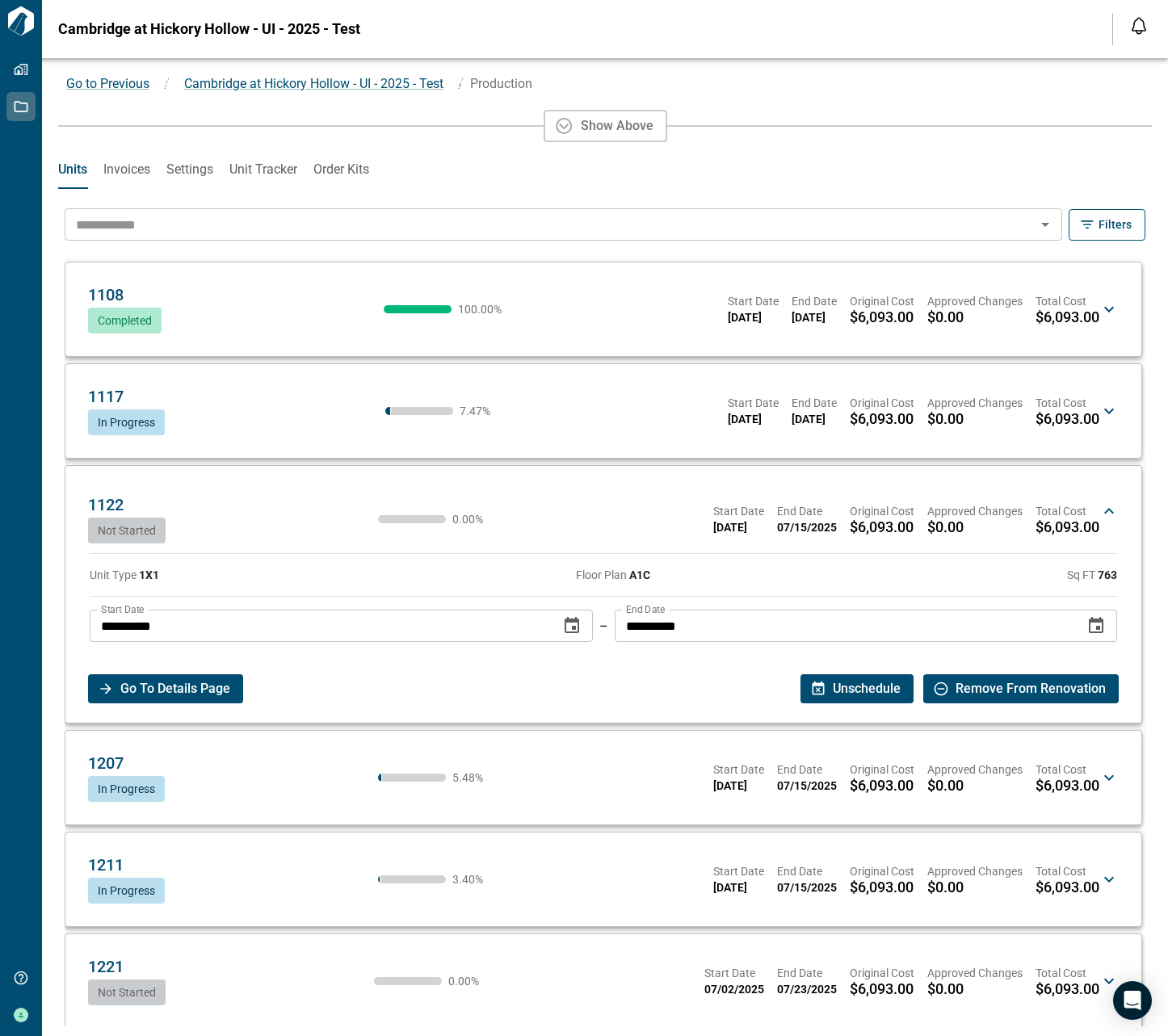 click on "1117 OG In Progress 7.47 % Start Date 06/13/2025 End Date 07/04/2025 Original Cost $6,093.00 Approved Changes $0.00 Total Cost $6,093.00 OG" at bounding box center (594, 411) 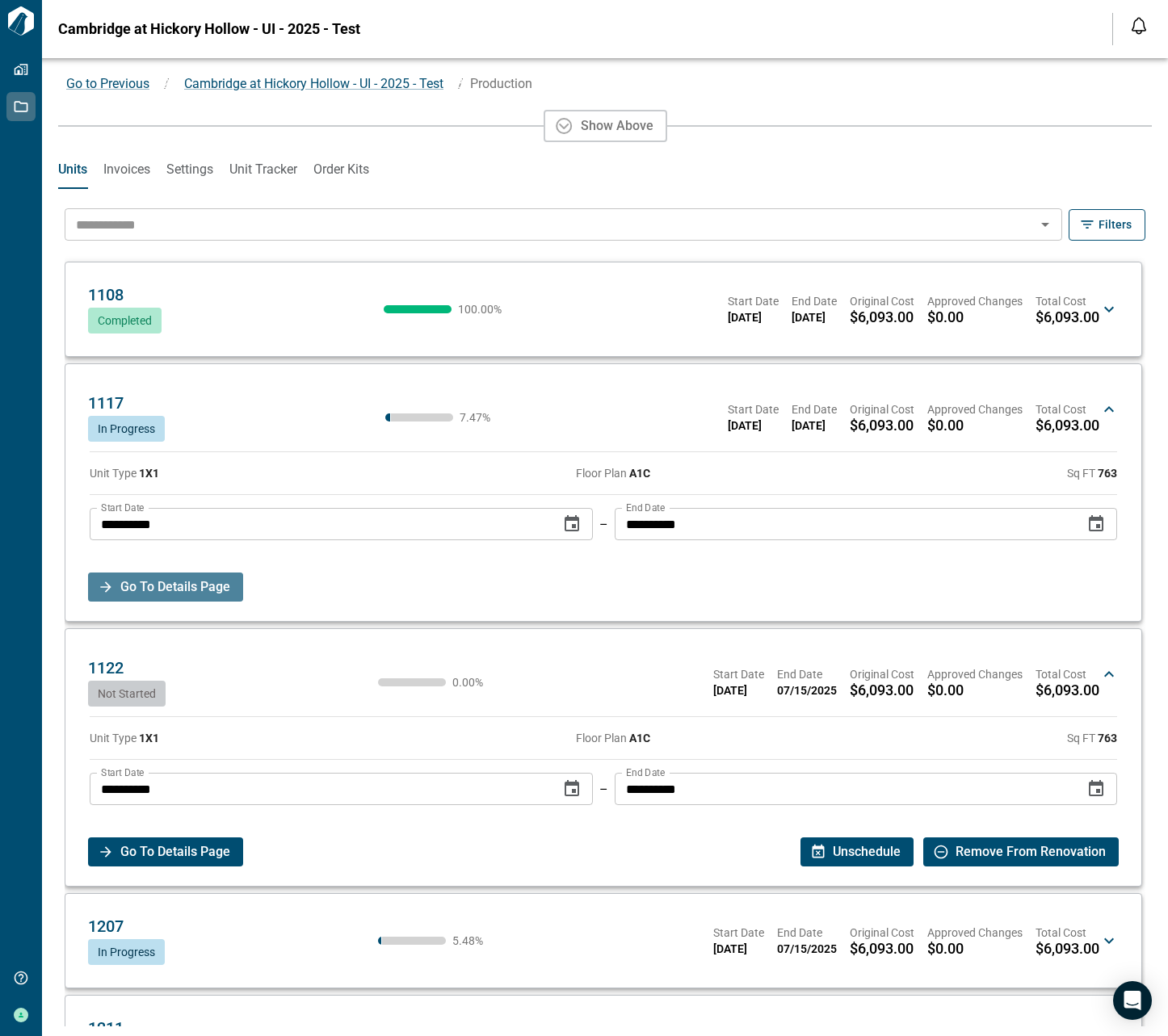 click on "Go To Details Page" at bounding box center [175, 587] 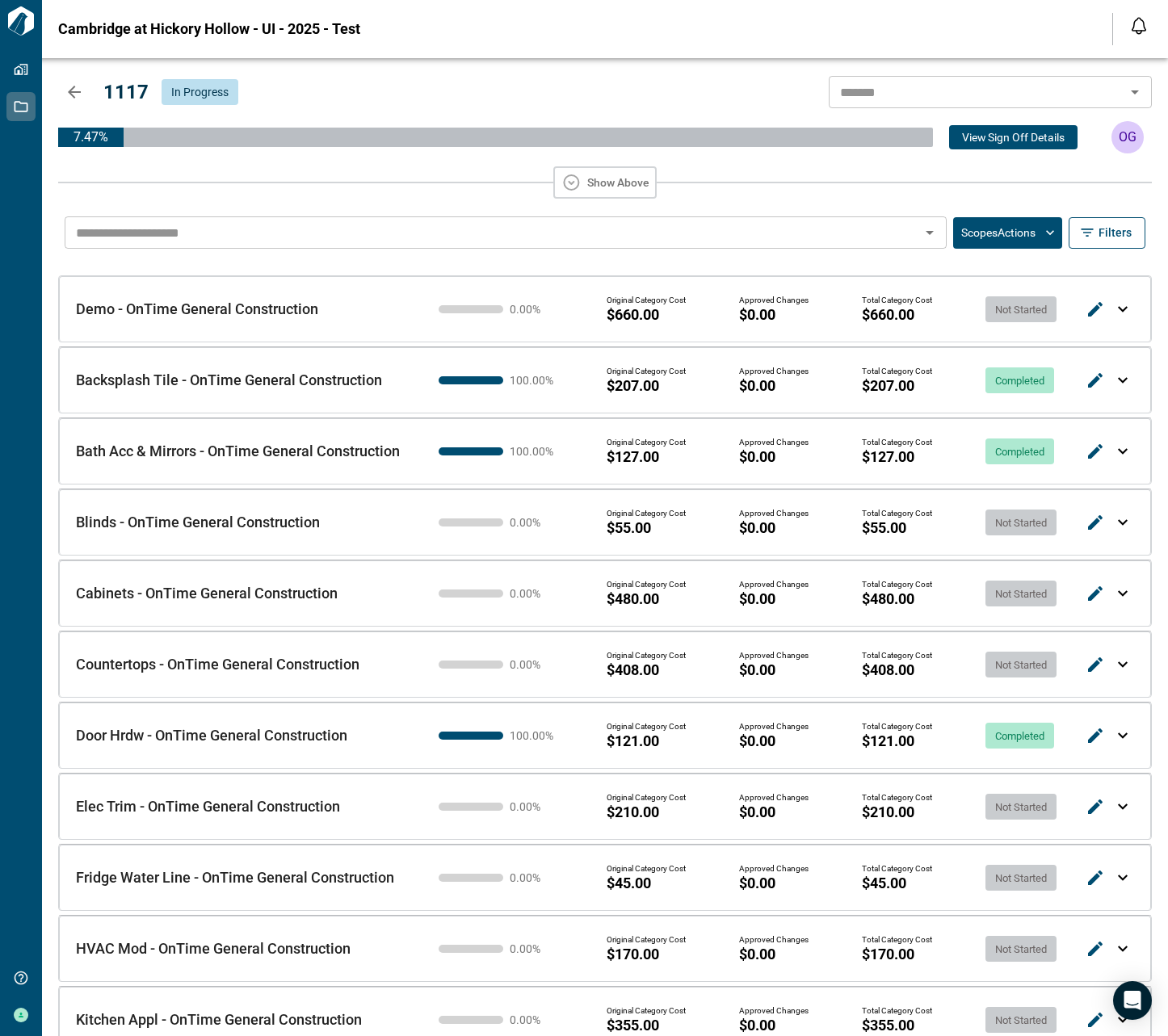 click 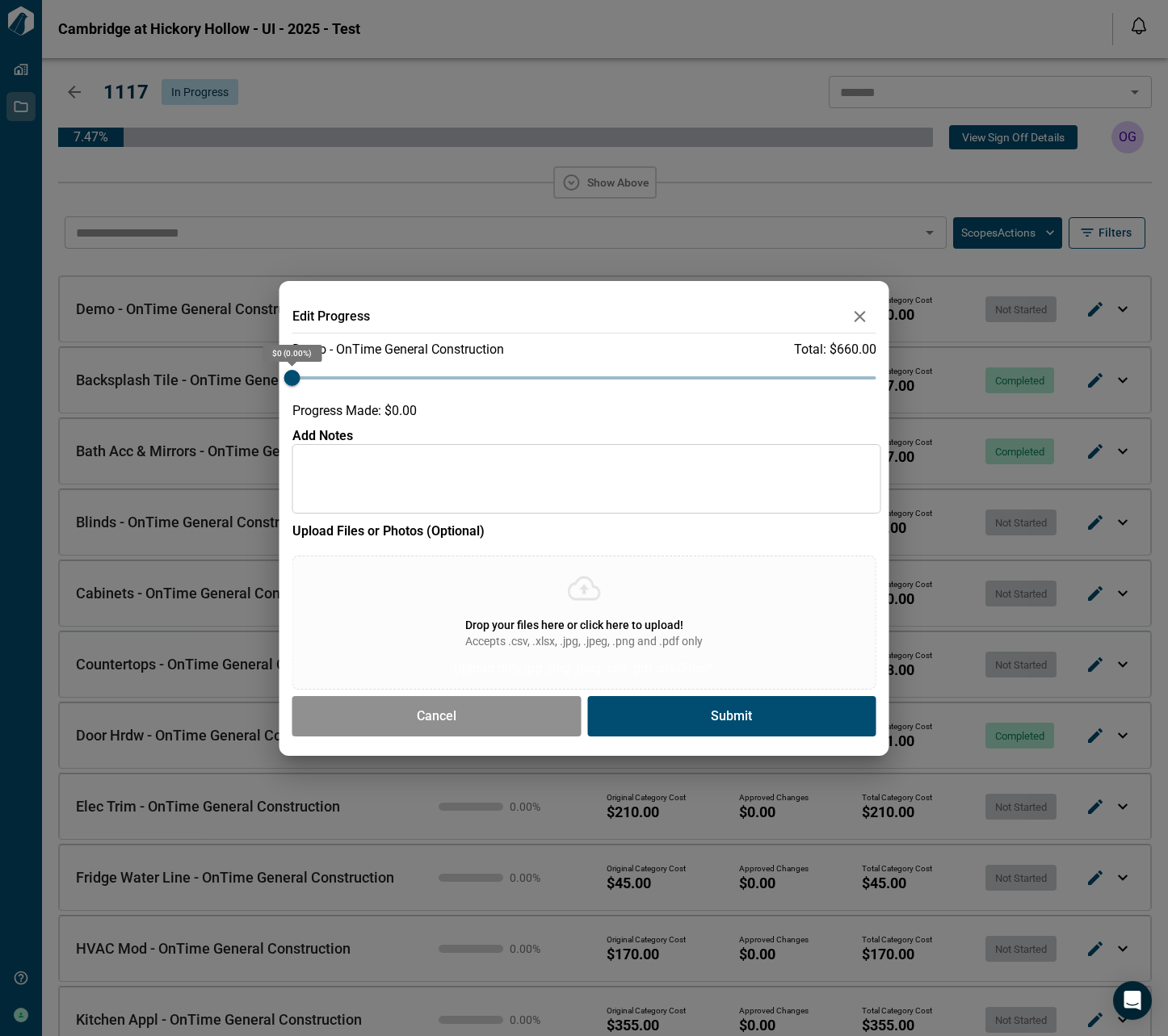 click 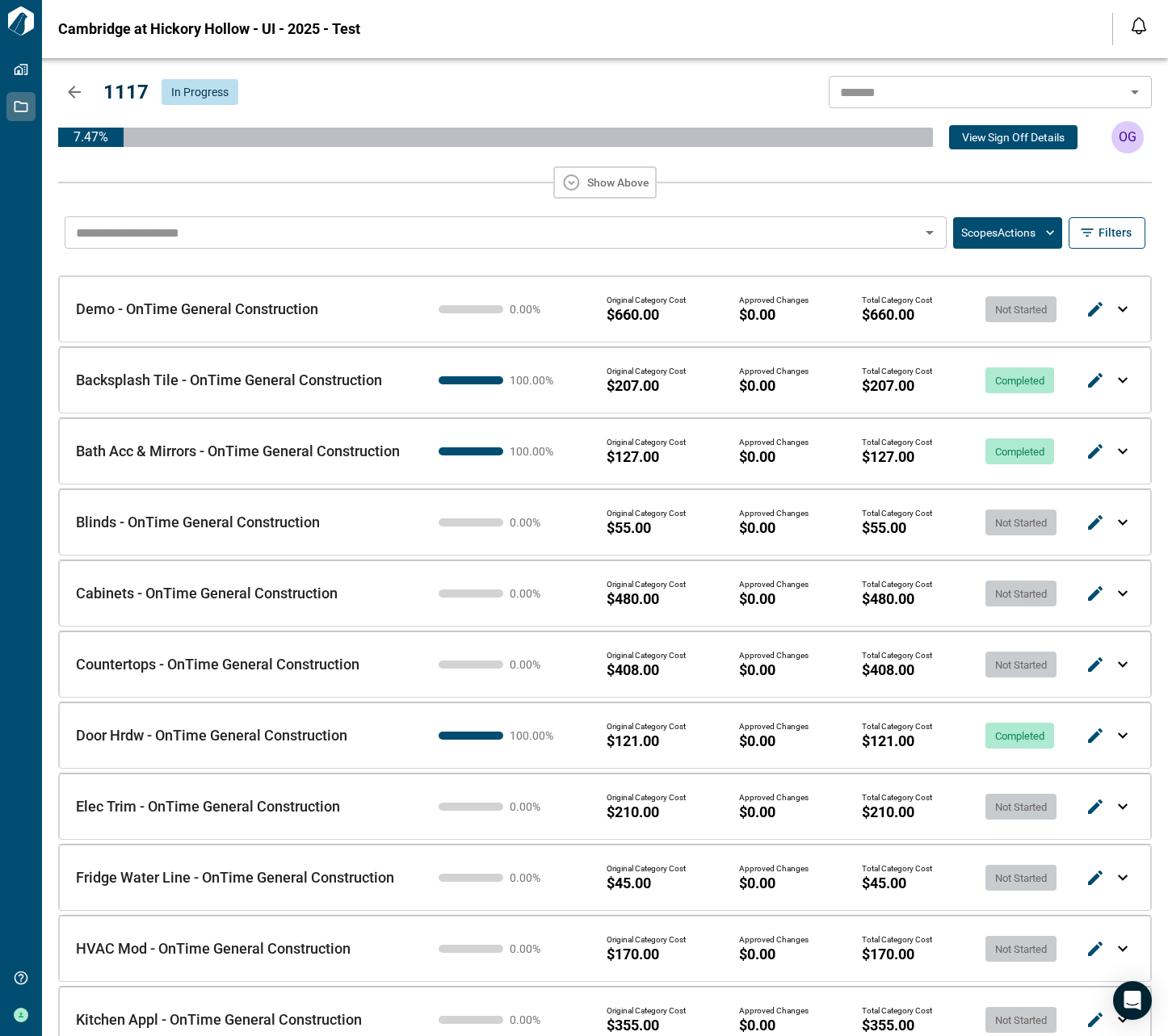 type 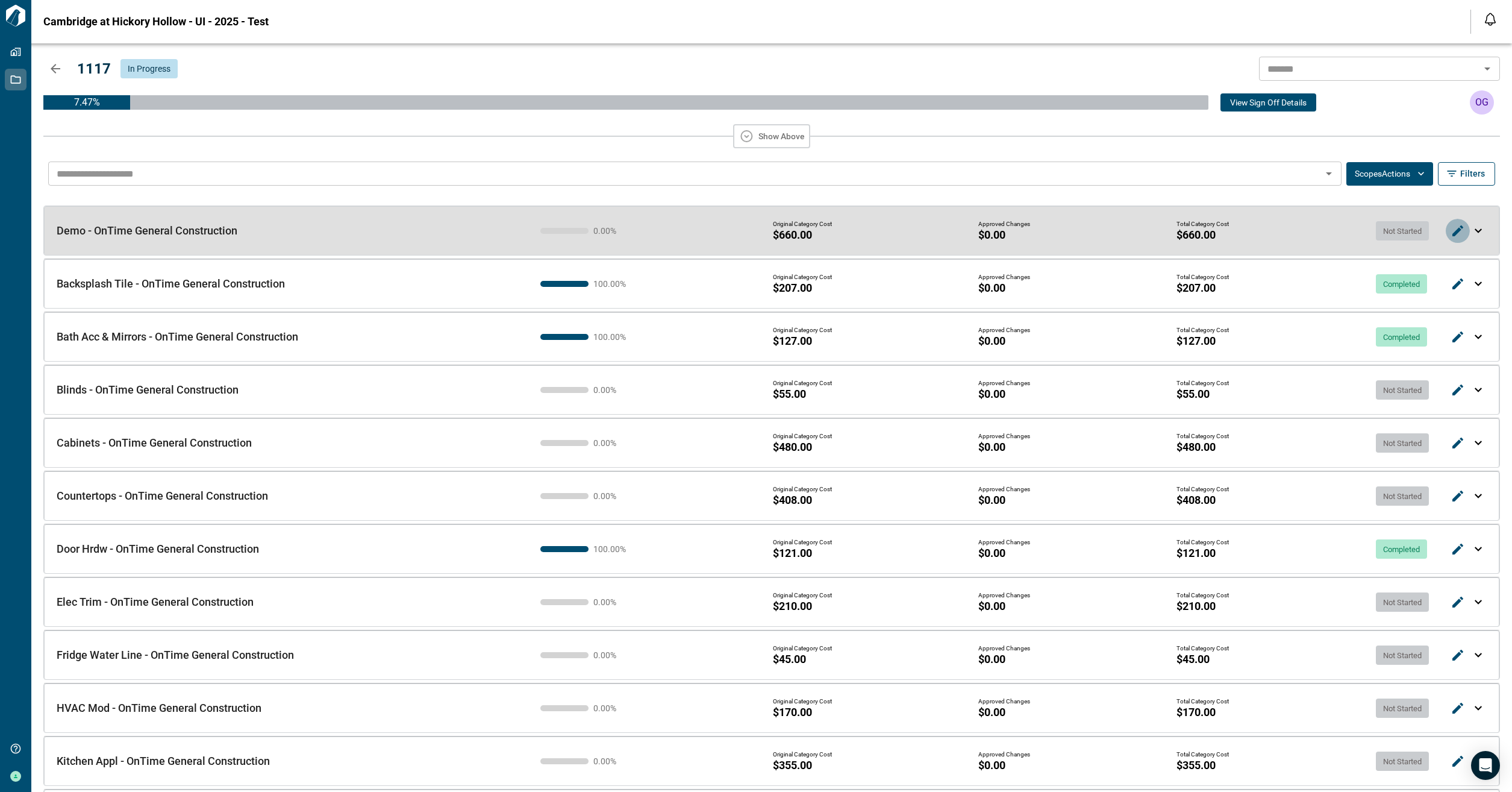 click 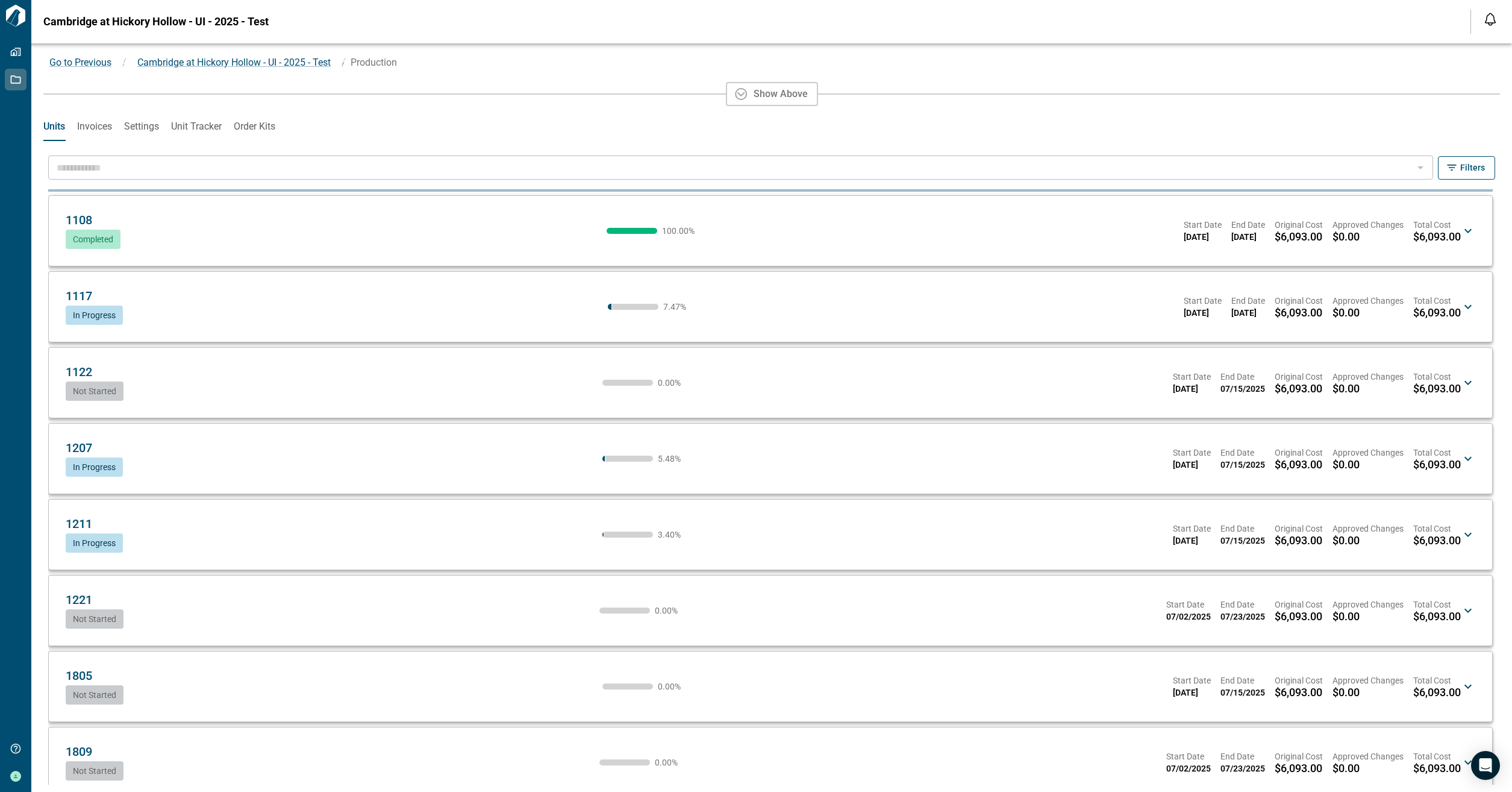 click on "Show above" at bounding box center [781, 94] 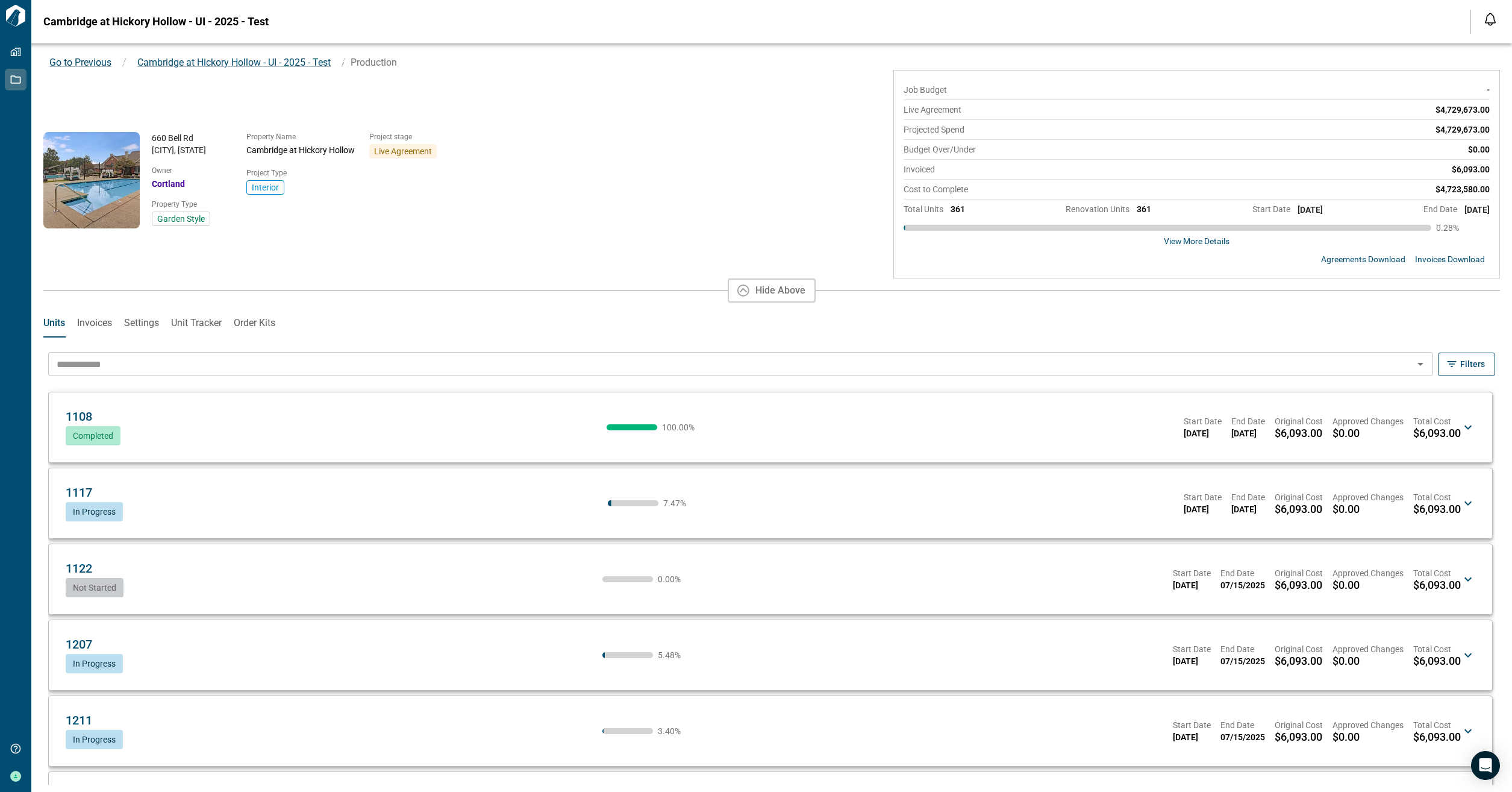 click on "Filters" at bounding box center (1472, 364) 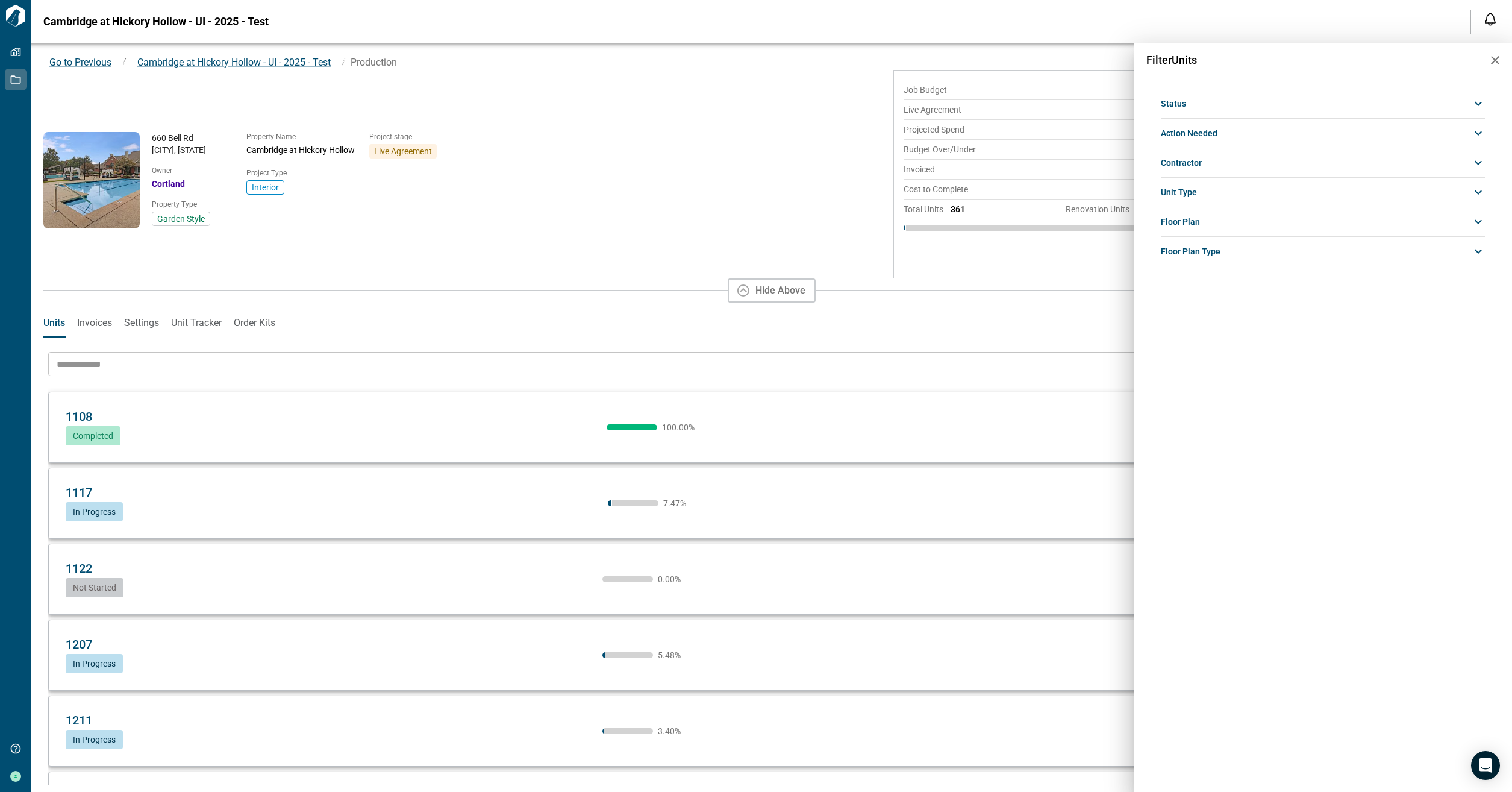 click on "Status" at bounding box center [1323, 104] 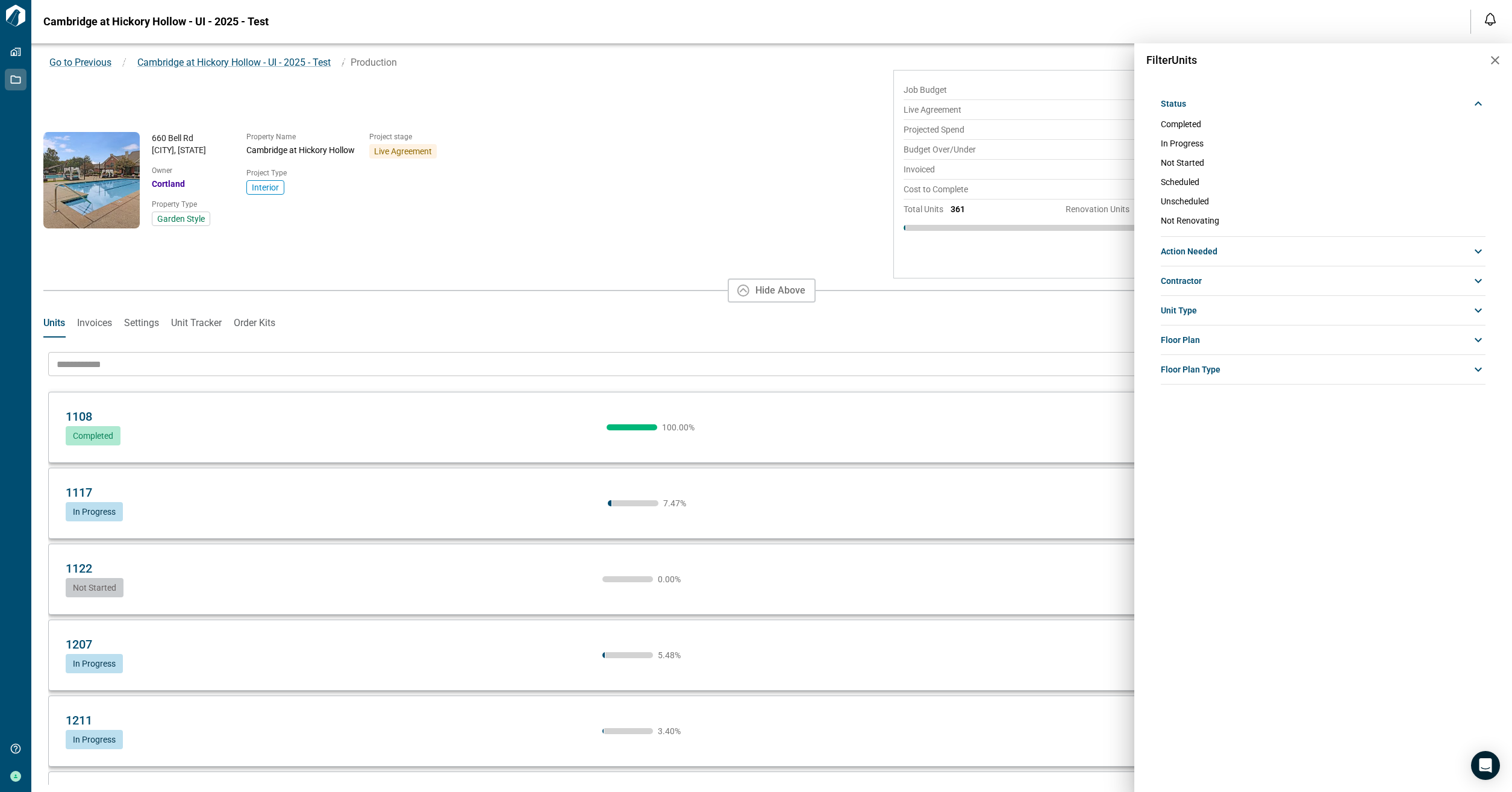 click on "Unscheduled" at bounding box center (1185, 201) 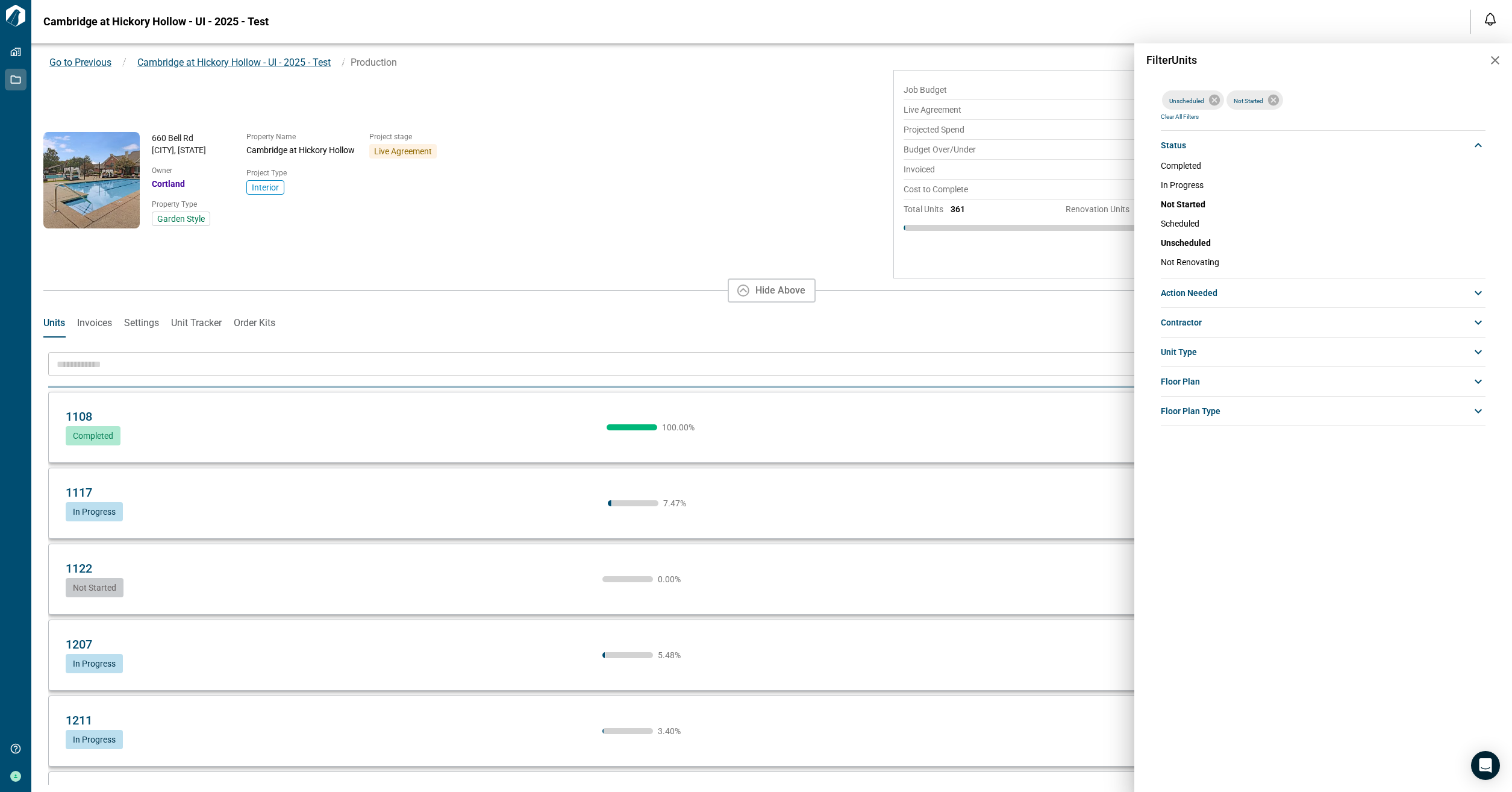 click on "Completed In Progress Not Started Scheduled Unscheduled Not Renovating" at bounding box center [1323, 214] 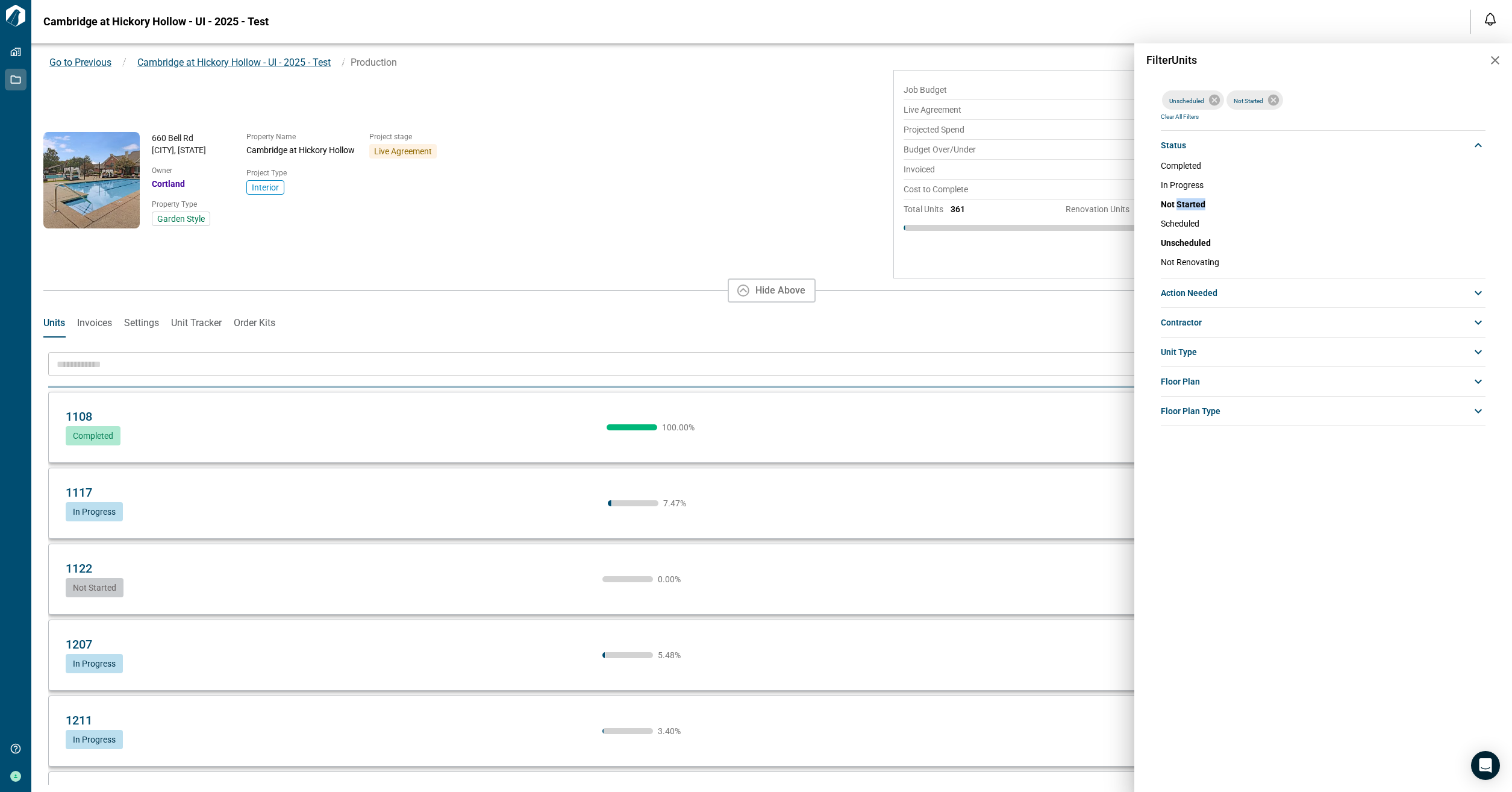 click 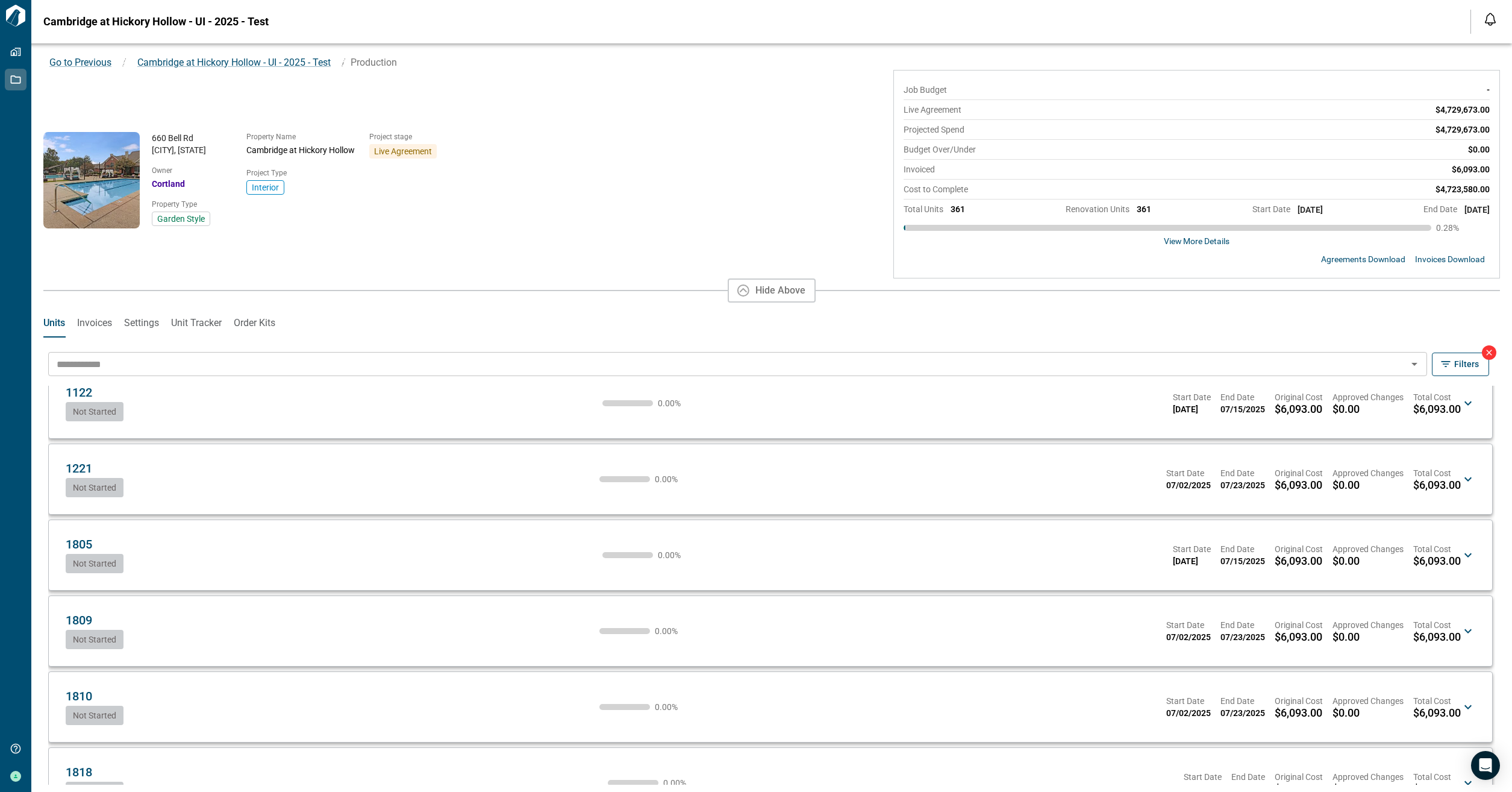 scroll, scrollTop: 0, scrollLeft: 0, axis: both 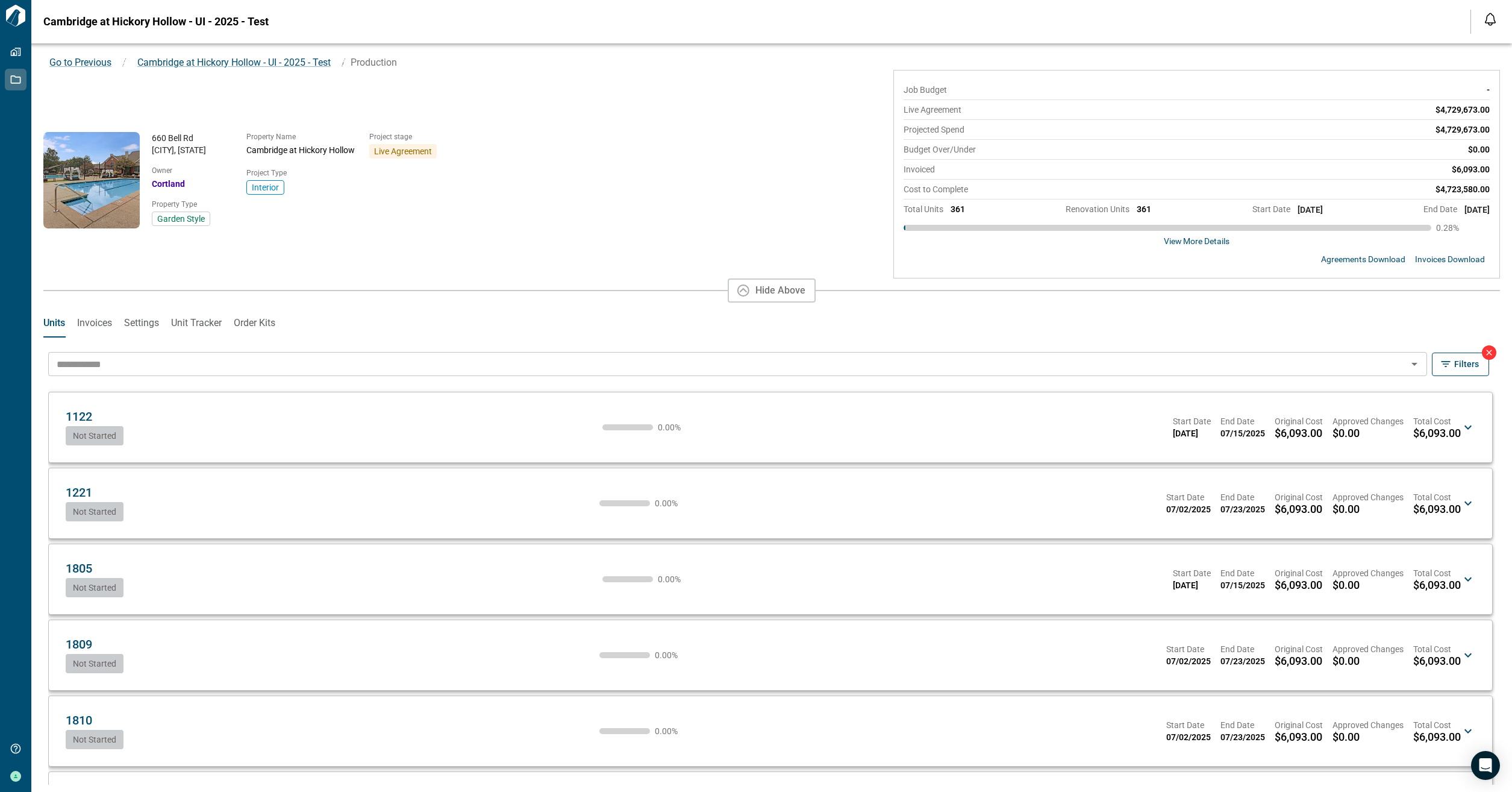 click on "1122 OG Not Started 0.00 % Start Date 06/24/2025 End Date 07/15/2025 Original Cost $6,093.00 Approved Changes $0.00 Total Cost $6,093.00 OG" at bounding box center (763, 427) 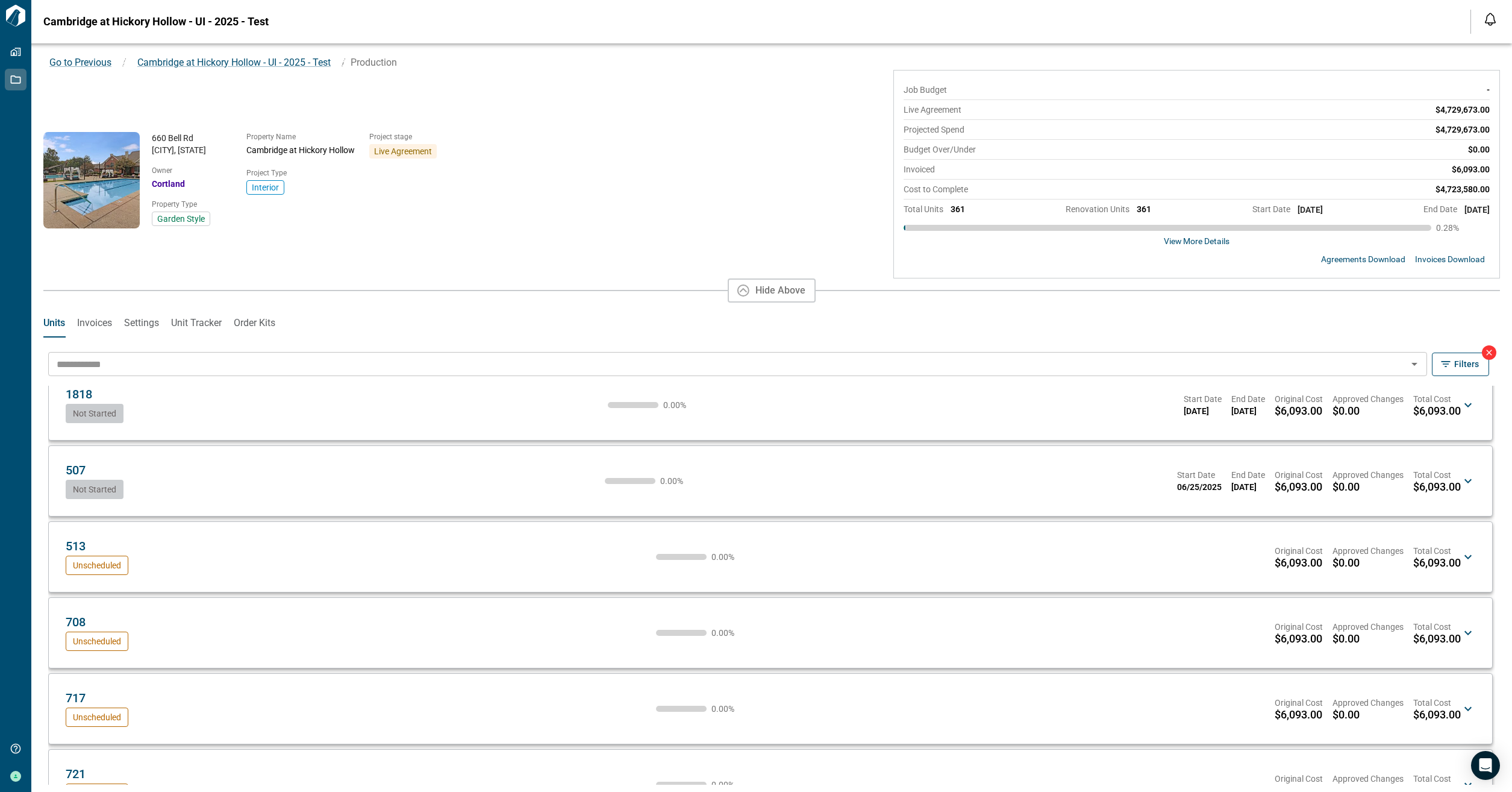 scroll, scrollTop: 527, scrollLeft: 0, axis: vertical 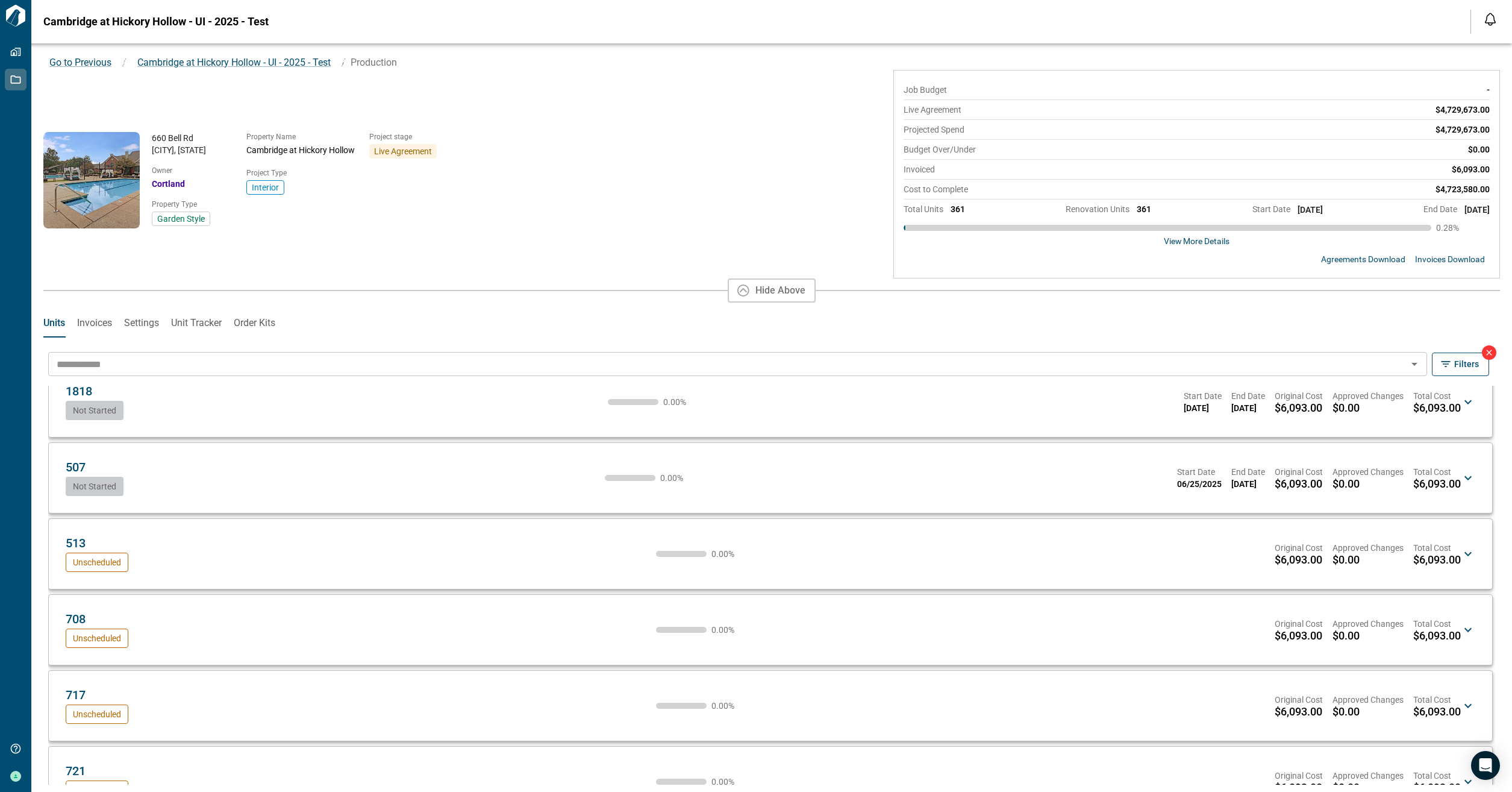 click on "513 OG Unscheduled 0.00 % Original Cost $6,093.00 Approved Changes $0.00 Total Cost $6,093.00 OG" at bounding box center (763, 554) 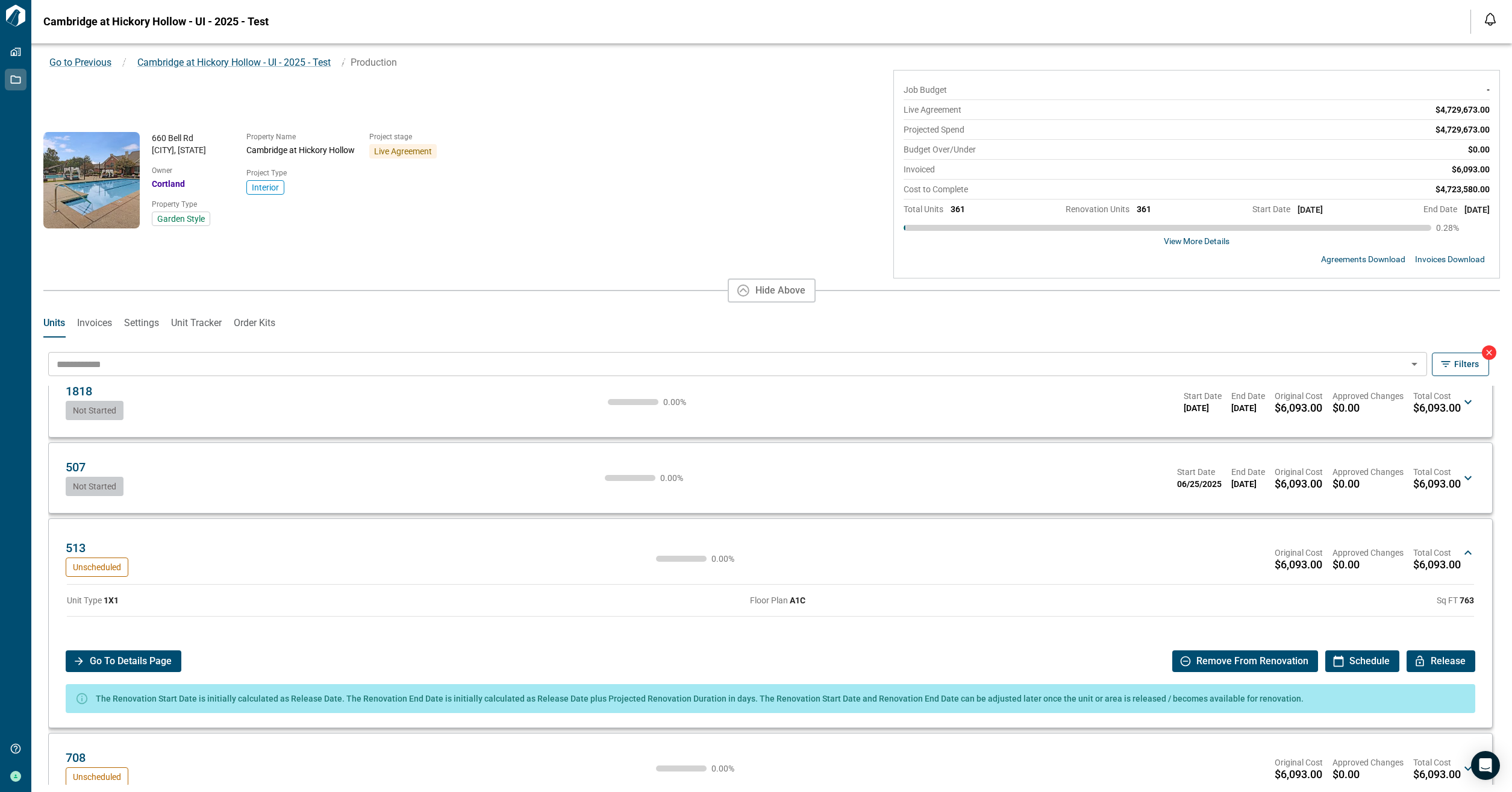 click on "Release" at bounding box center (1448, 661) 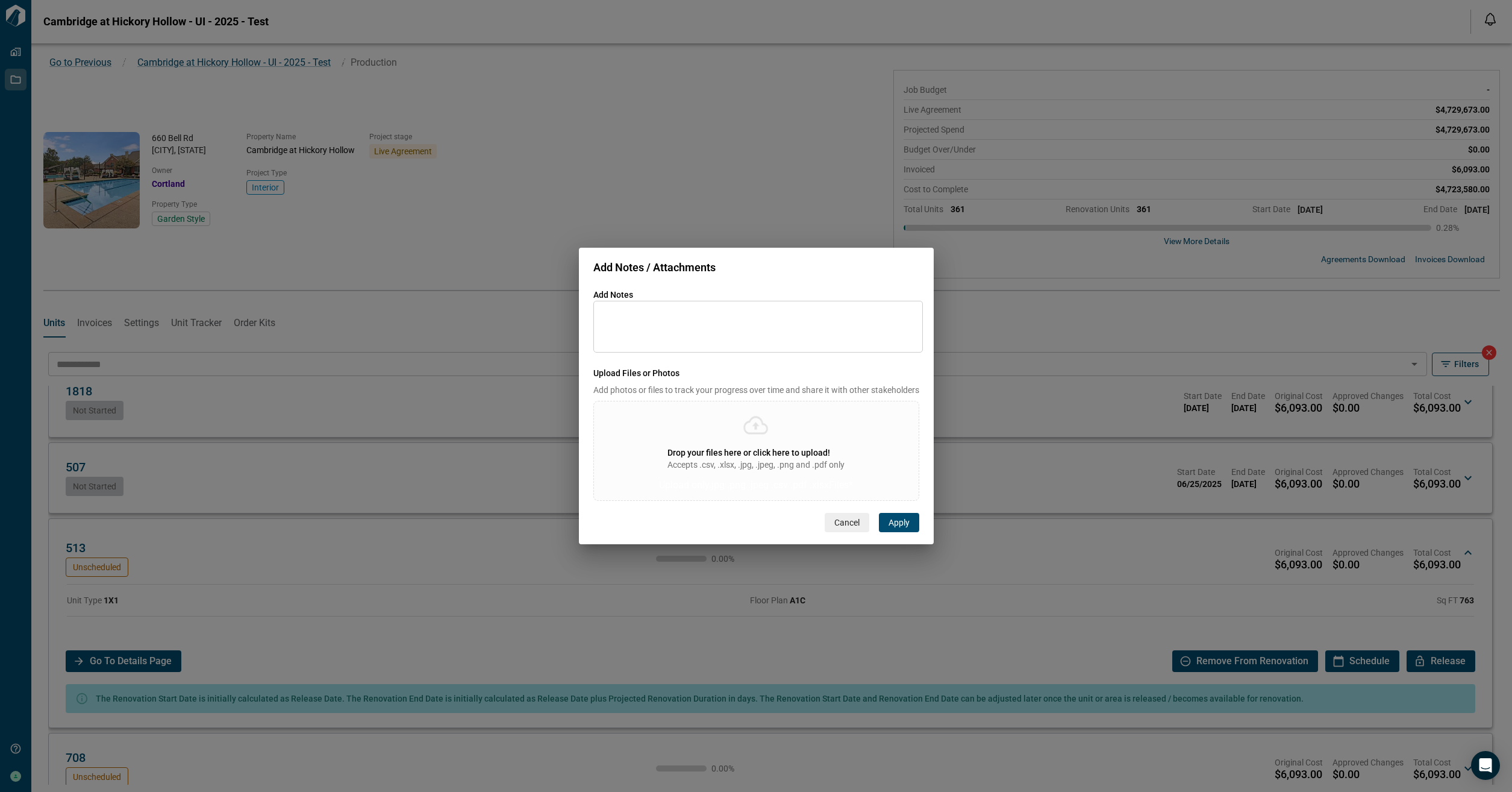 click at bounding box center (758, 327) 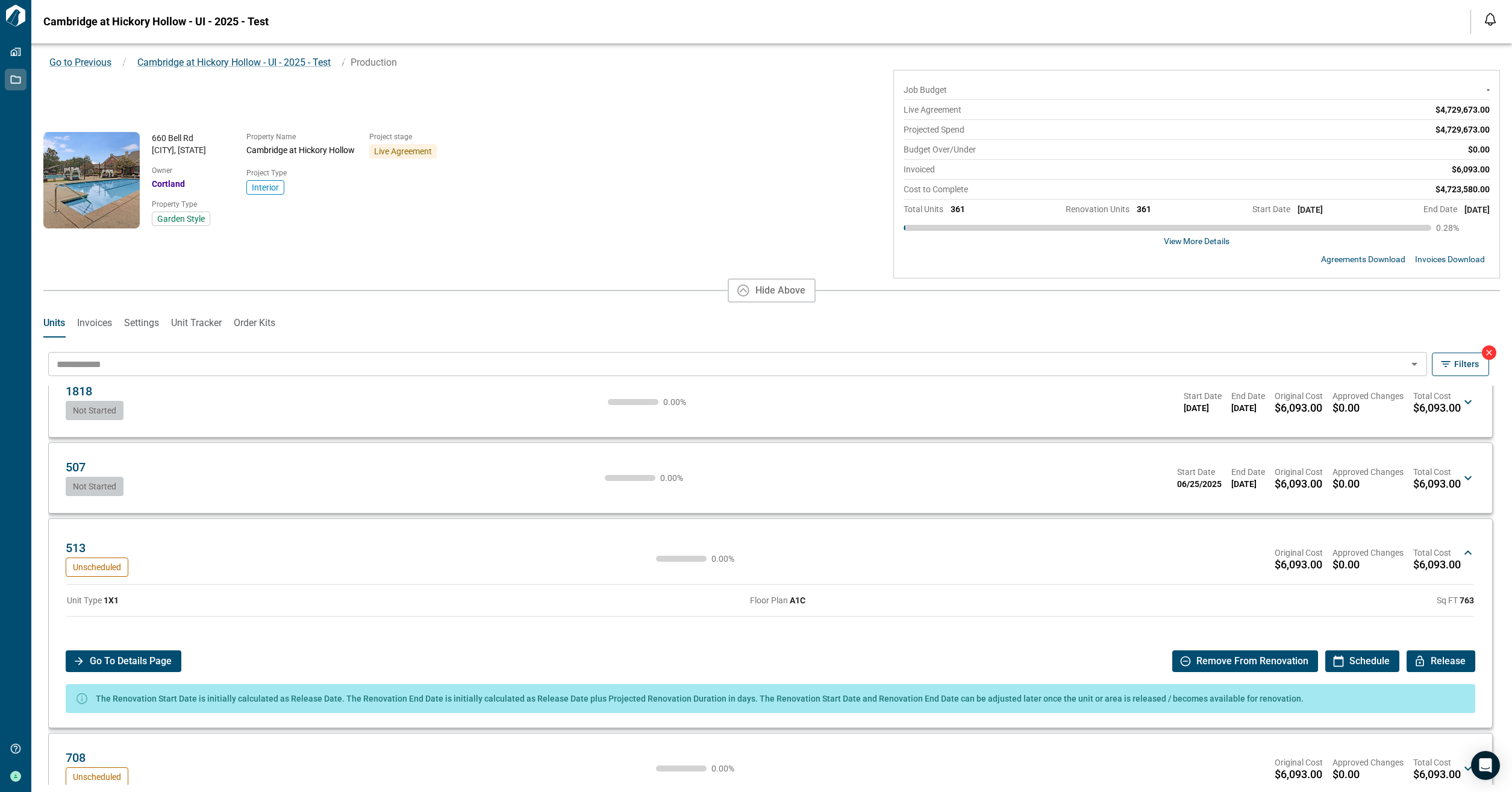 click on "660 Bell Rd  Antioch, TN  Owner Cortland Property Type Garden Style Property Name Cambridge at Hickory Hollow Project stage Live Agreement Project Type Interior" at bounding box center [468, 180] 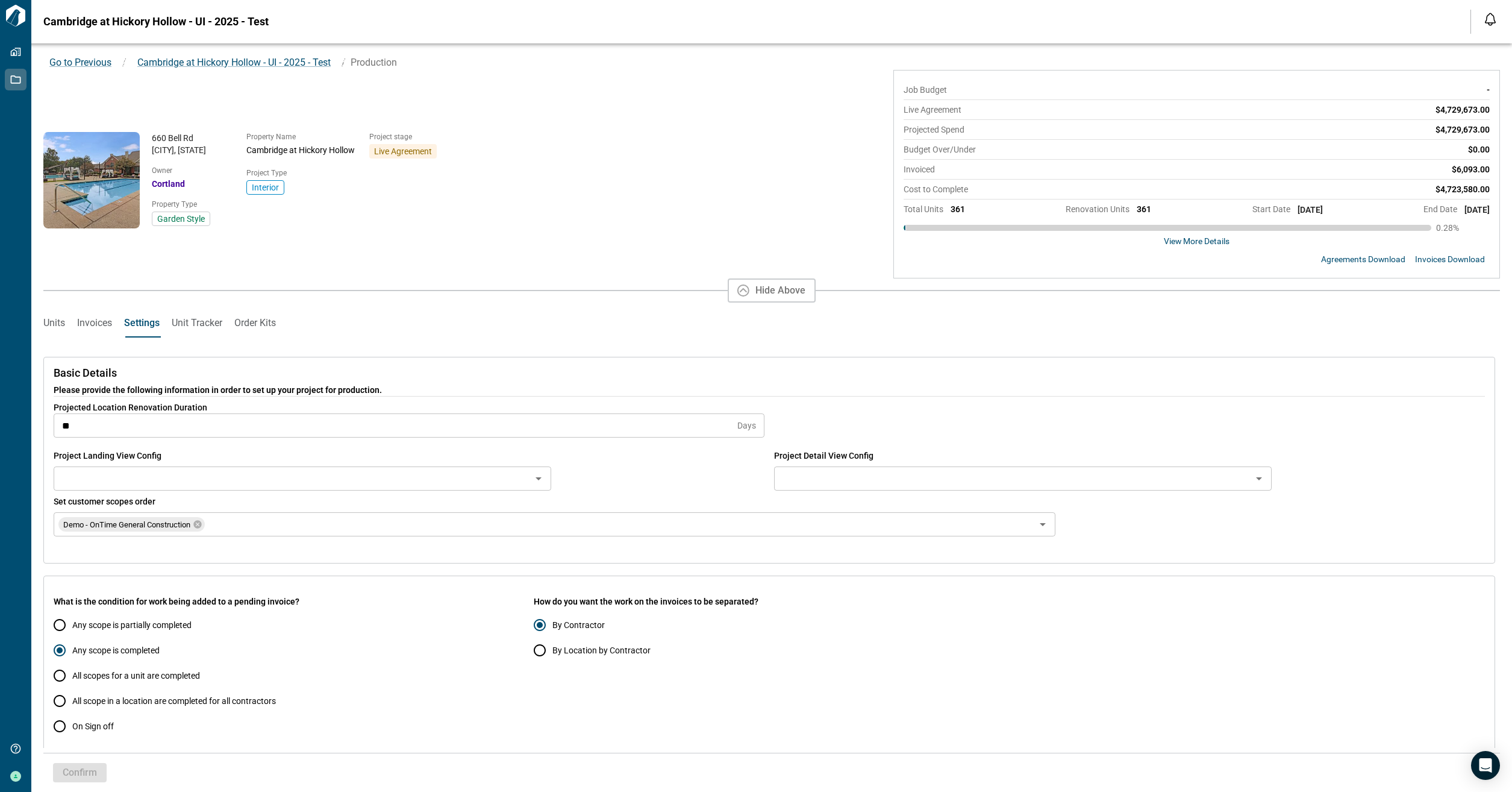 type on "**********" 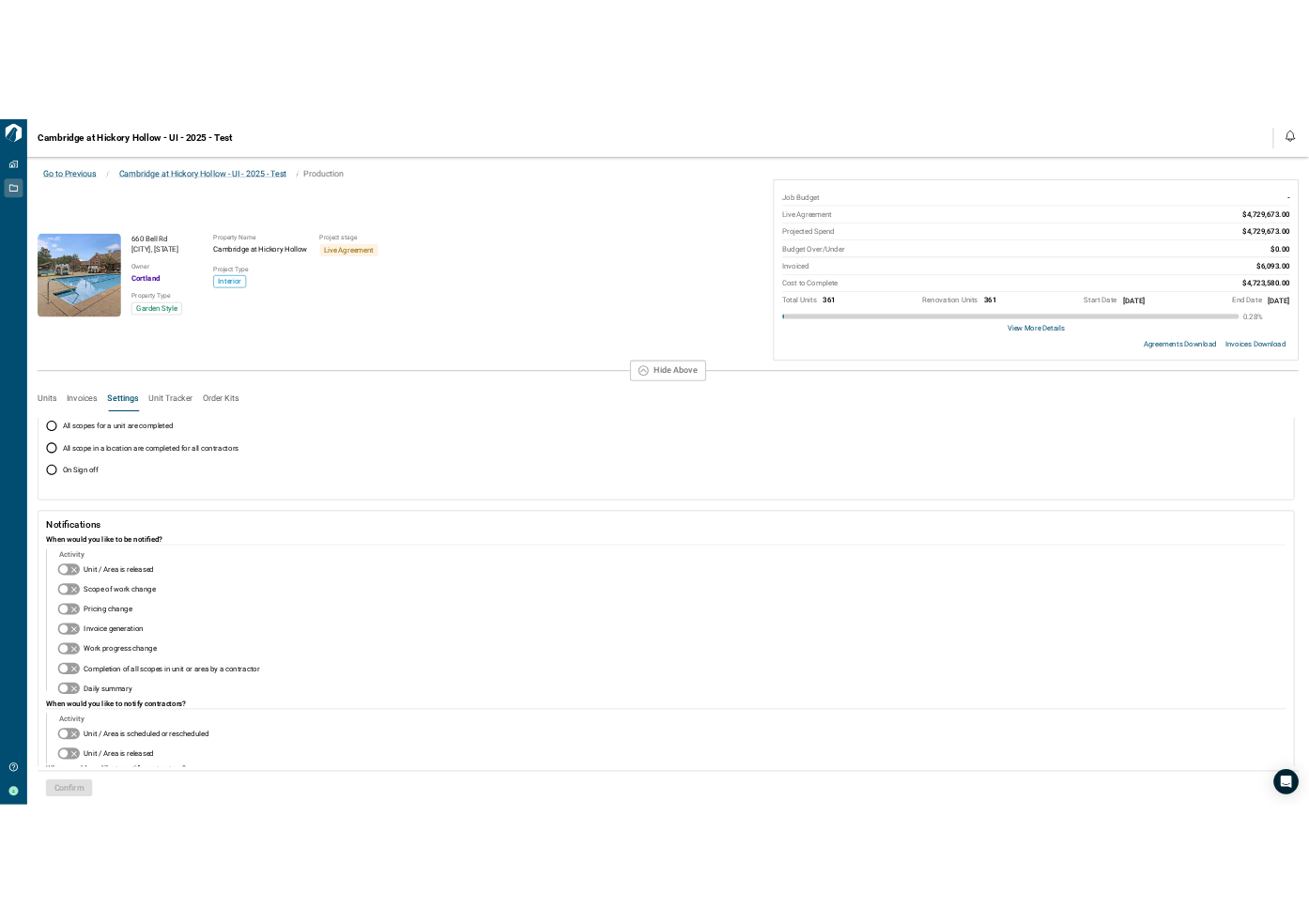 scroll, scrollTop: 500, scrollLeft: 0, axis: vertical 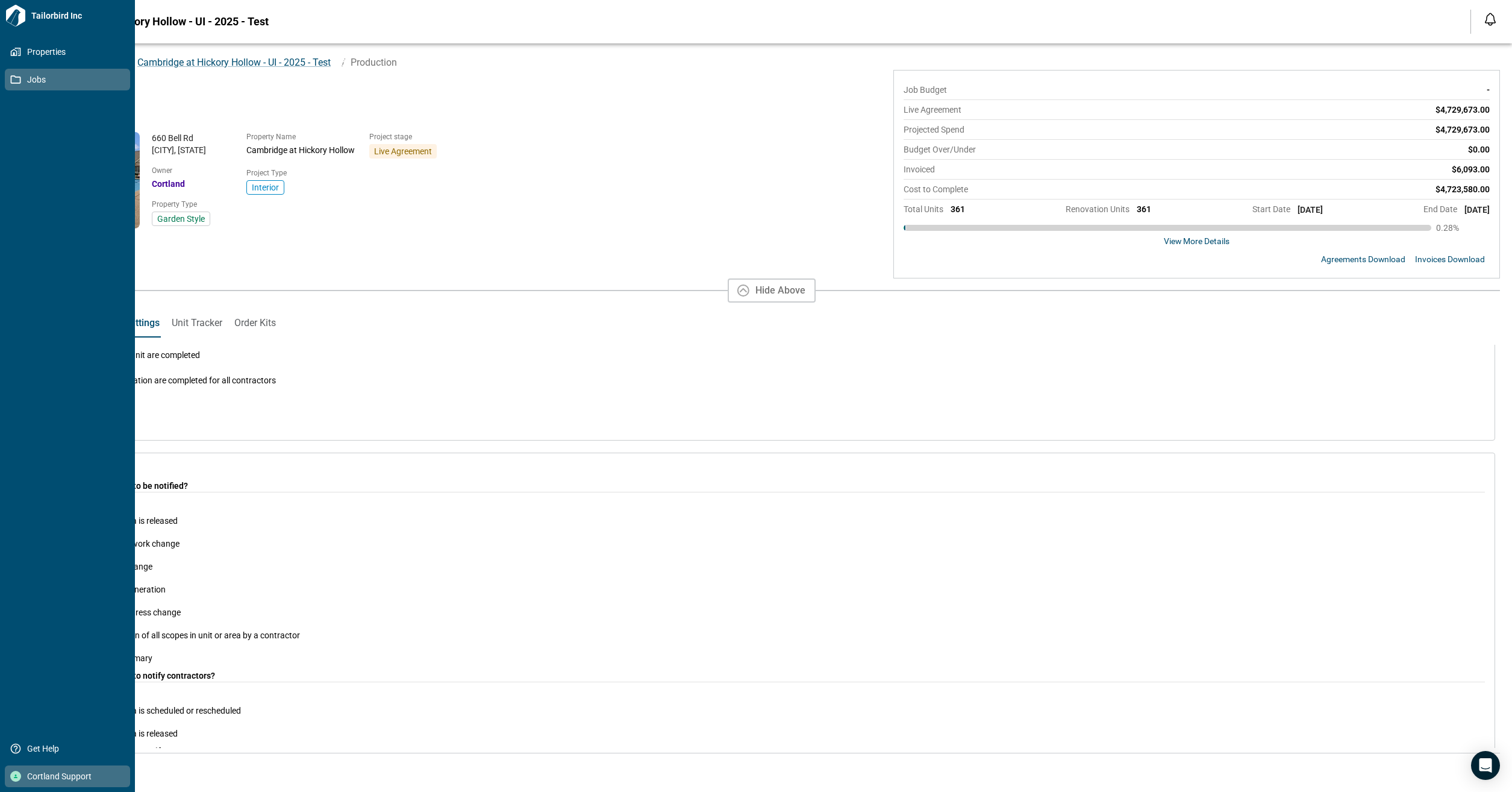 click on "Cortland Support" at bounding box center (70, 776) 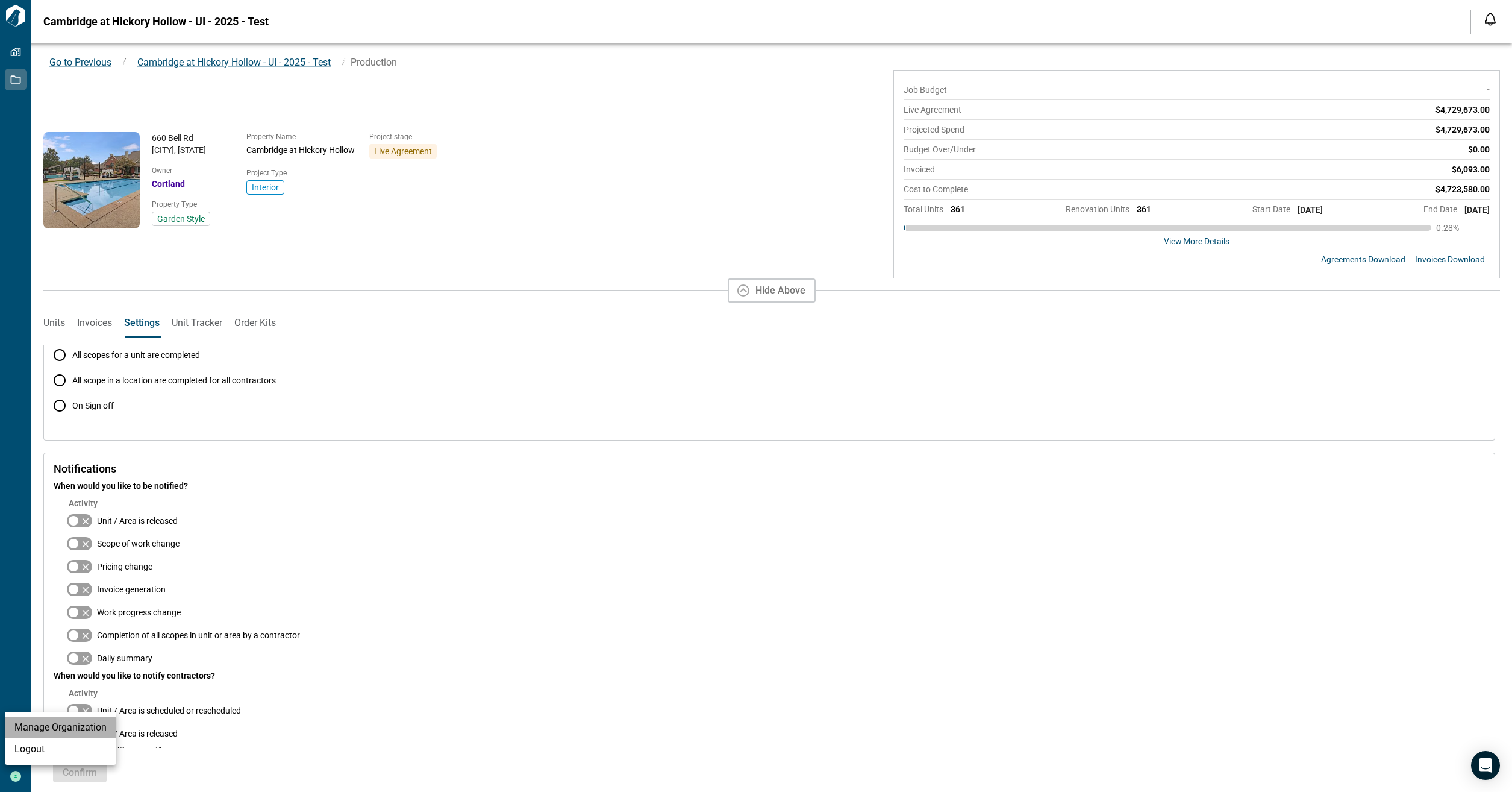 click on "Manage Organization" at bounding box center (60, 728) 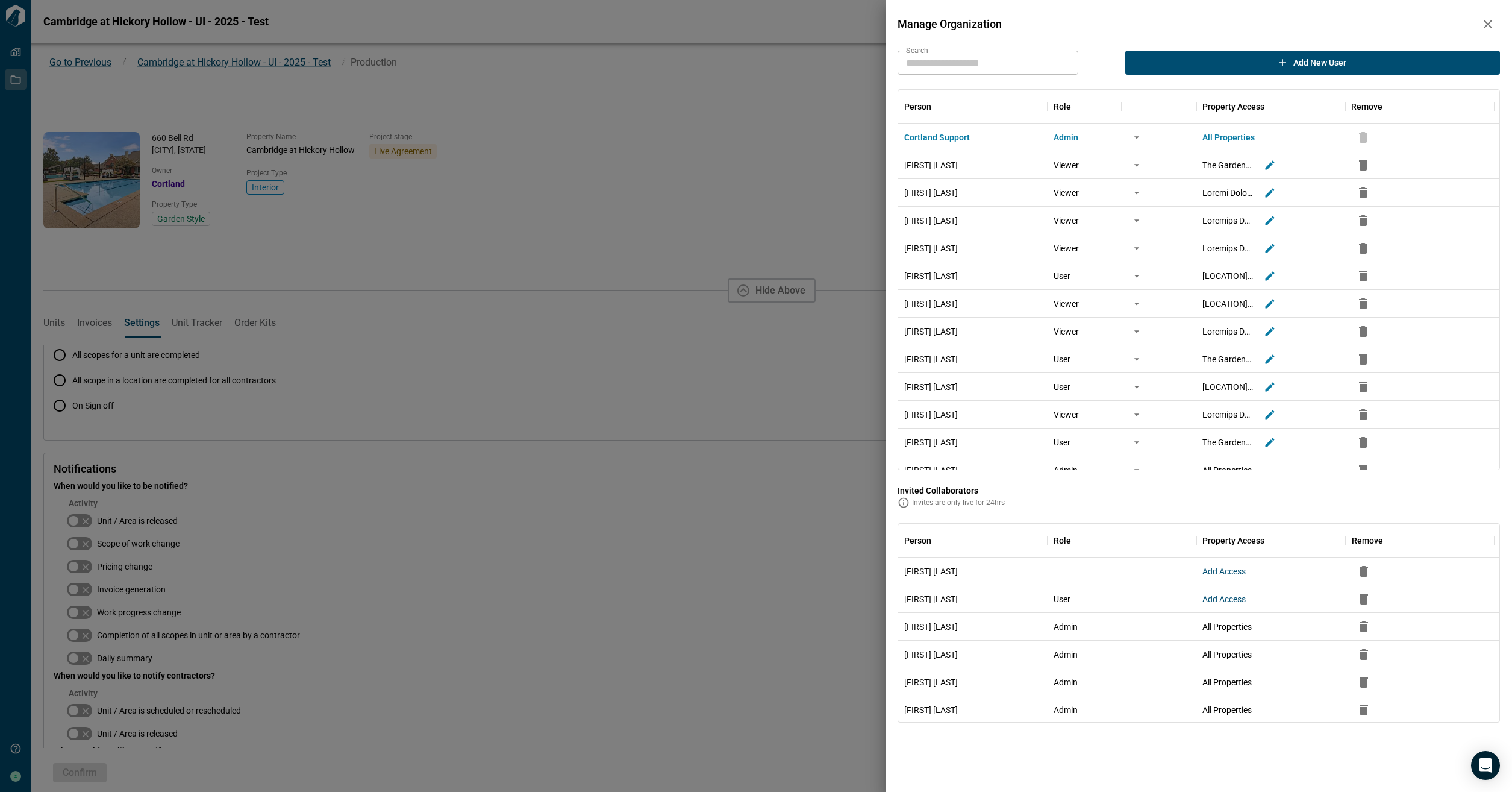 click 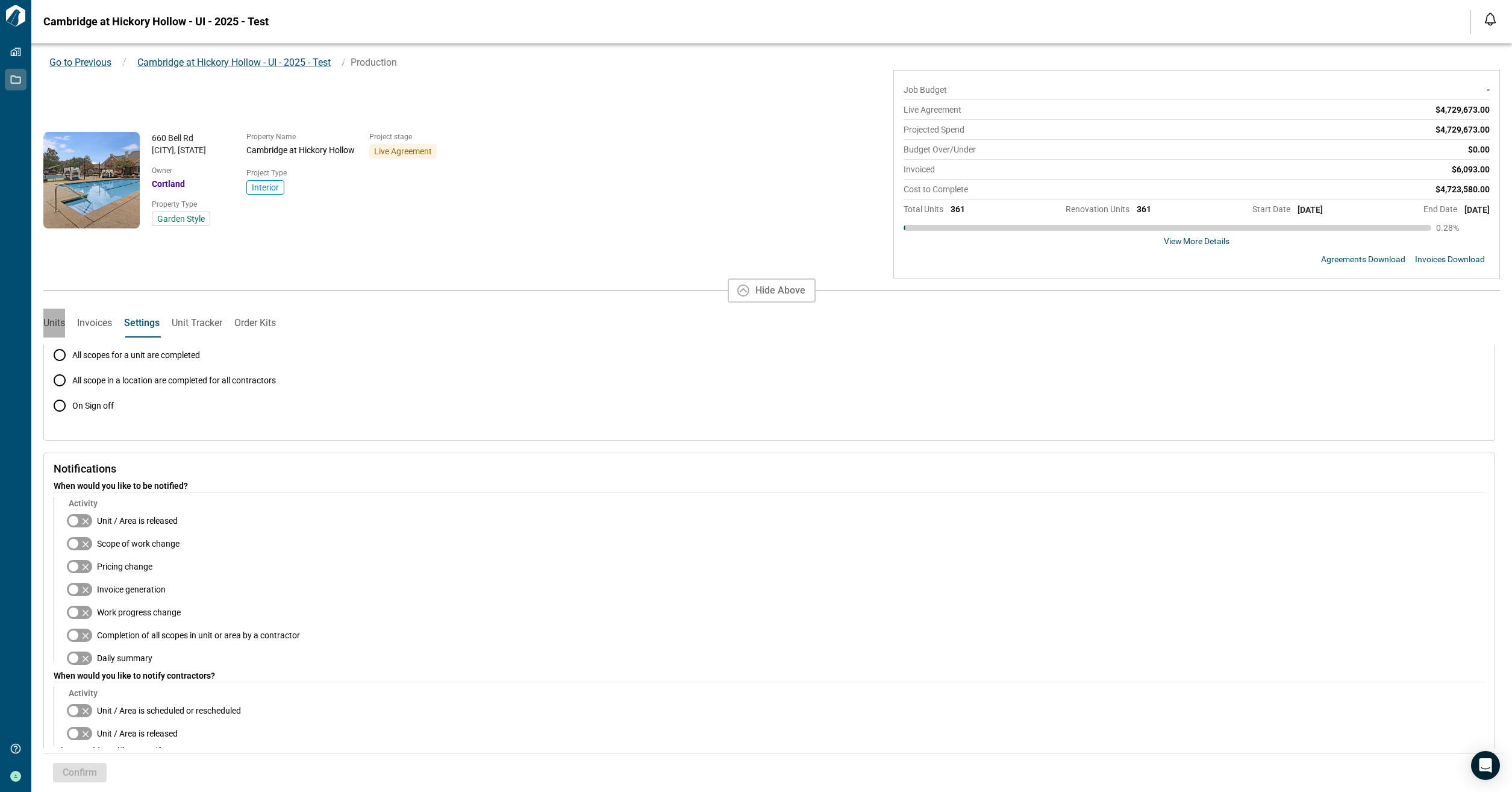 click on "Units" at bounding box center (54, 323) 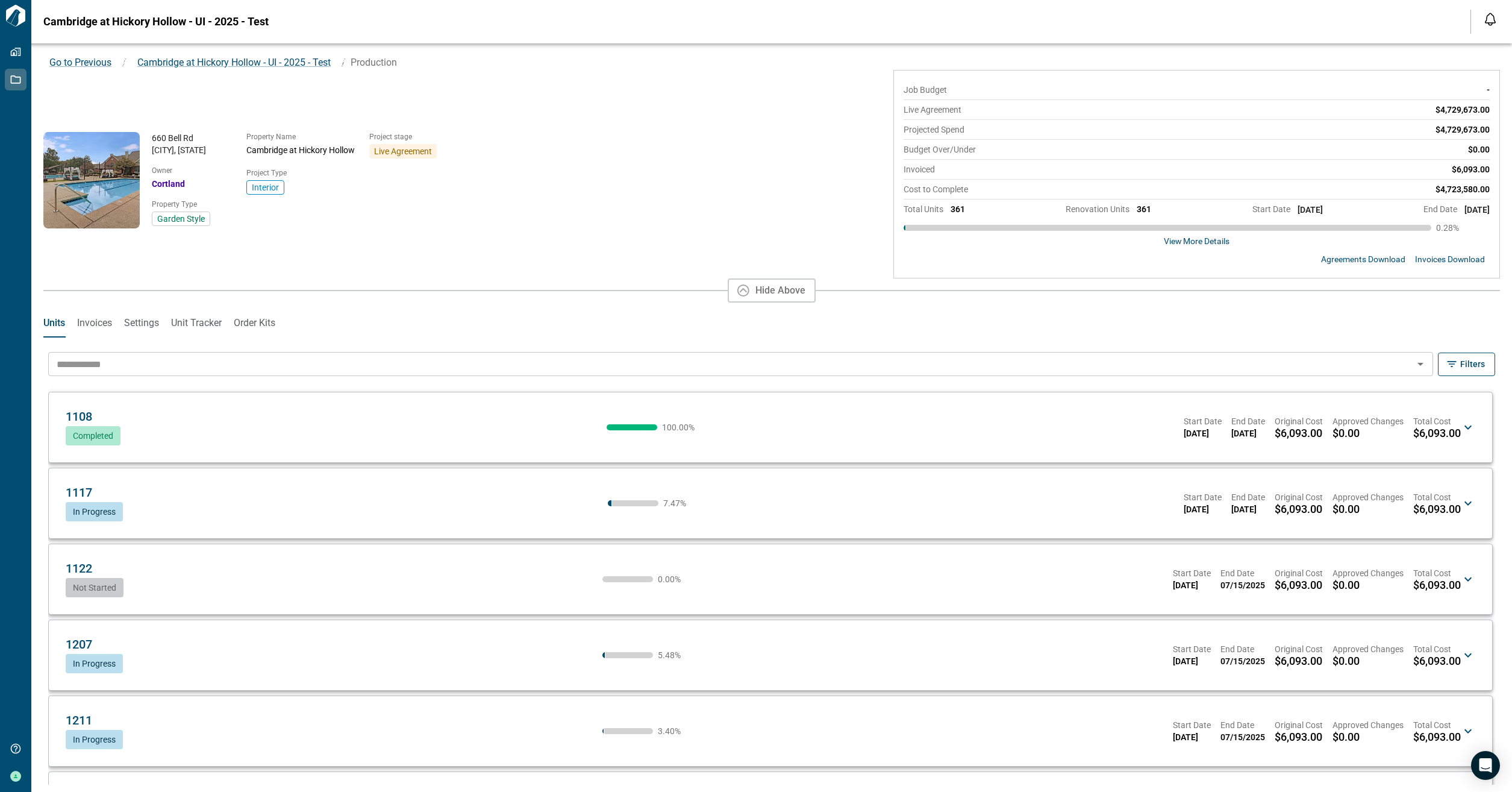 click 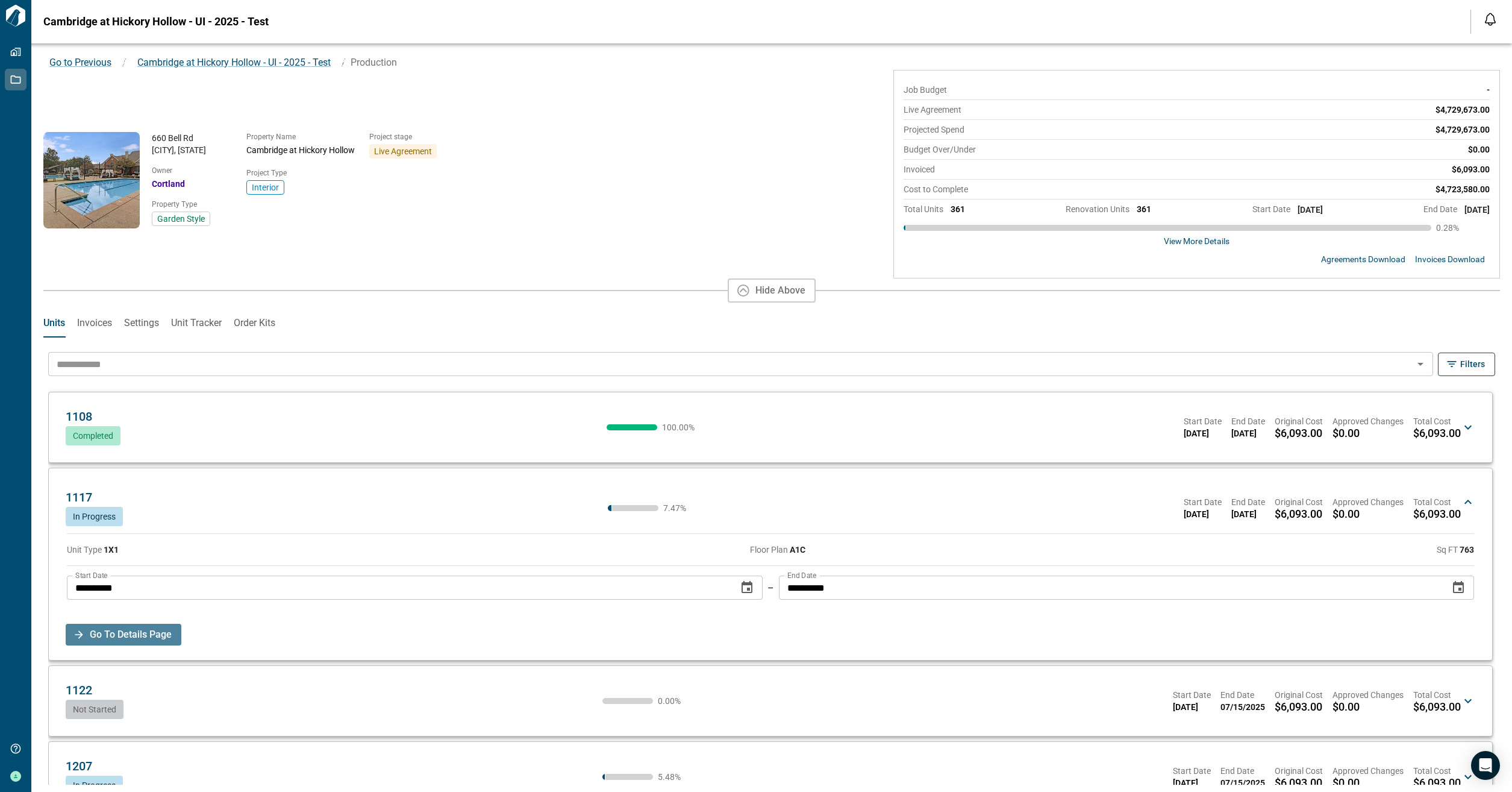 click on "Go To Details Page" at bounding box center (131, 635) 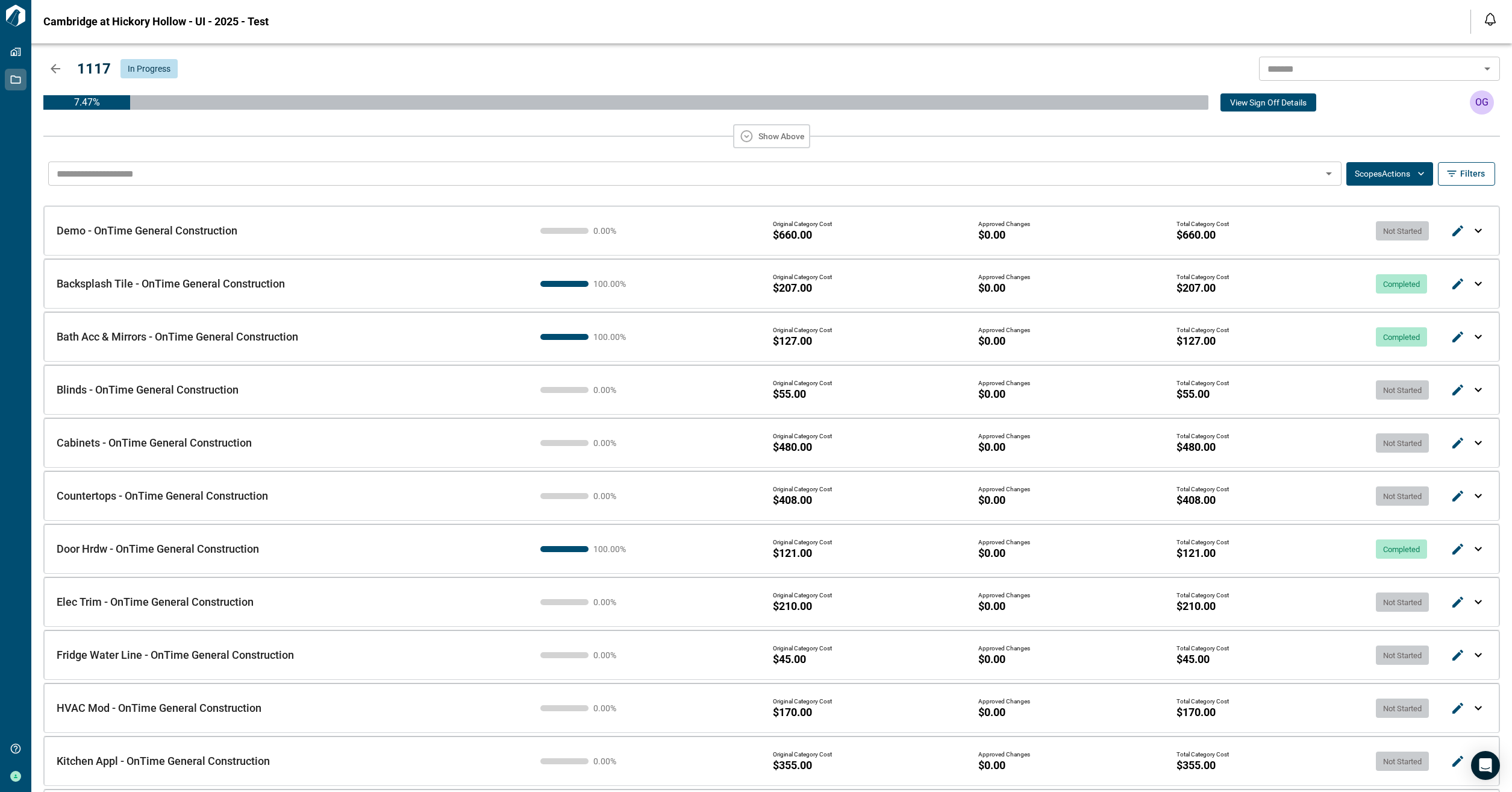 click at bounding box center [1478, 231] 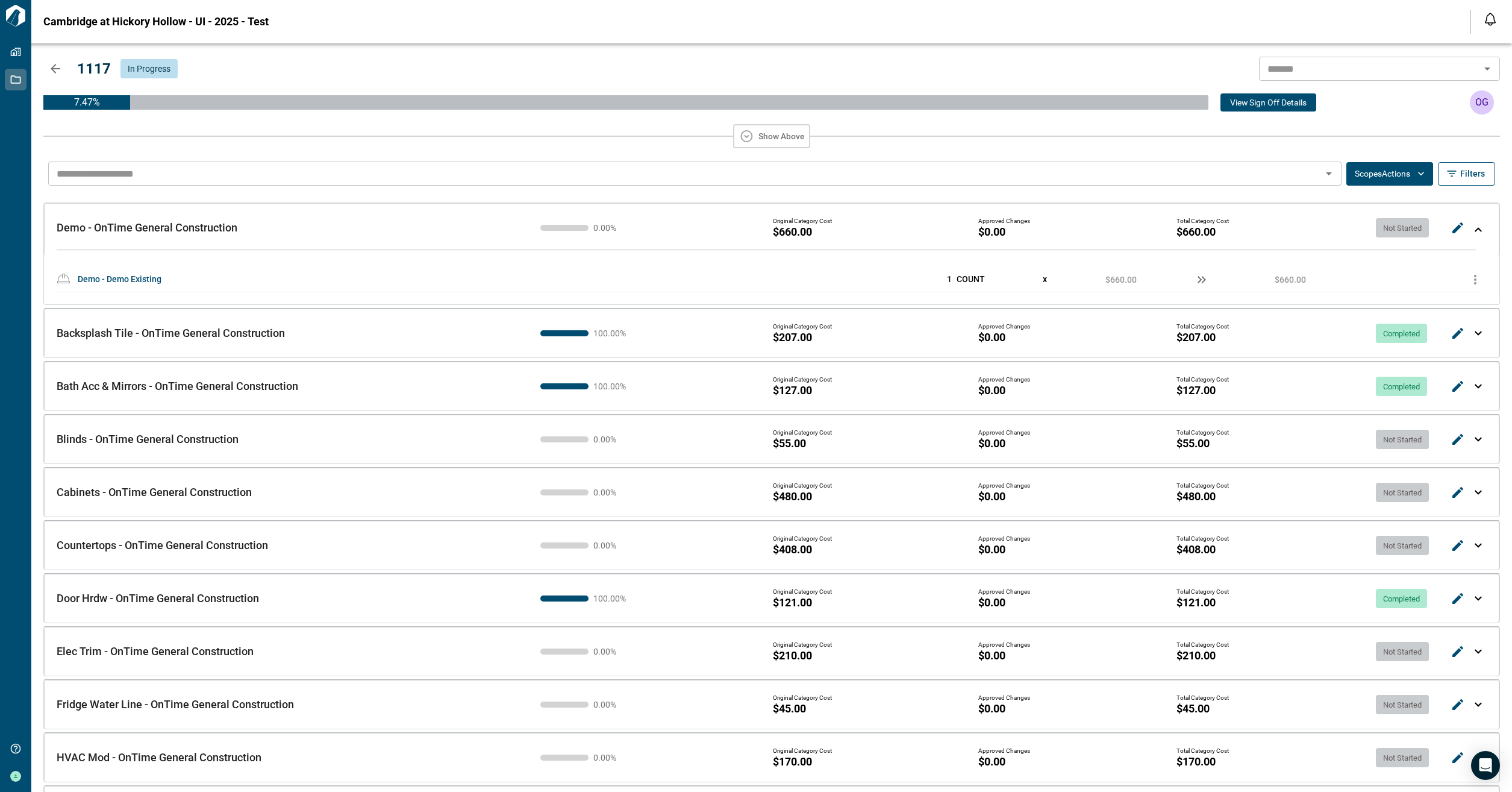 click 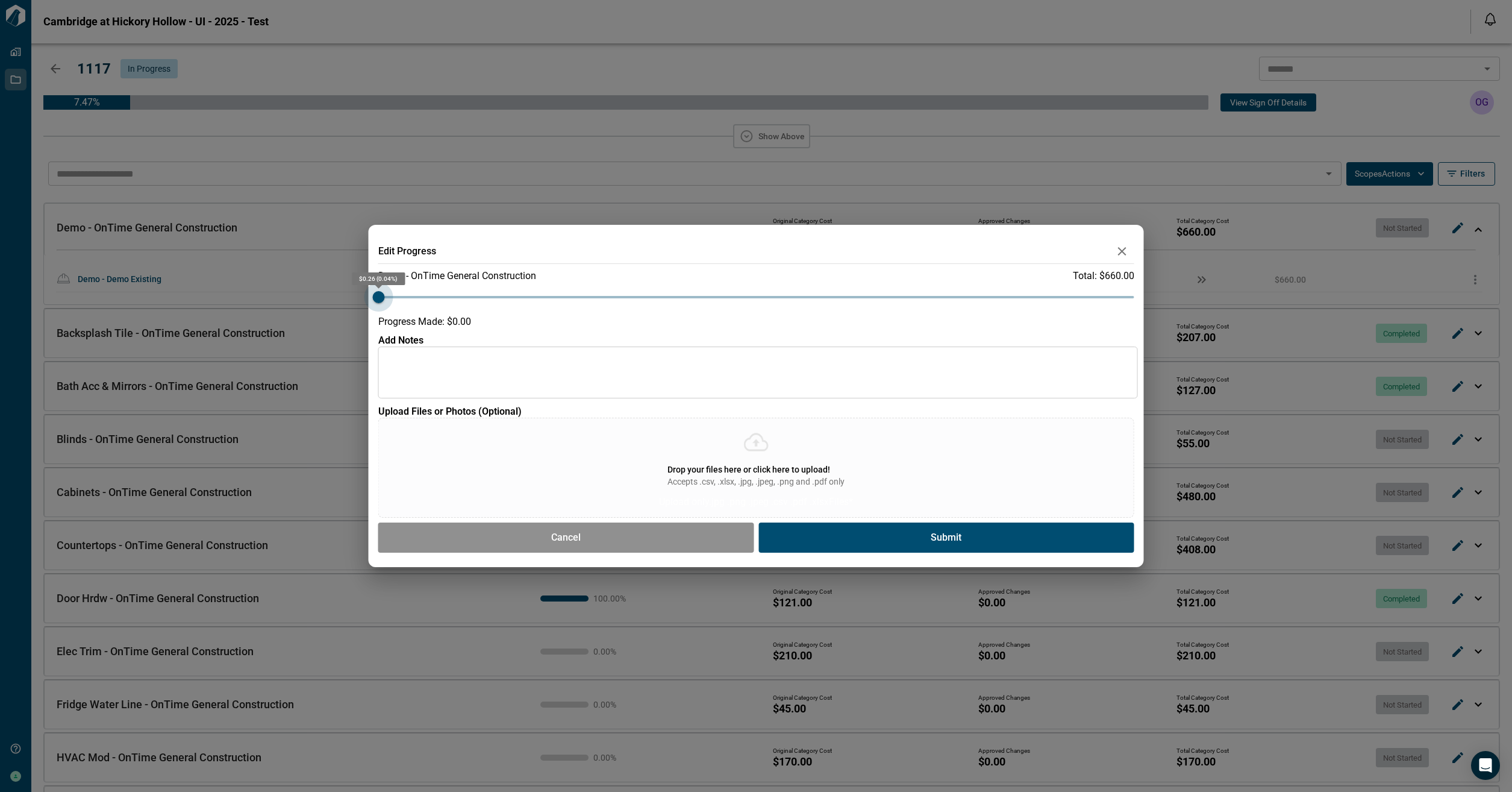 type on "*" 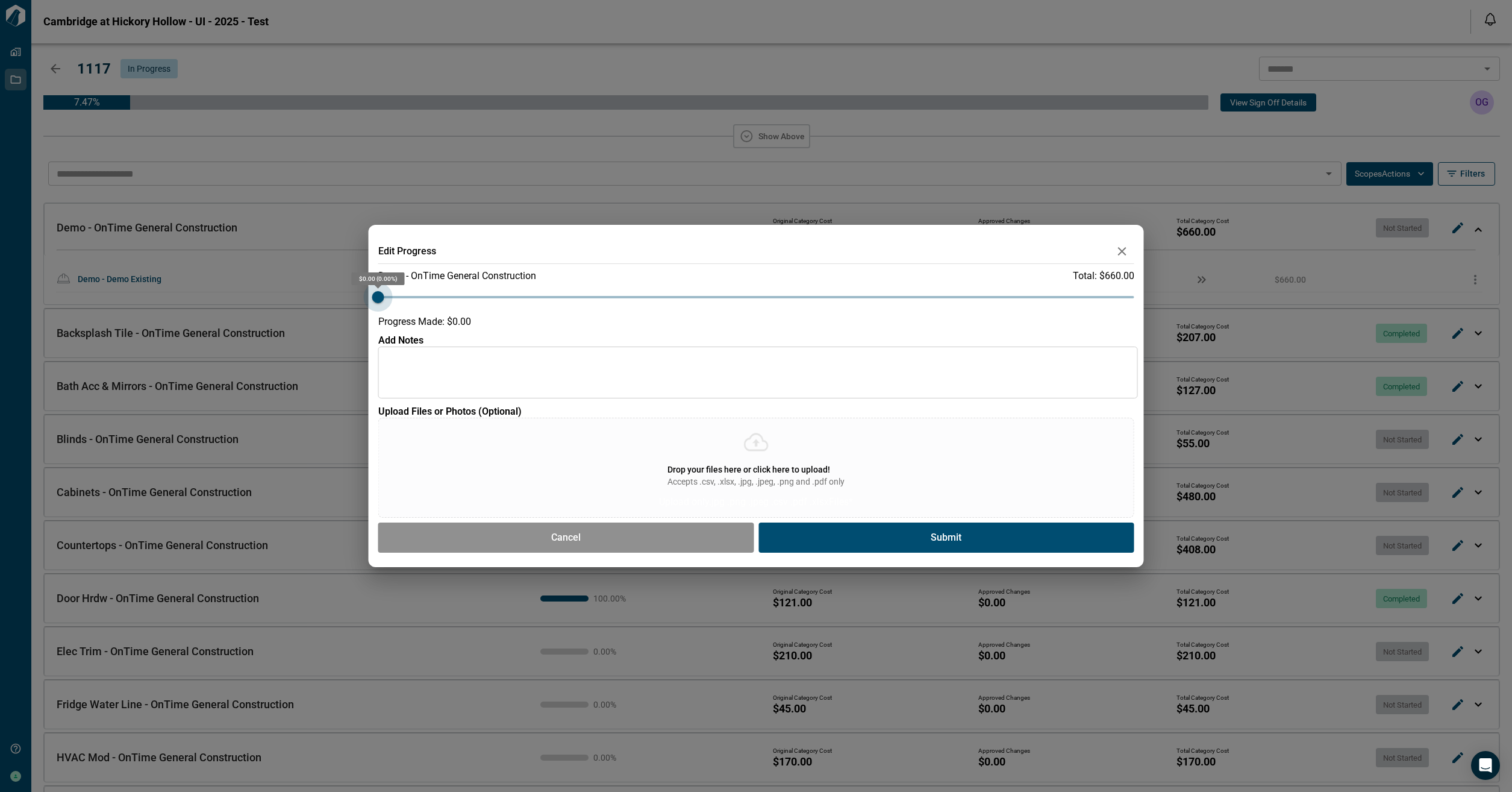 drag, startPoint x: 378, startPoint y: 295, endPoint x: 373, endPoint y: 301, distance: 7.81025 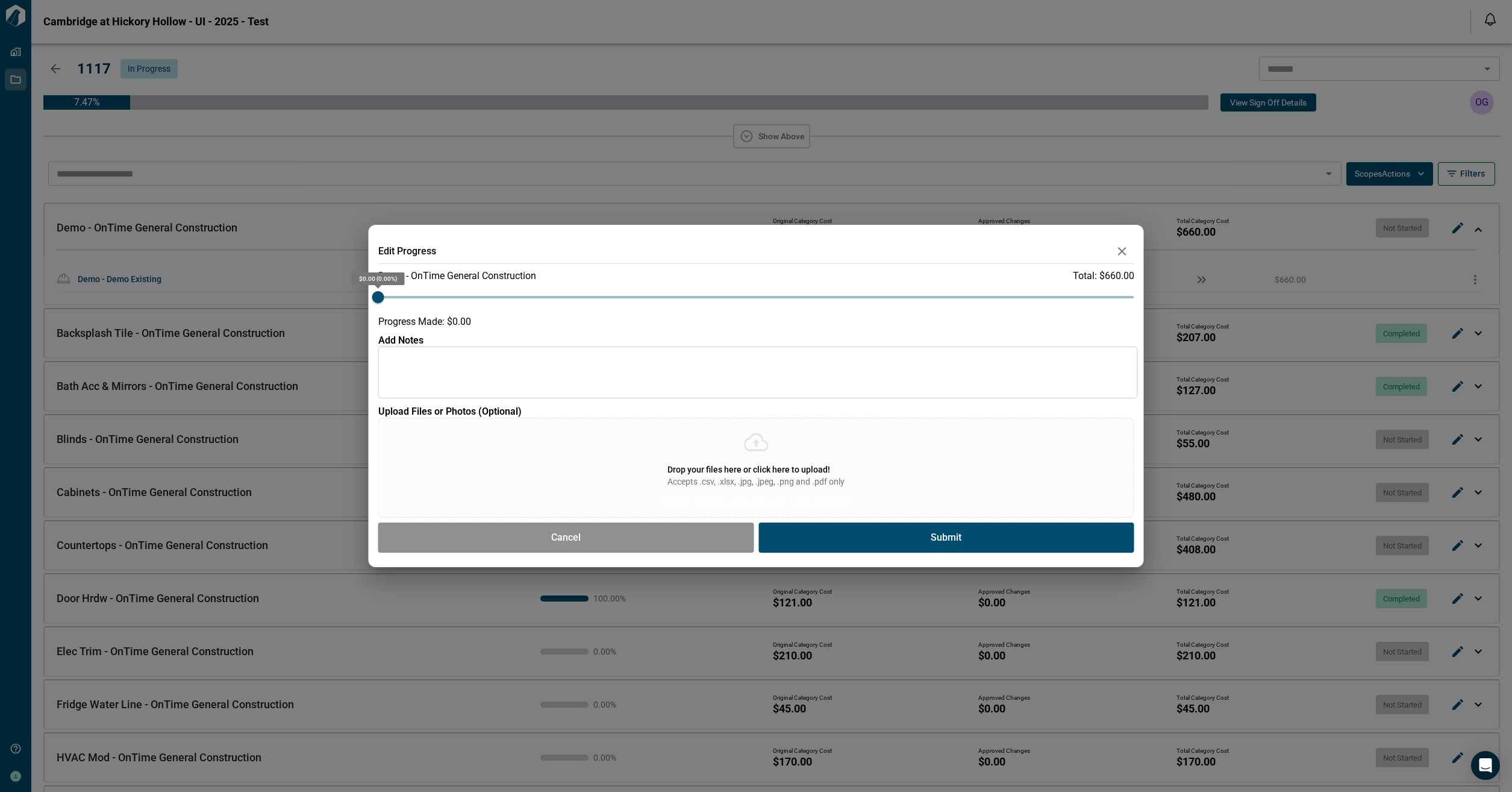 click 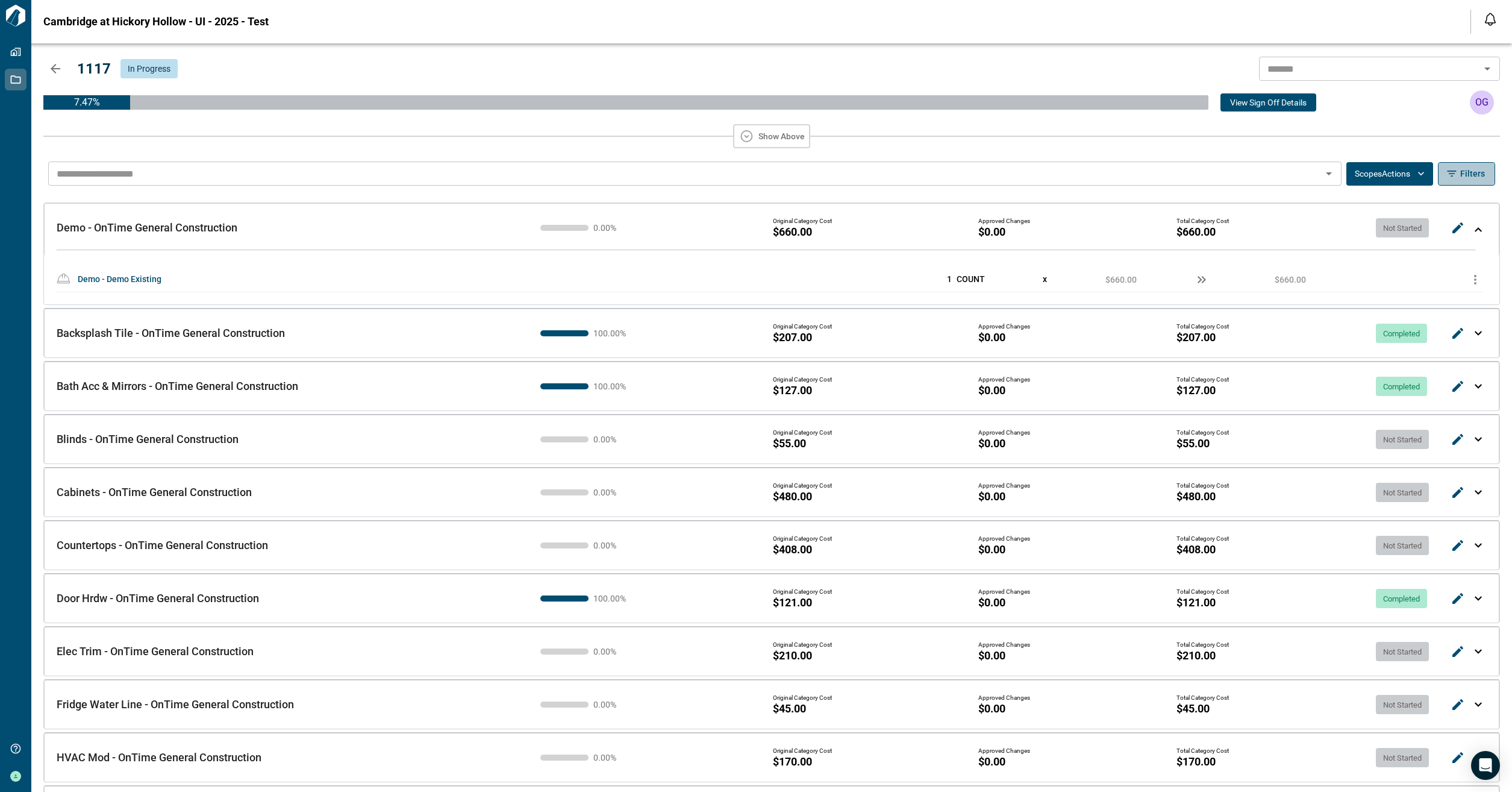 click on "Filters" at bounding box center (1472, 174) 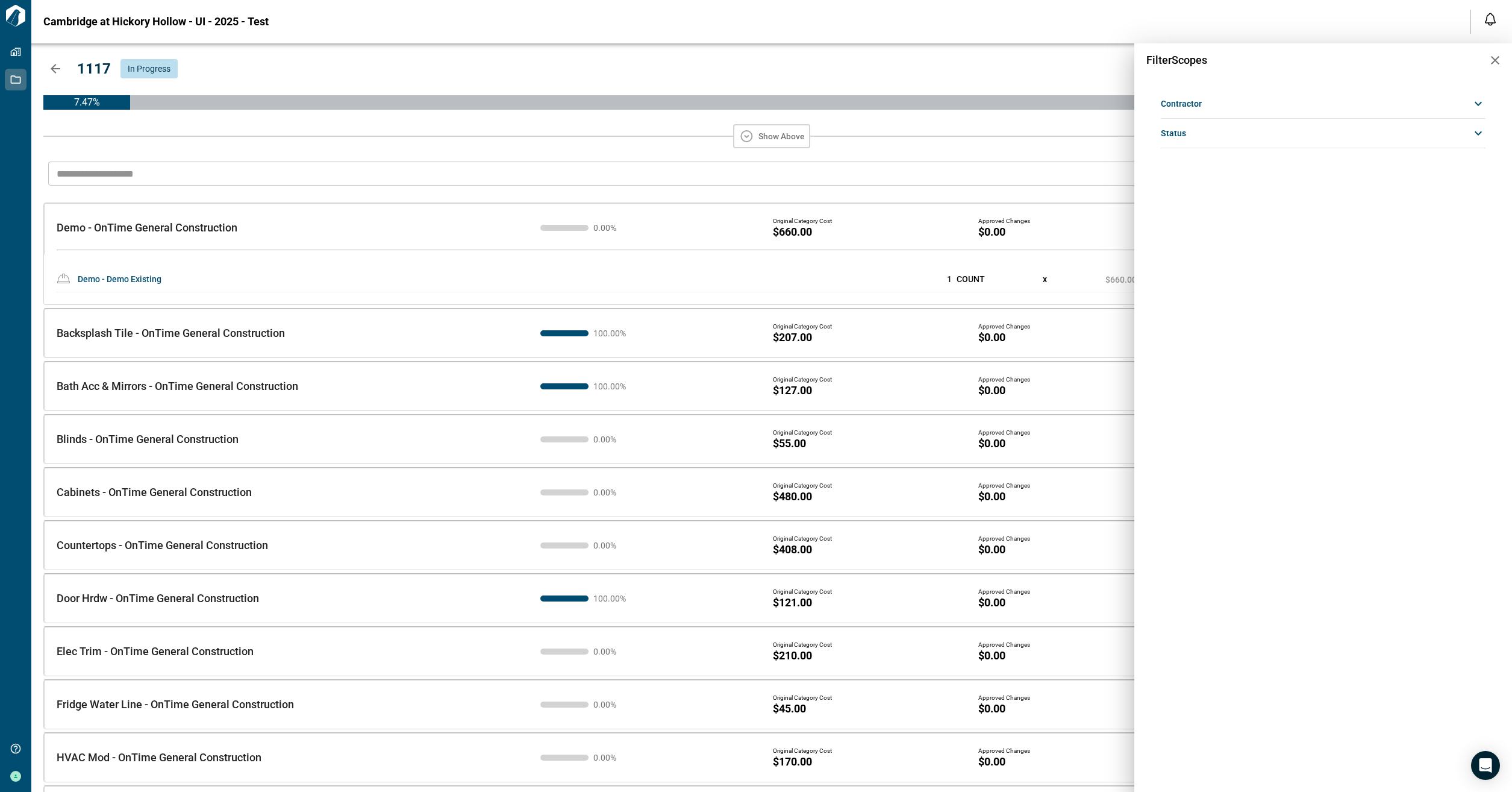 click at bounding box center [756, 396] 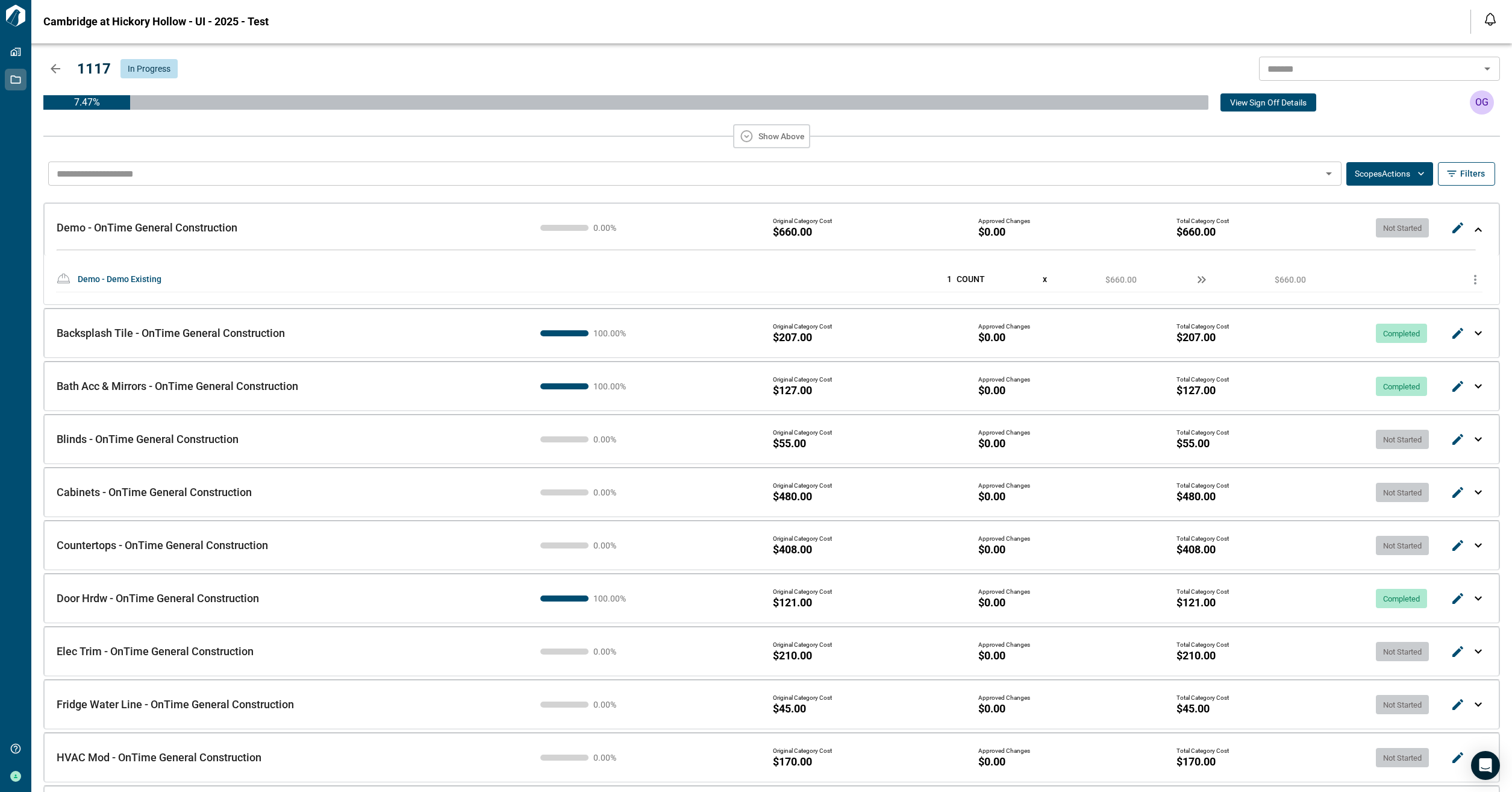 click on "Scopes  Actions" at bounding box center (1390, 174) 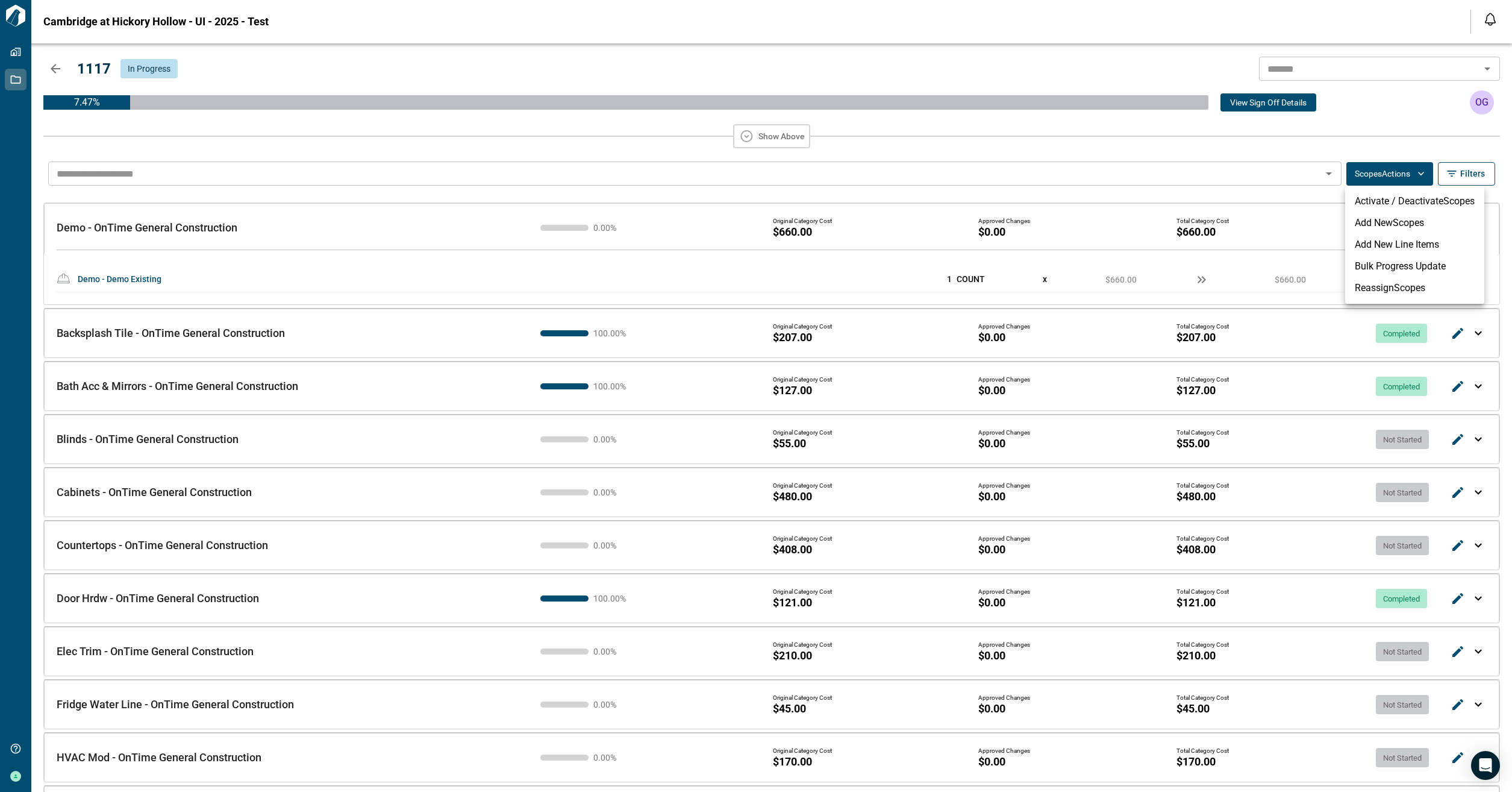 click on "Bulk Progress Update" at bounding box center [1414, 266] 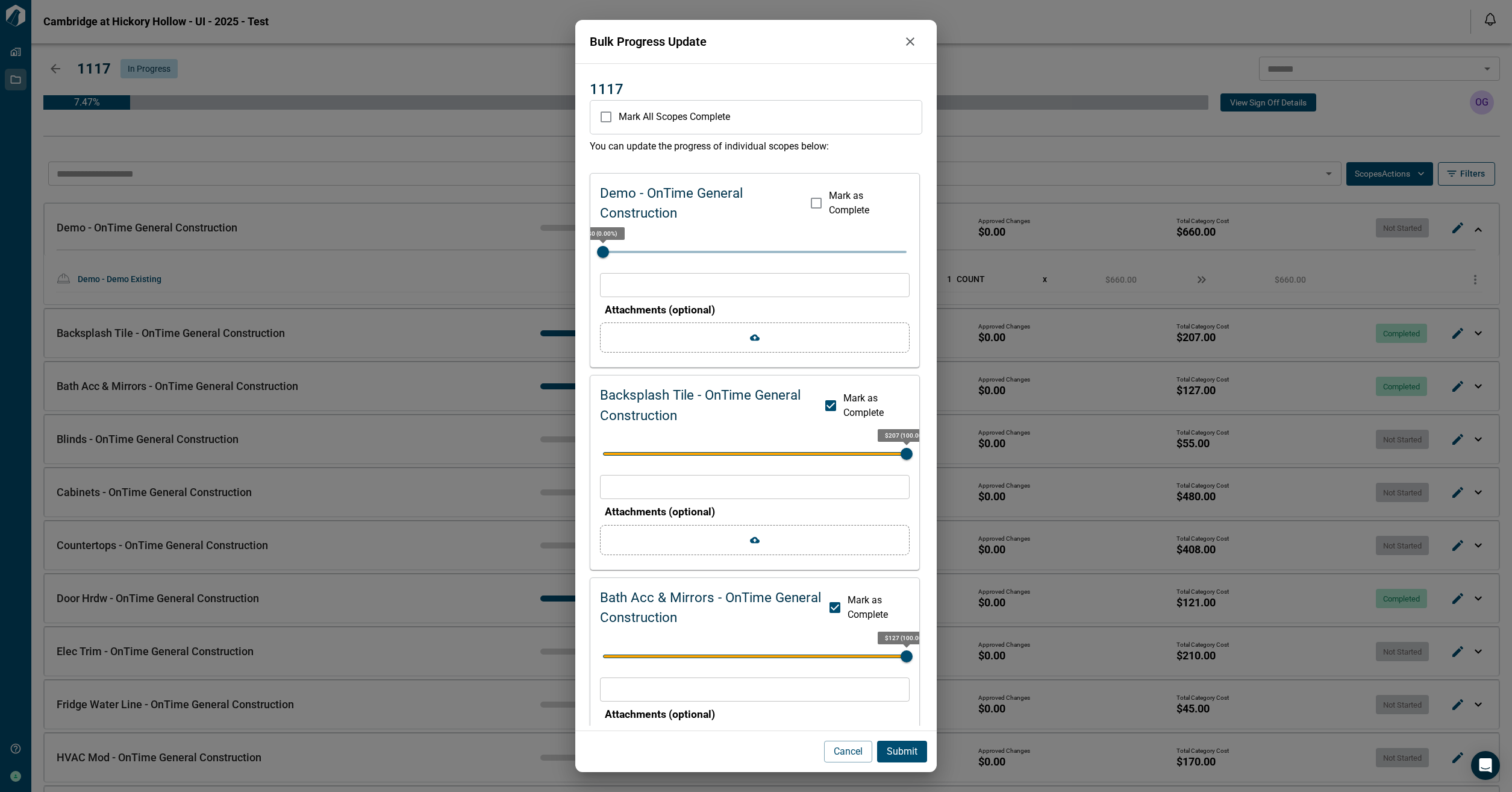 type on "*" 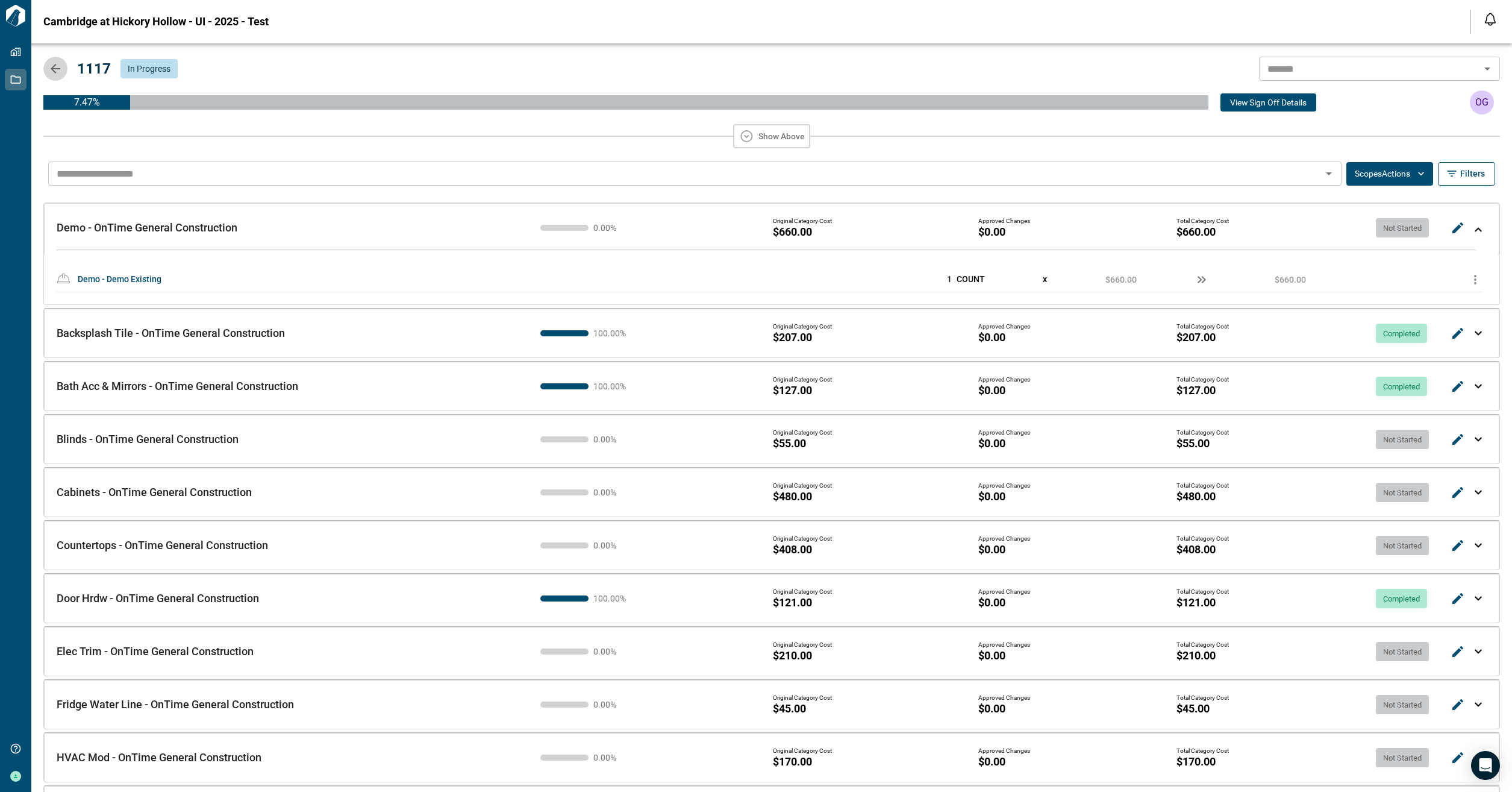 click 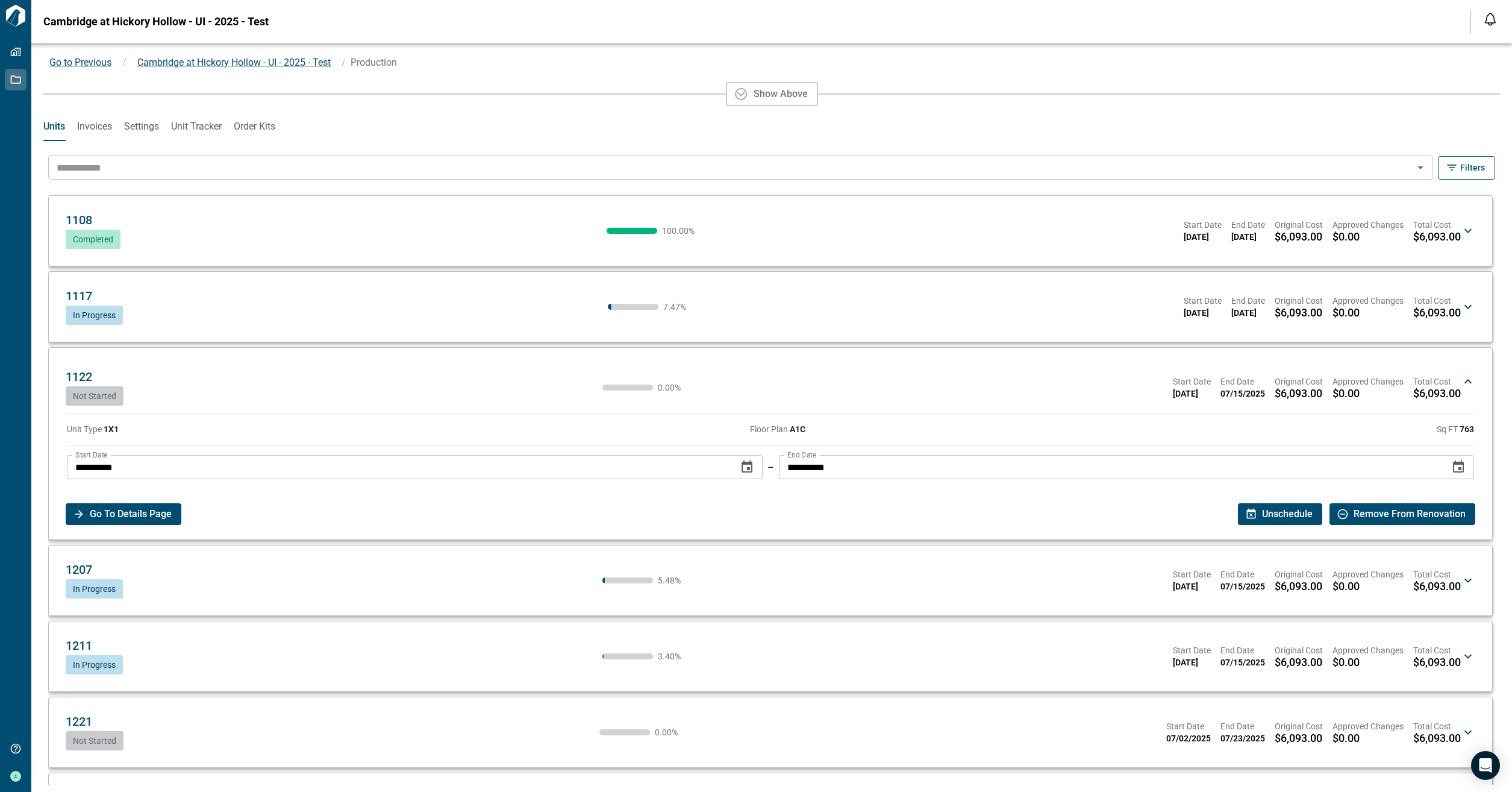 click on "Go To Details Page" at bounding box center (131, 514) 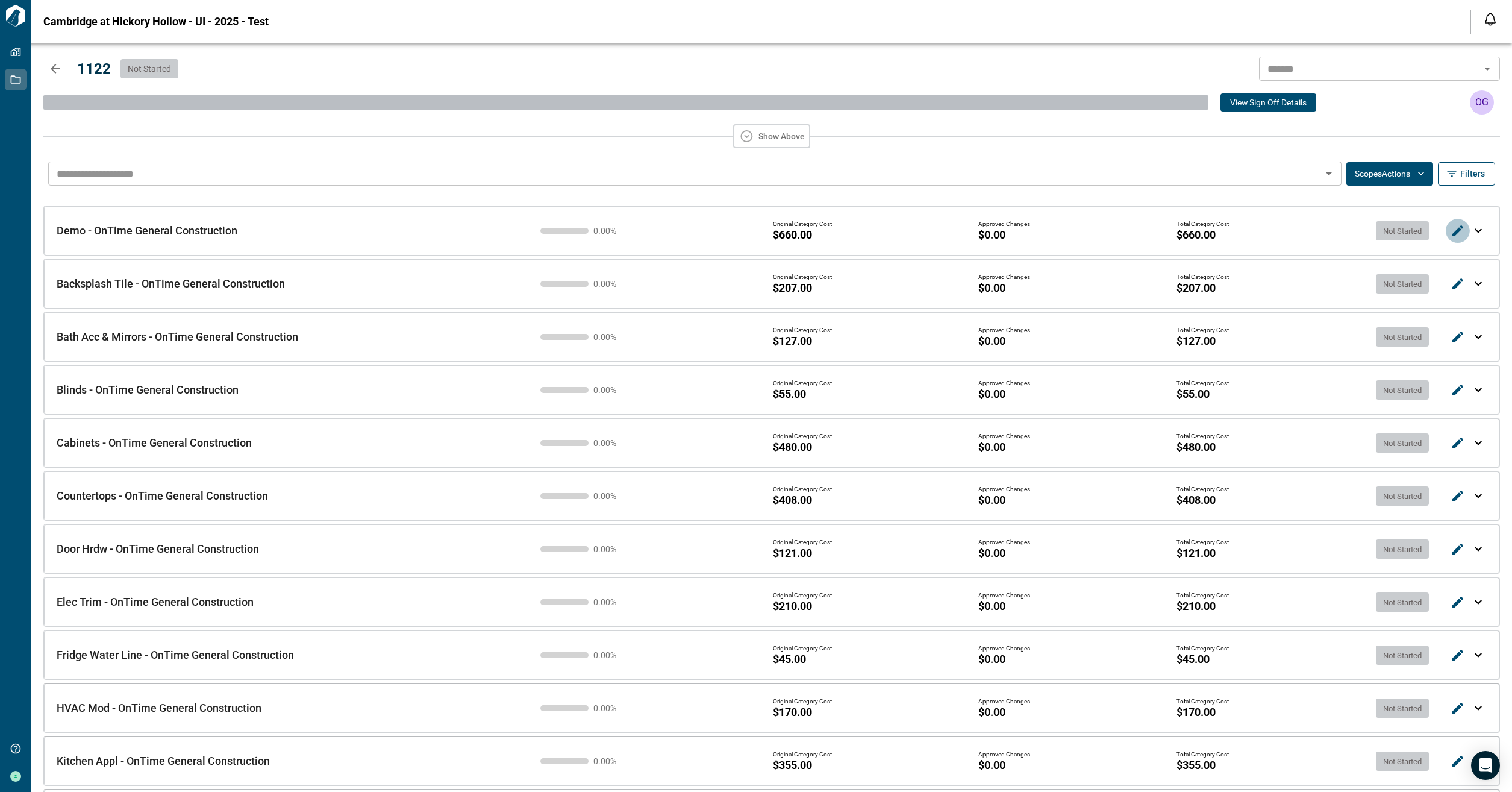 click 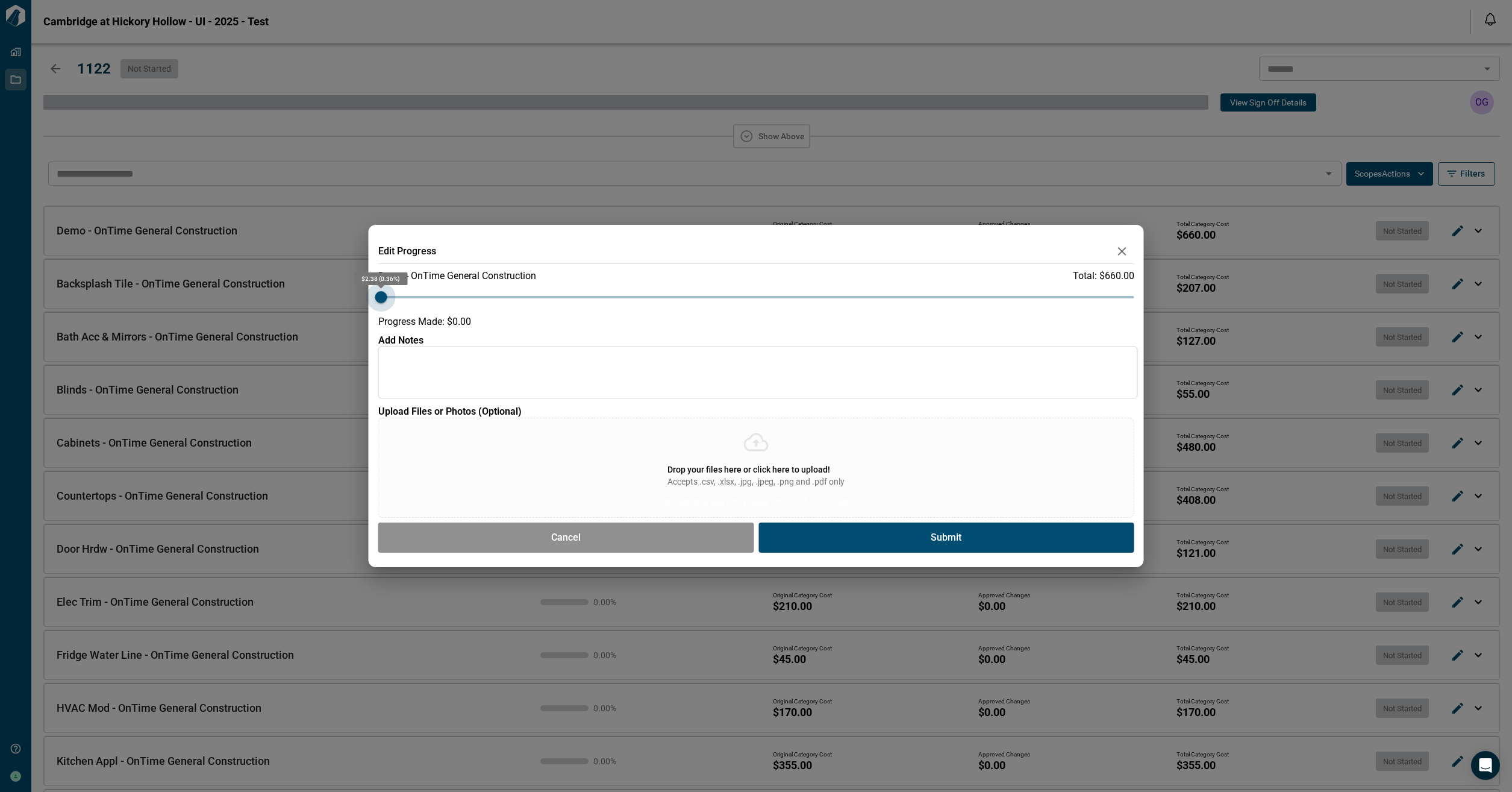 type on "***" 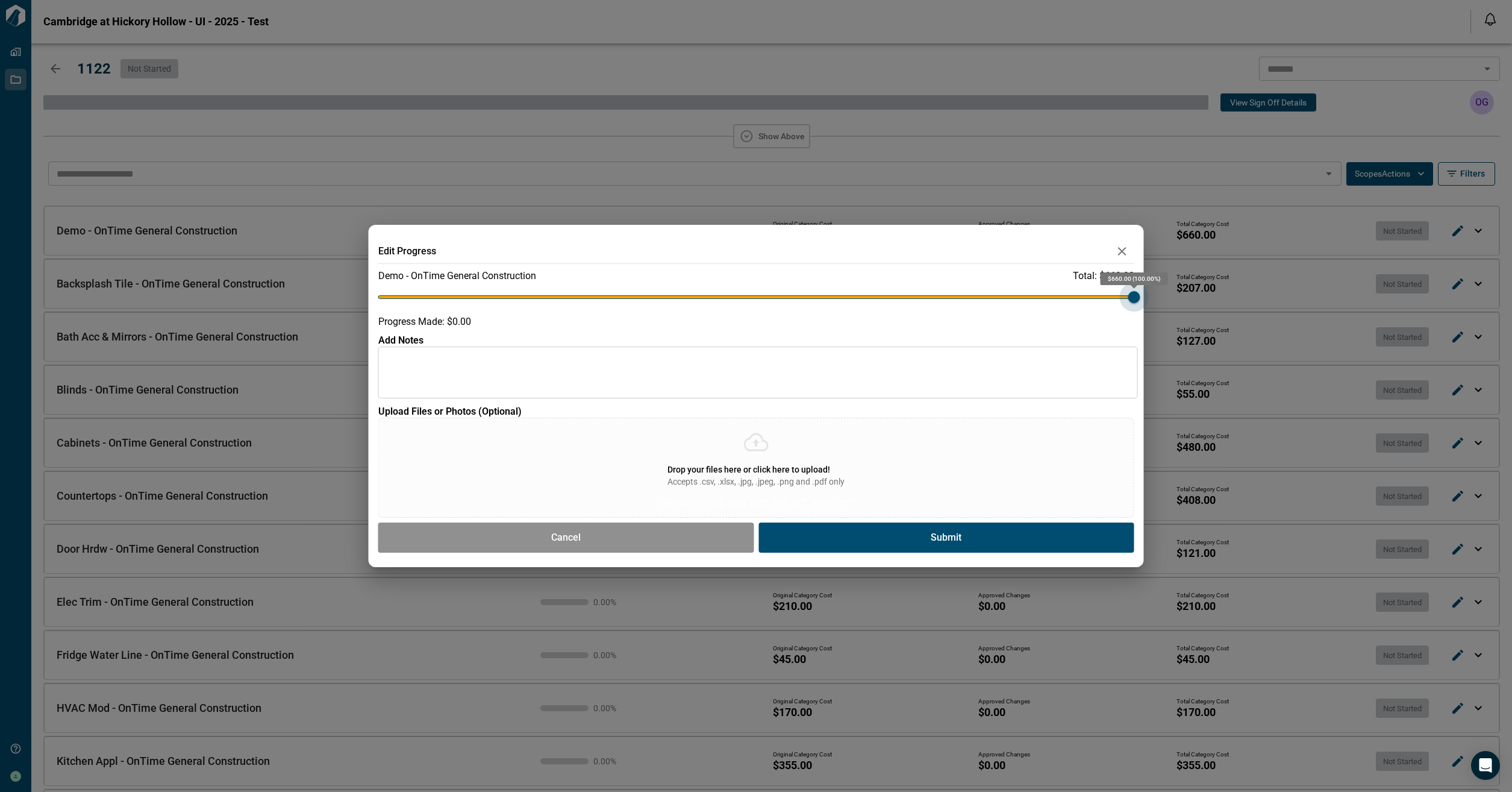 drag, startPoint x: 381, startPoint y: 294, endPoint x: 1209, endPoint y: 345, distance: 829.5692 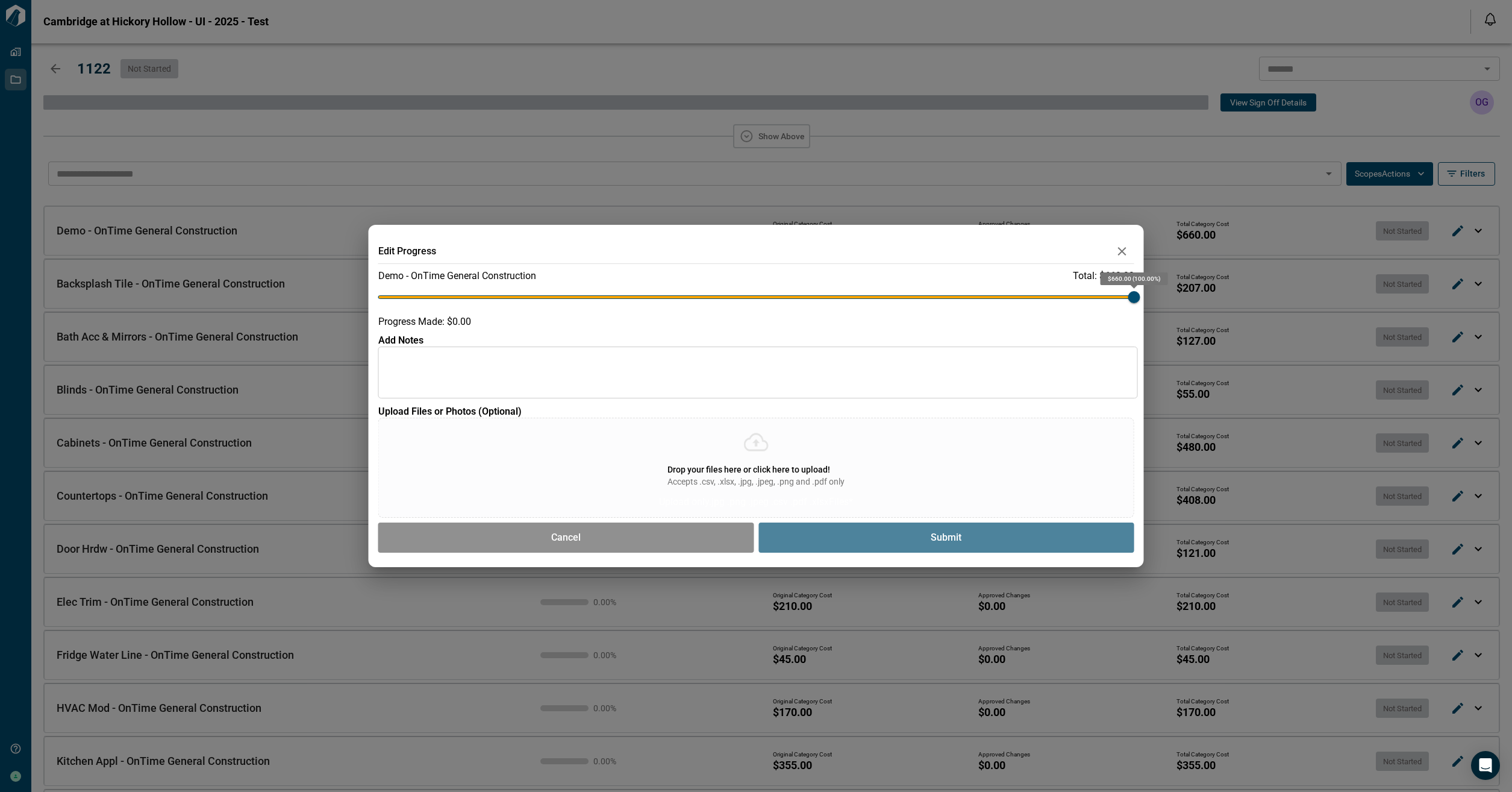 click on "Submit" at bounding box center (946, 538) 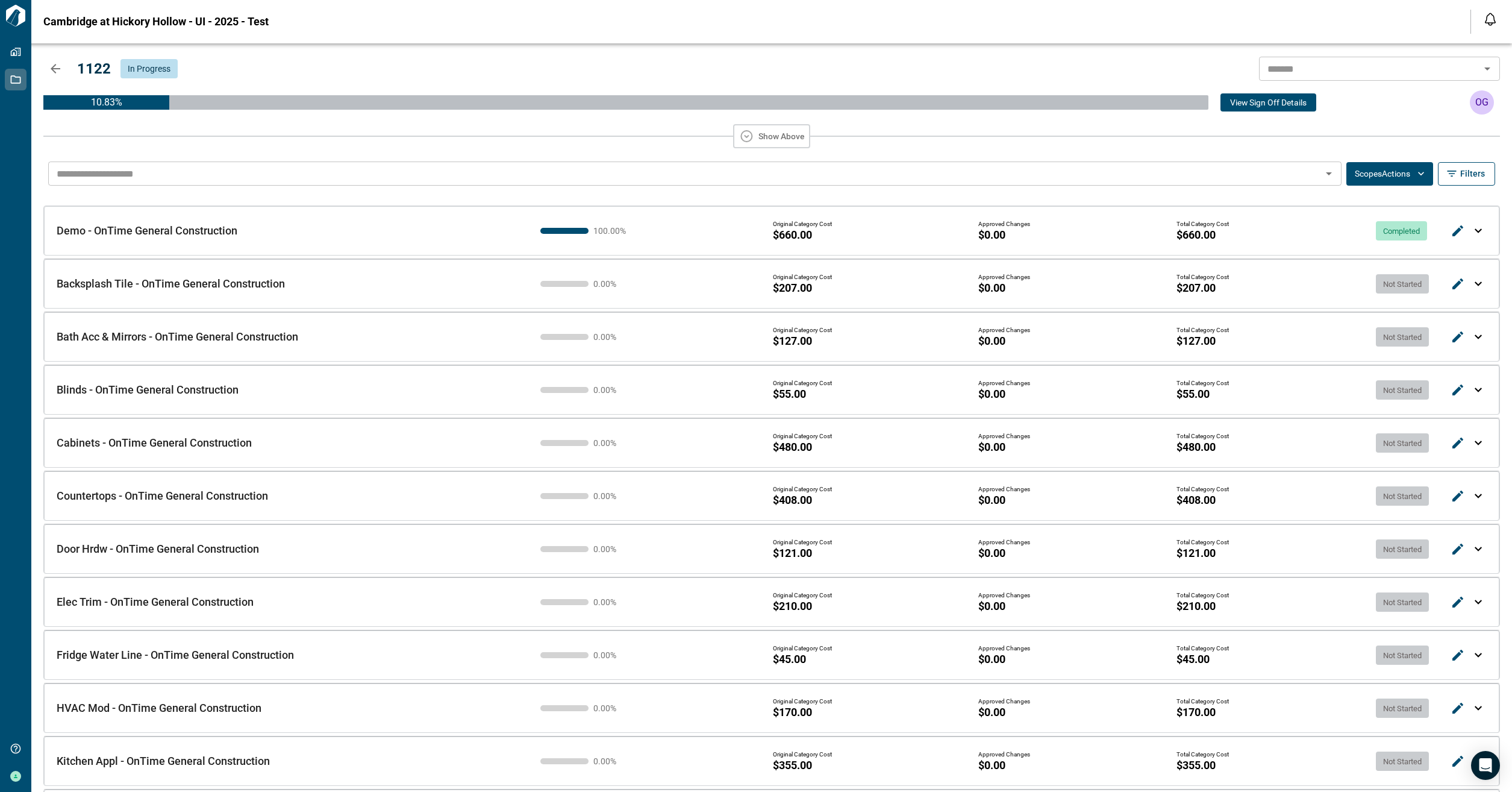 click 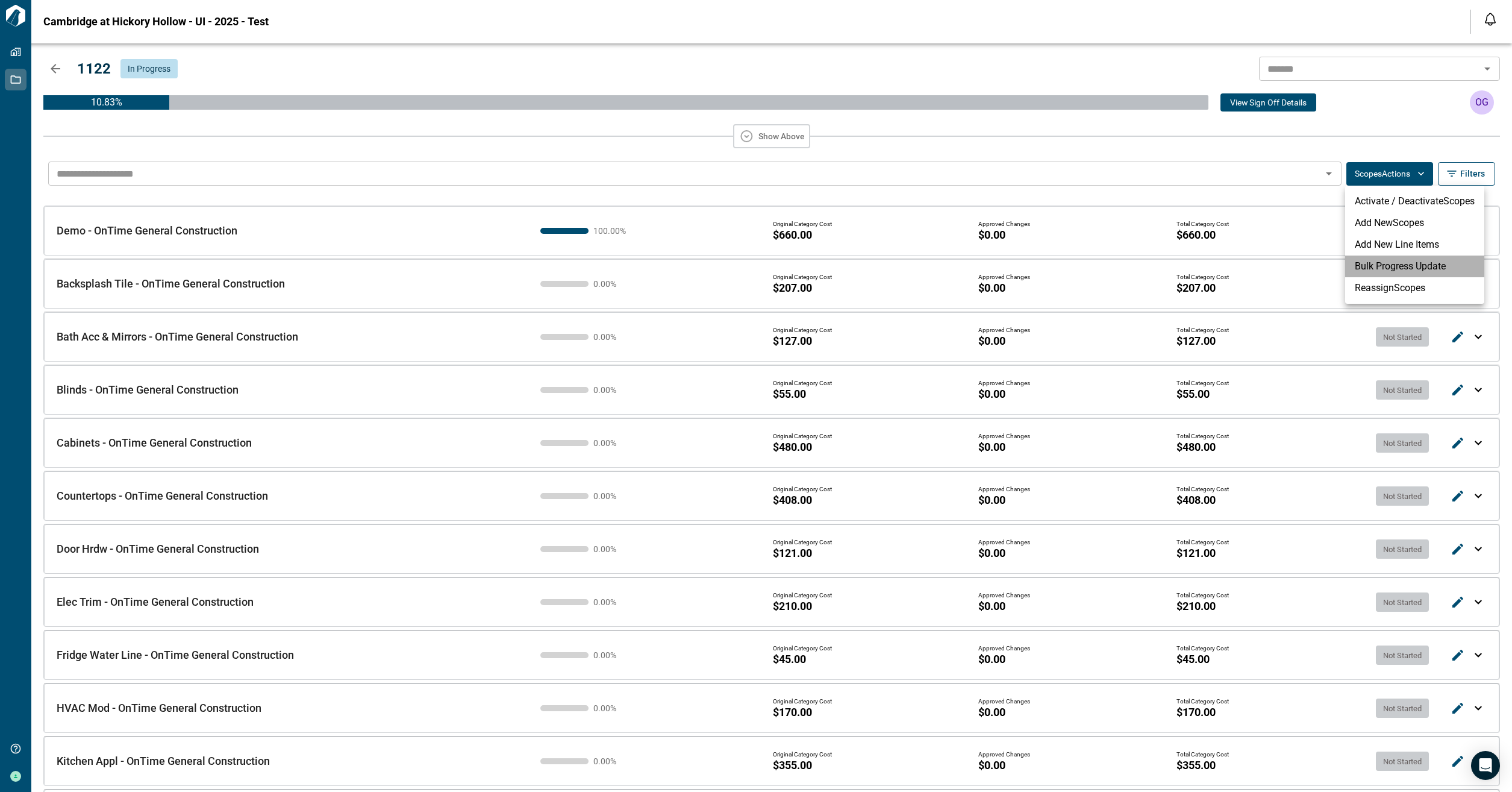 click on "Bulk Progress Update" at bounding box center (1414, 266) 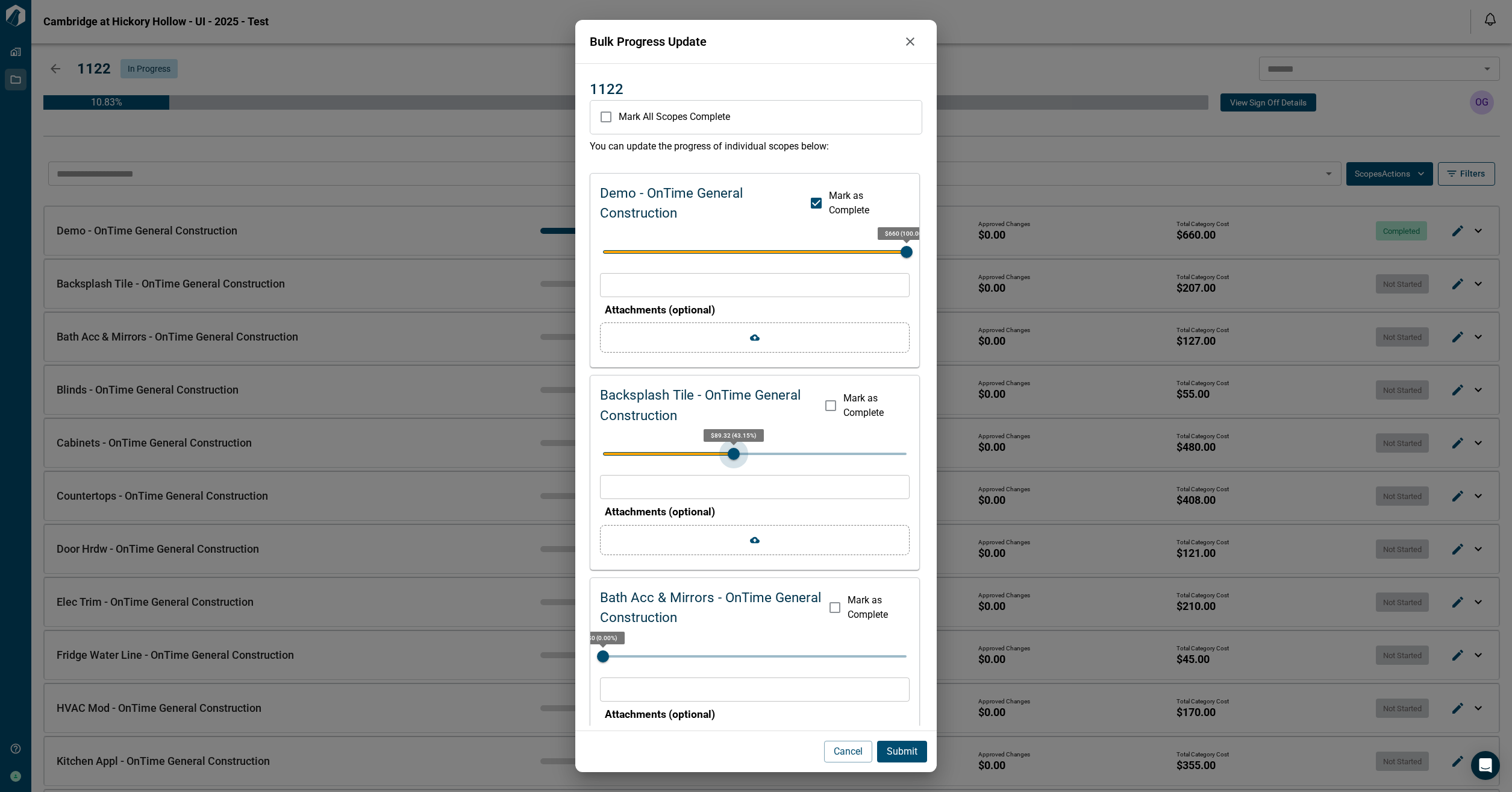 type on "*****" 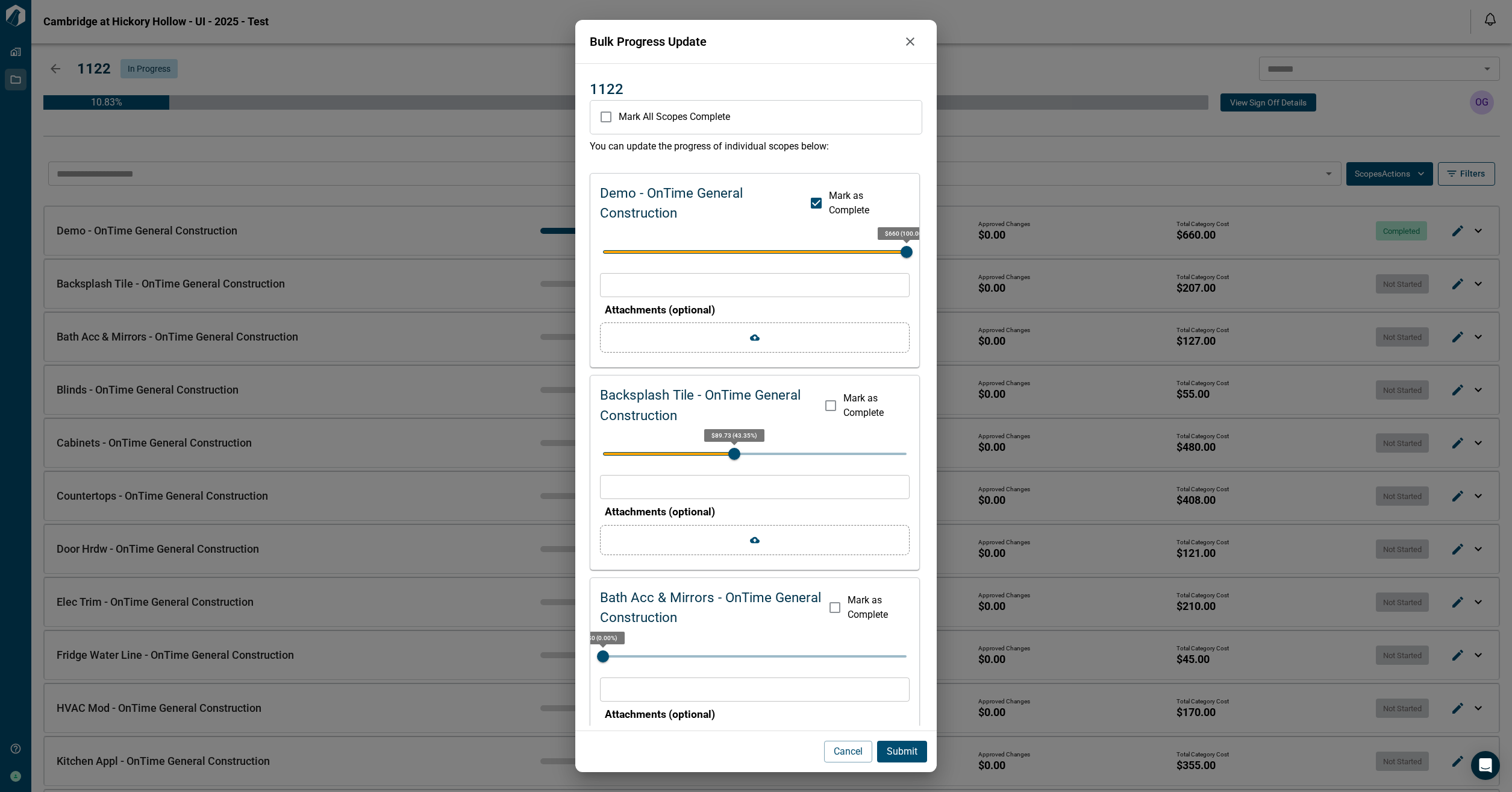 click on "Submit" at bounding box center [902, 752] 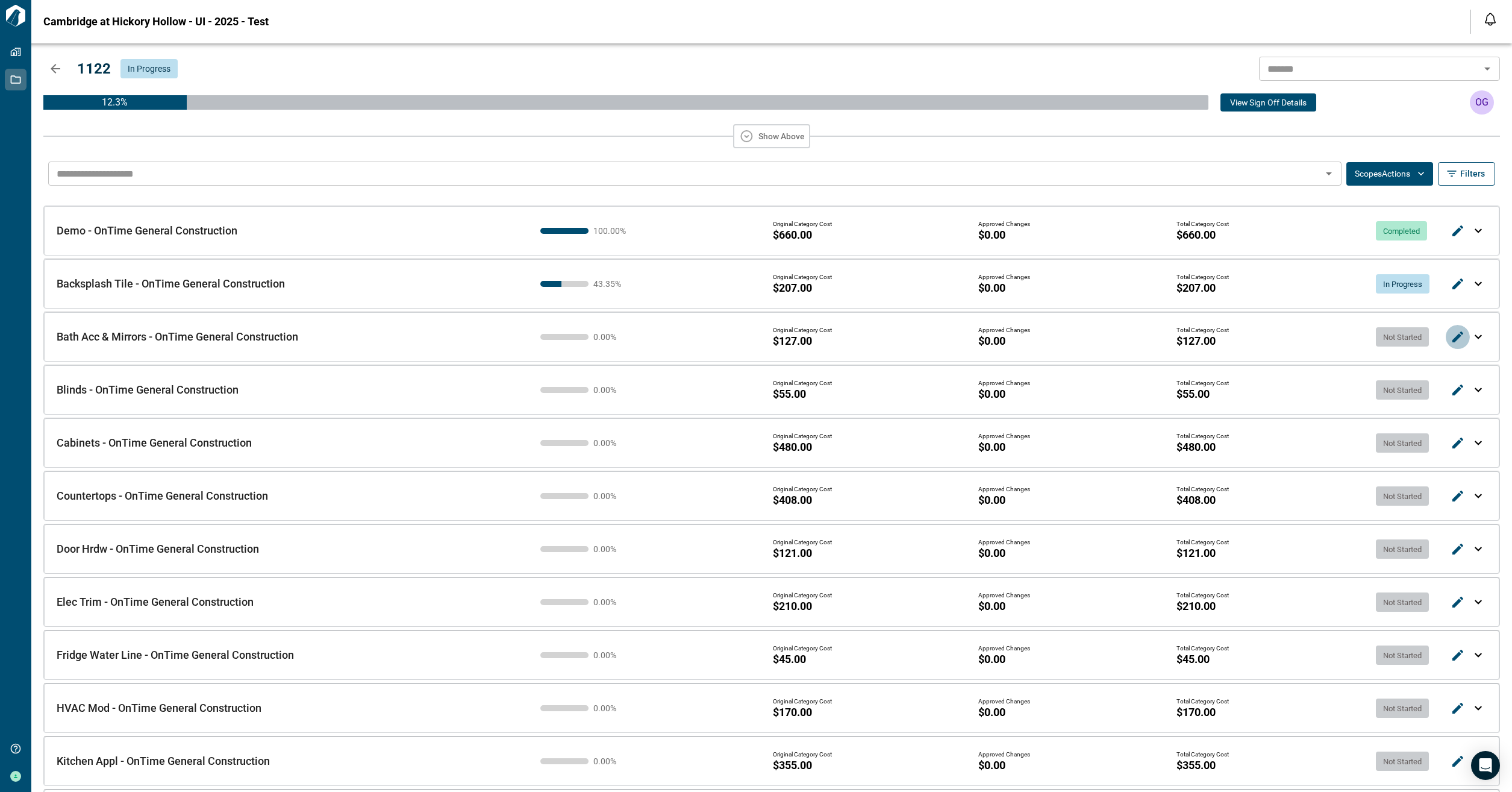 click 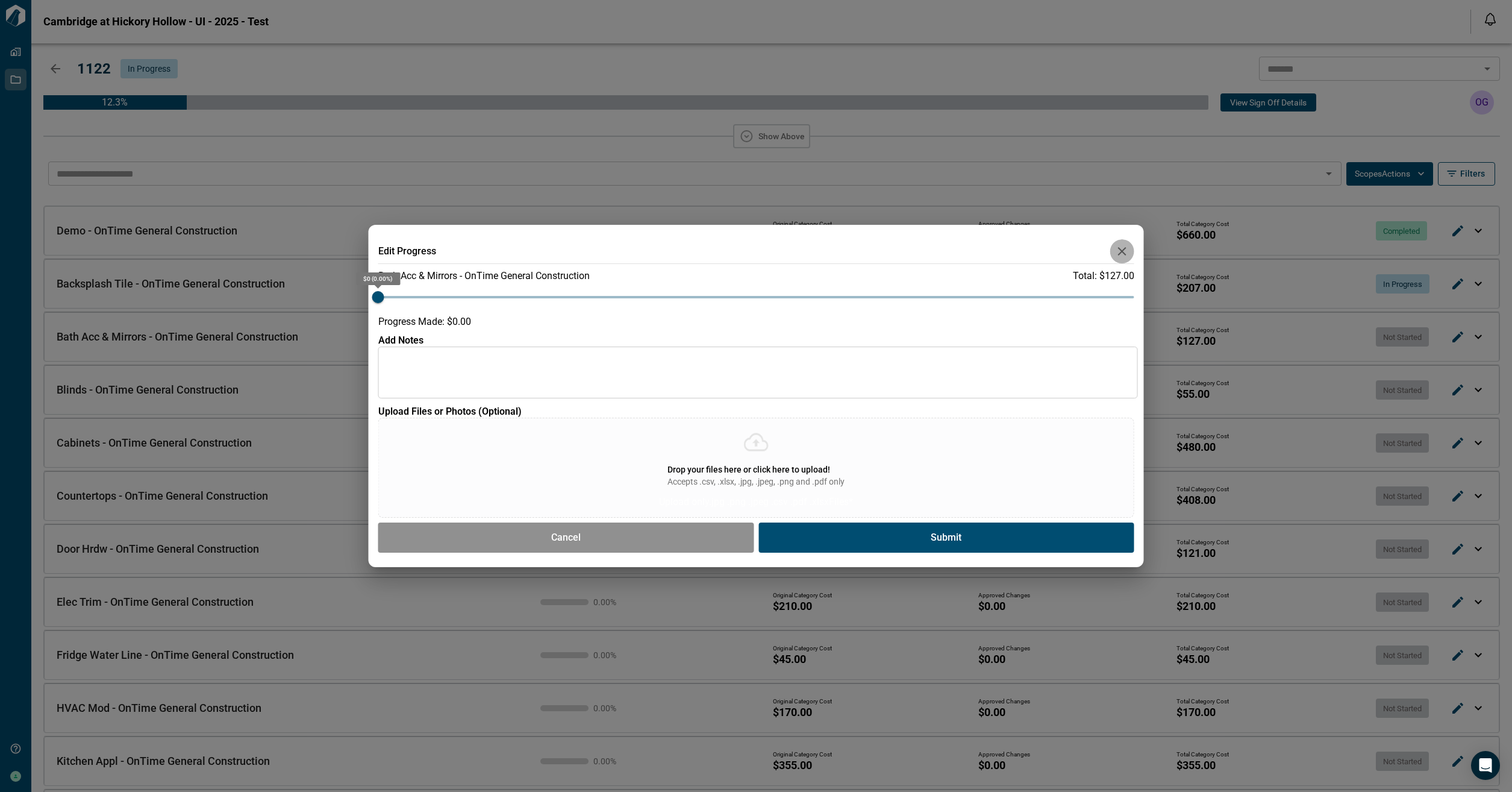 click 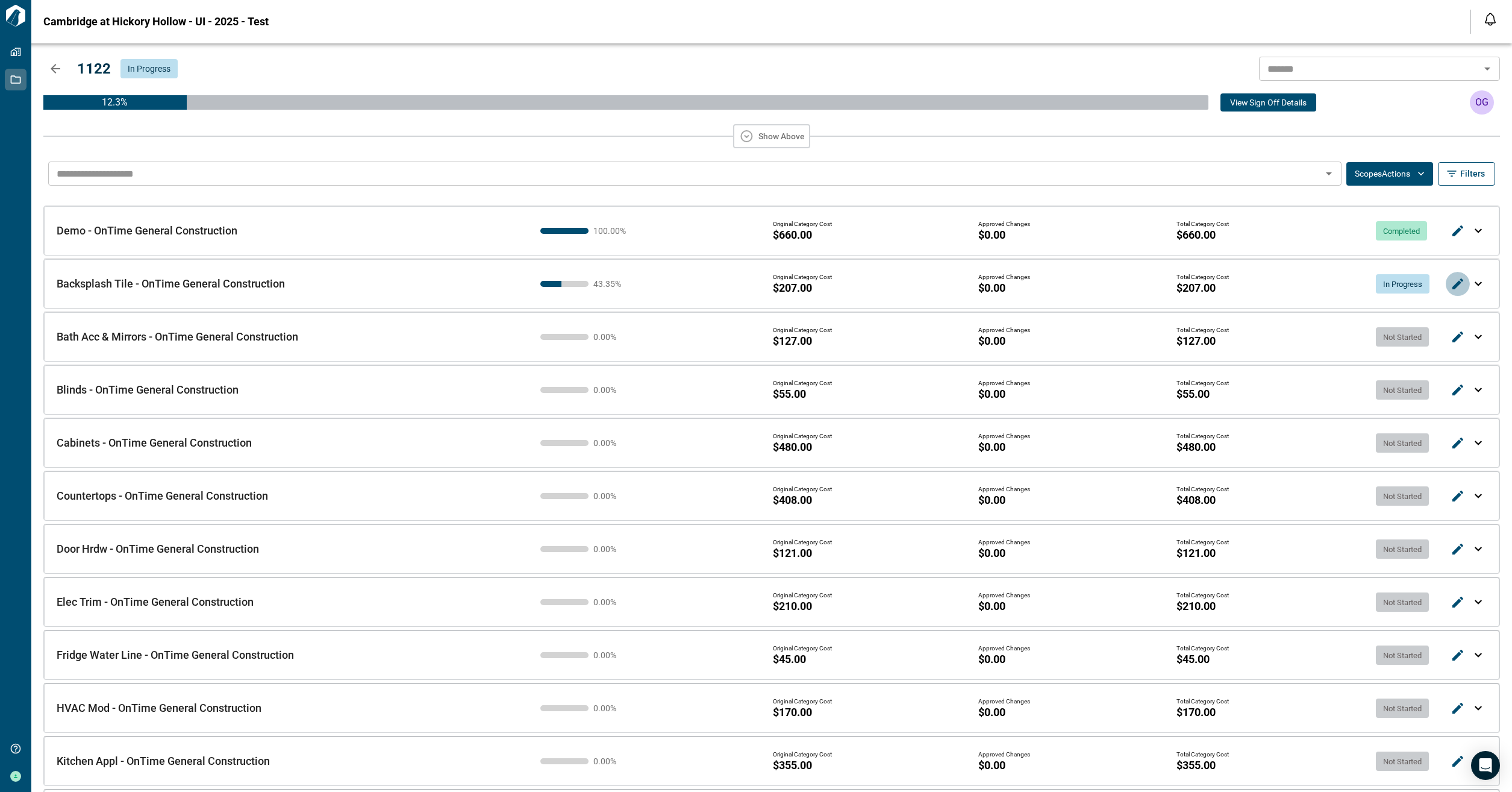 click 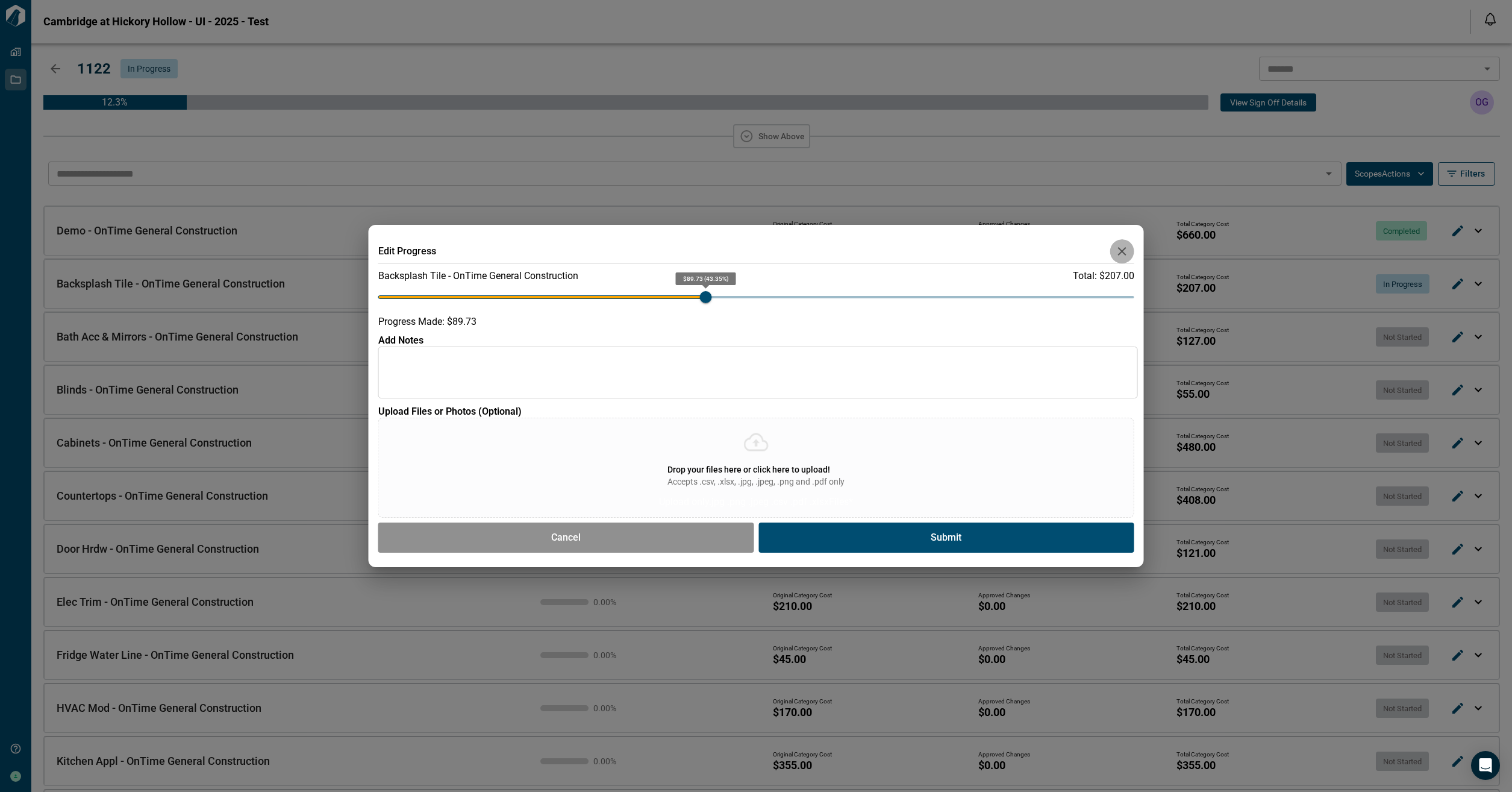 click 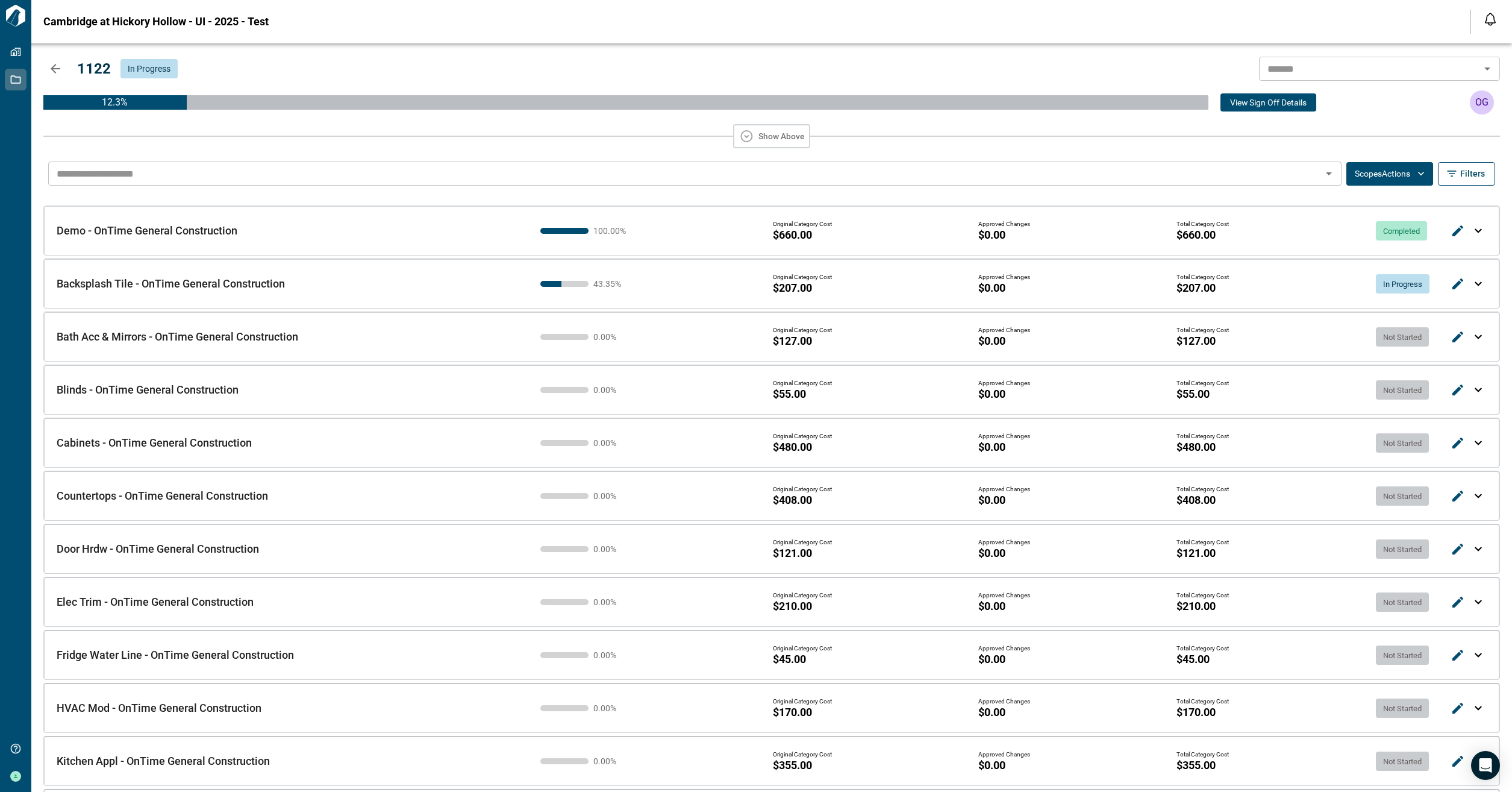 type 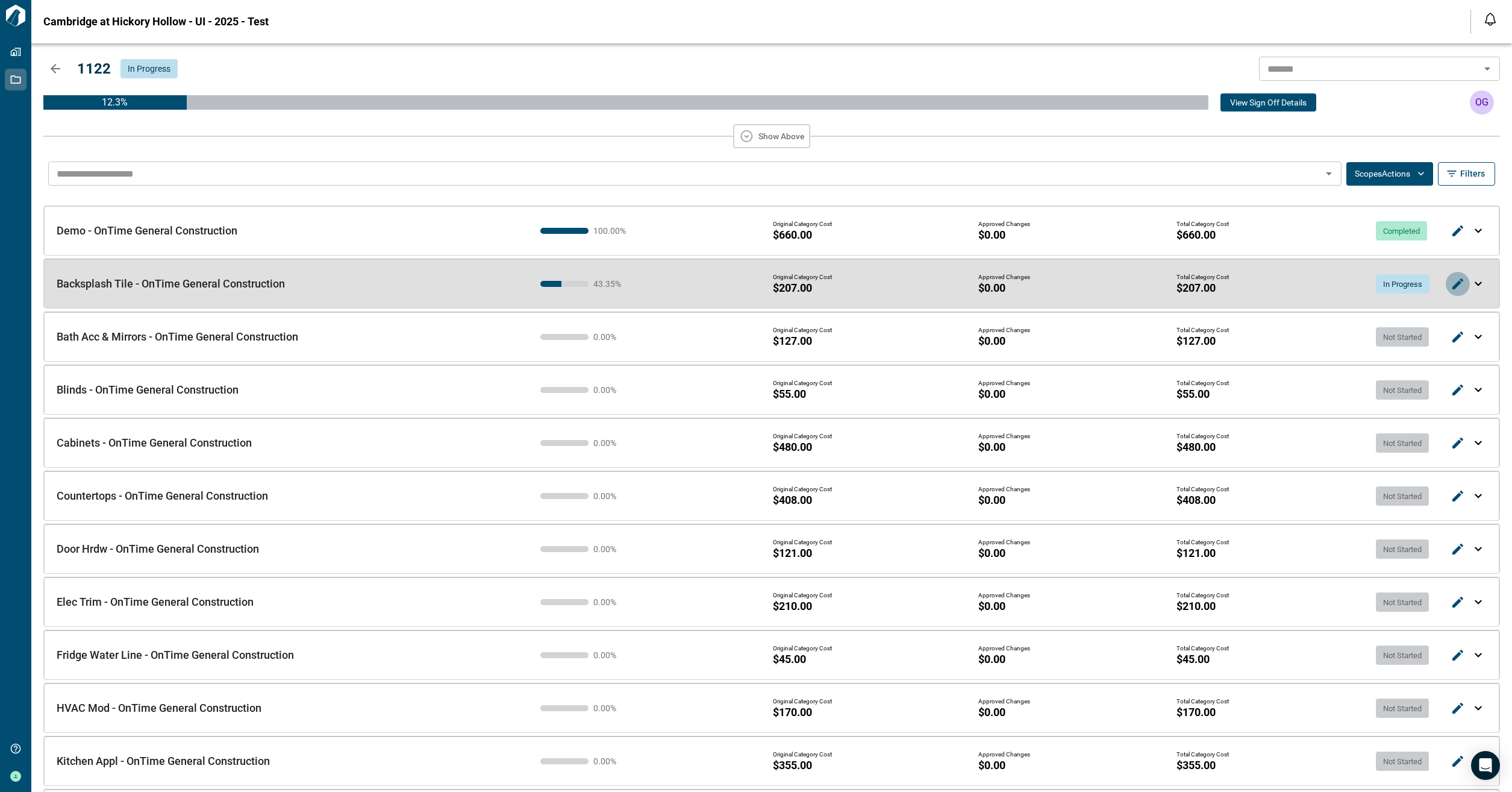 click on "Show Above" at bounding box center [772, 136] 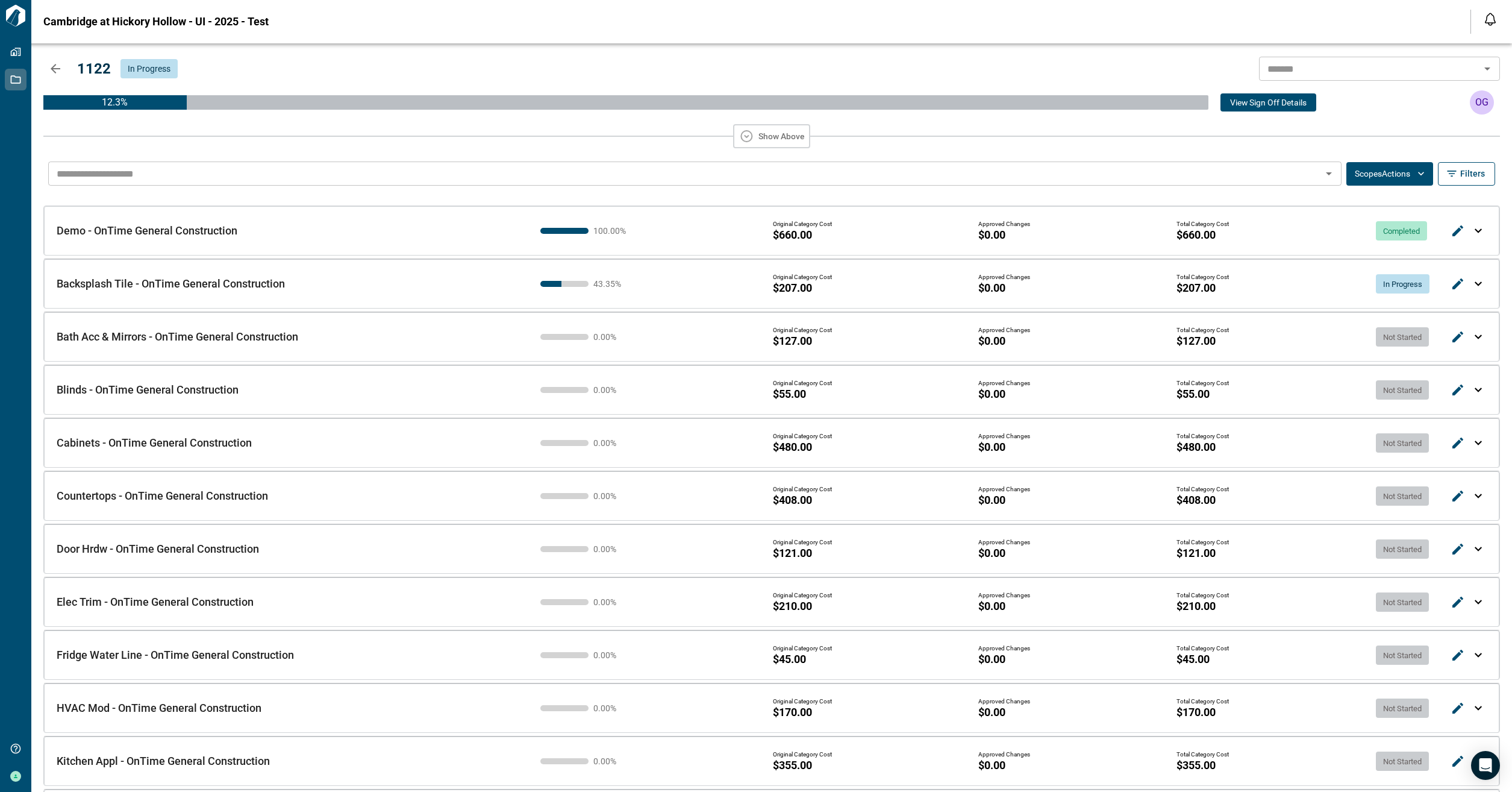 click 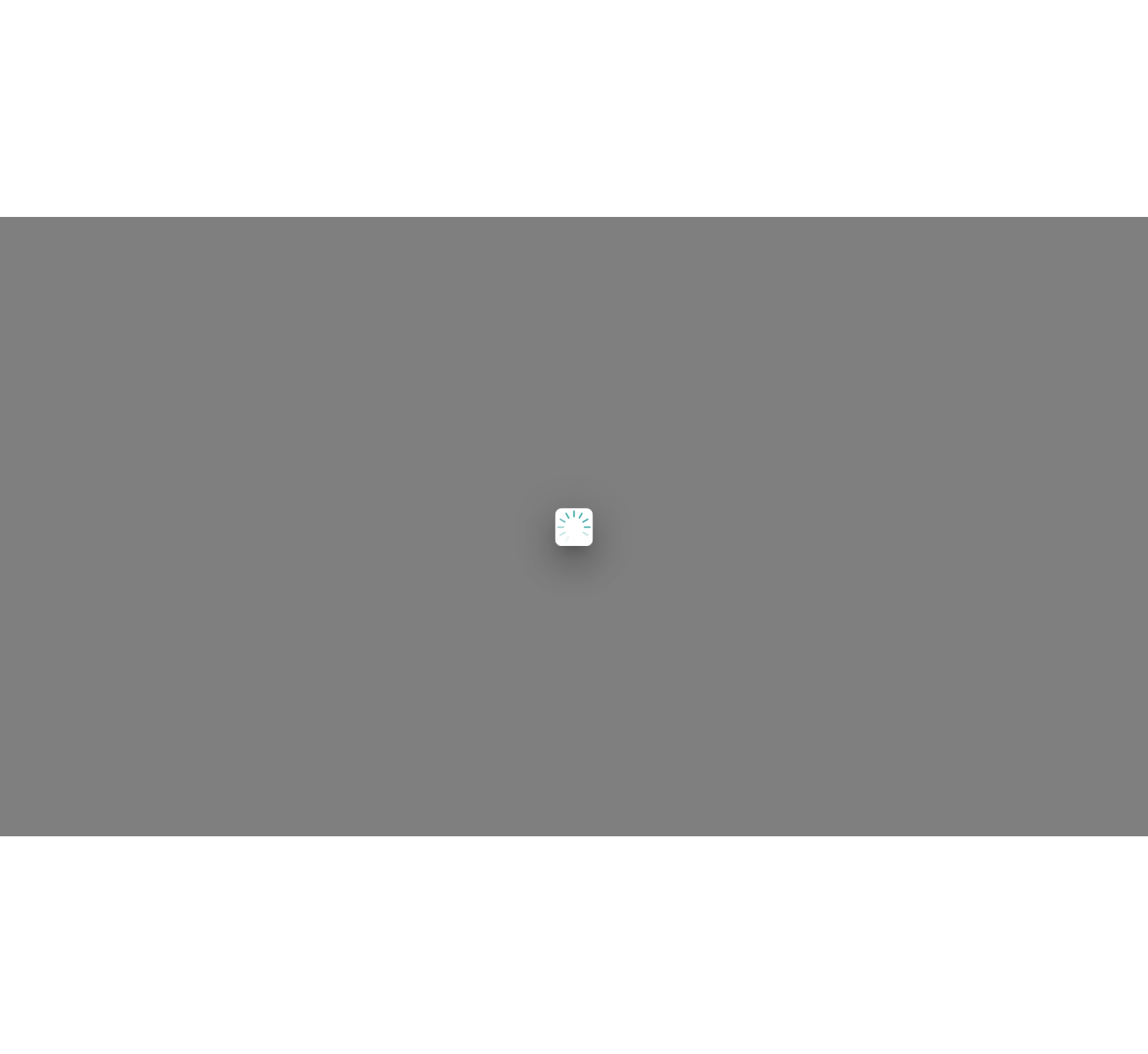 scroll, scrollTop: 0, scrollLeft: 0, axis: both 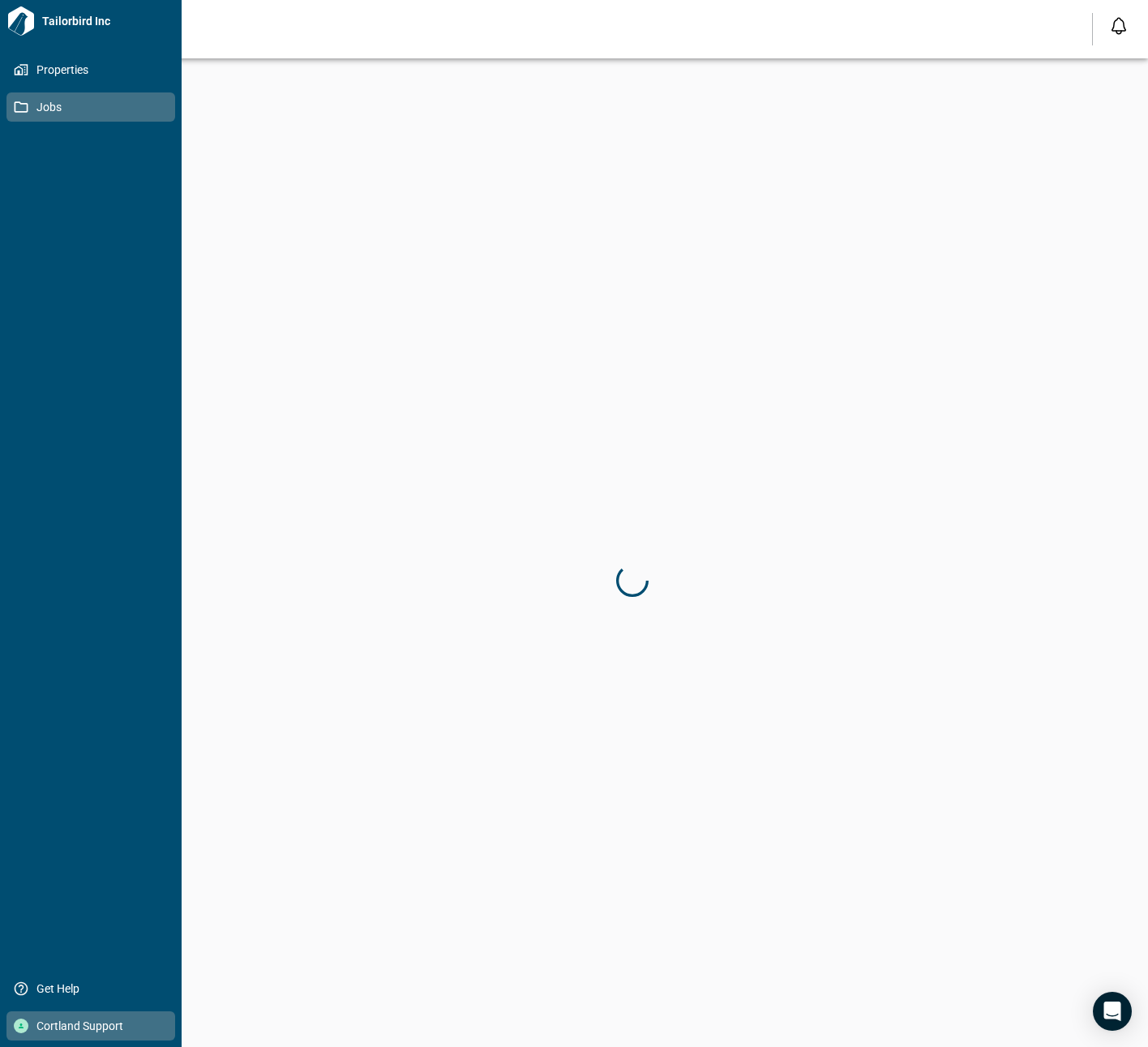 click on "Cortland Support" at bounding box center [94, 1026] 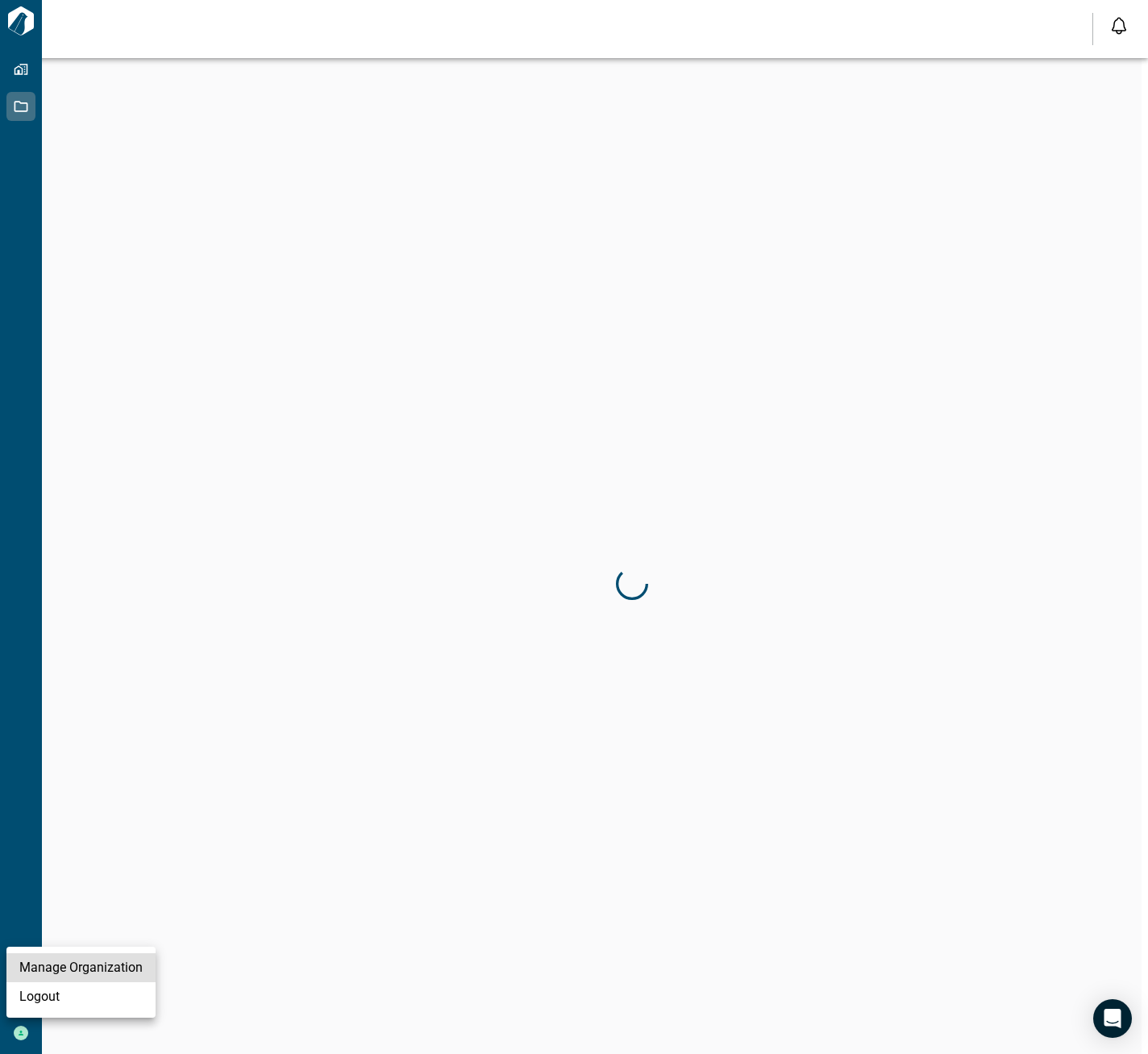 click on "Logout" at bounding box center (81, 997) 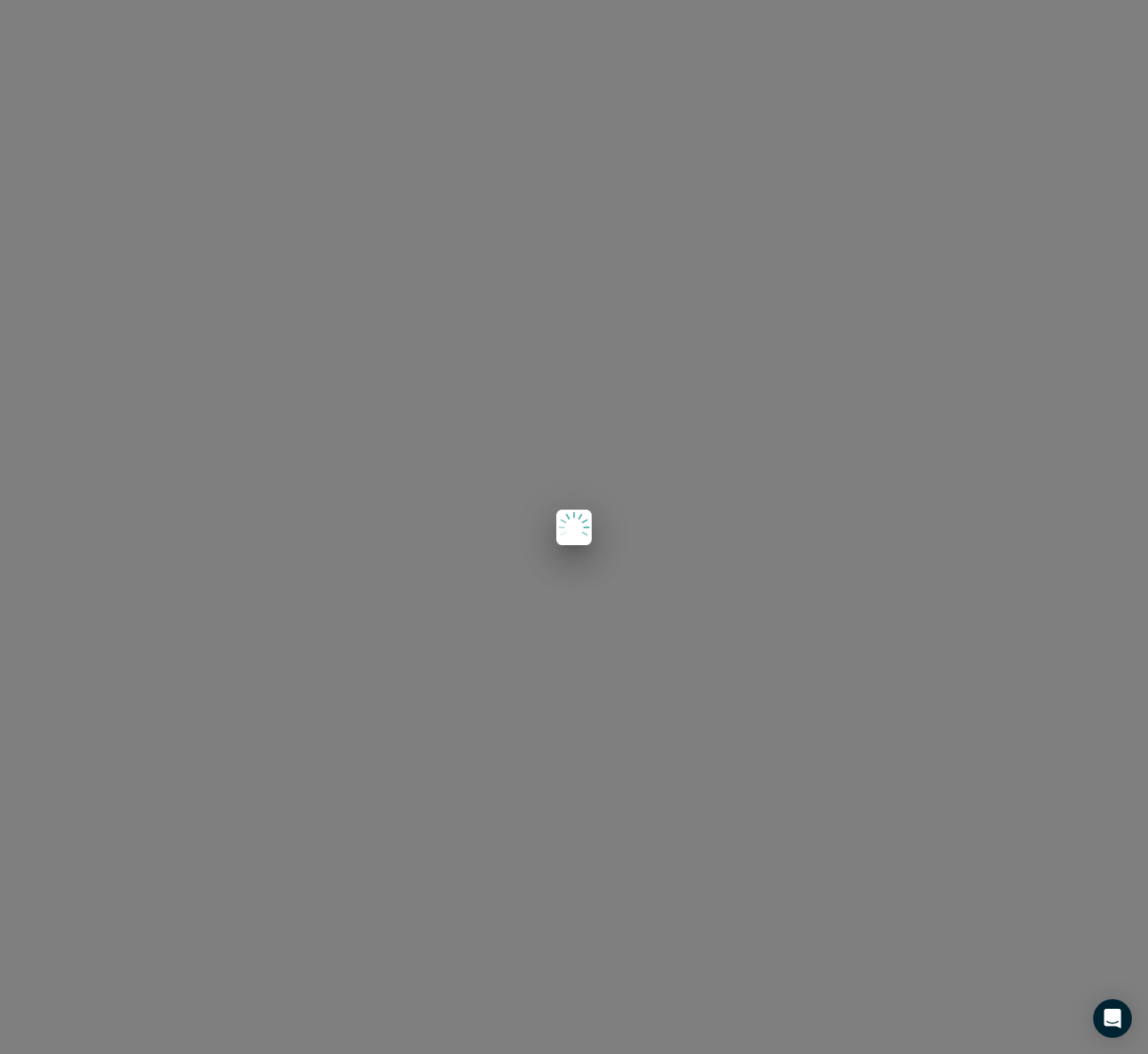 scroll, scrollTop: 0, scrollLeft: 0, axis: both 